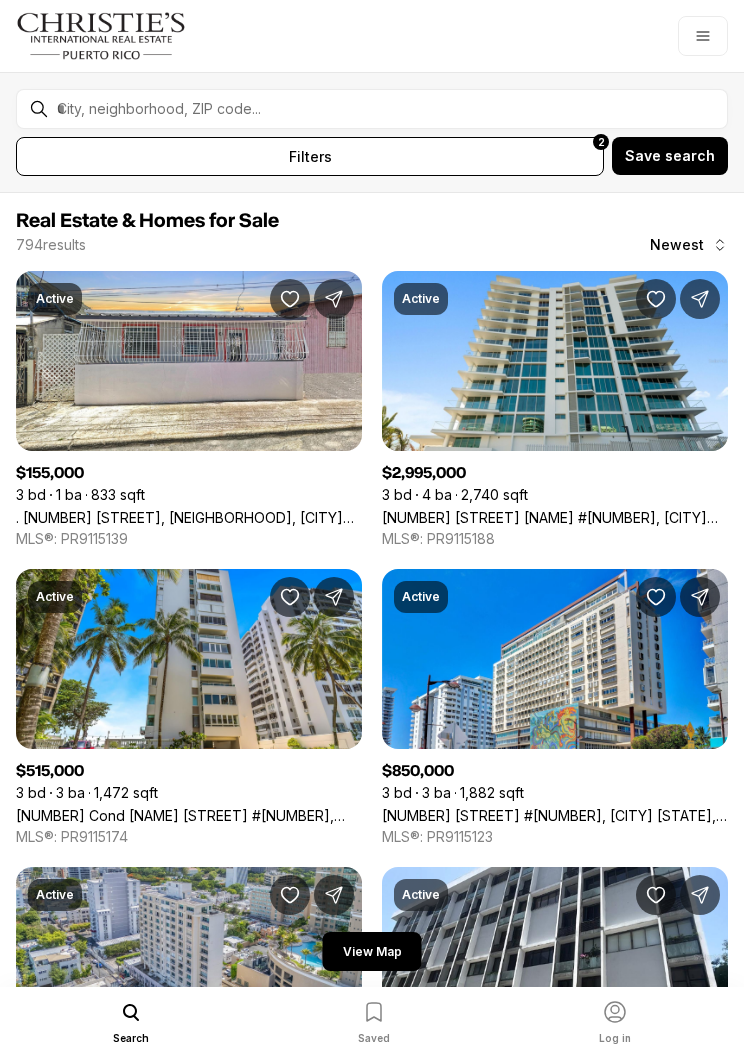 scroll, scrollTop: 0, scrollLeft: 0, axis: both 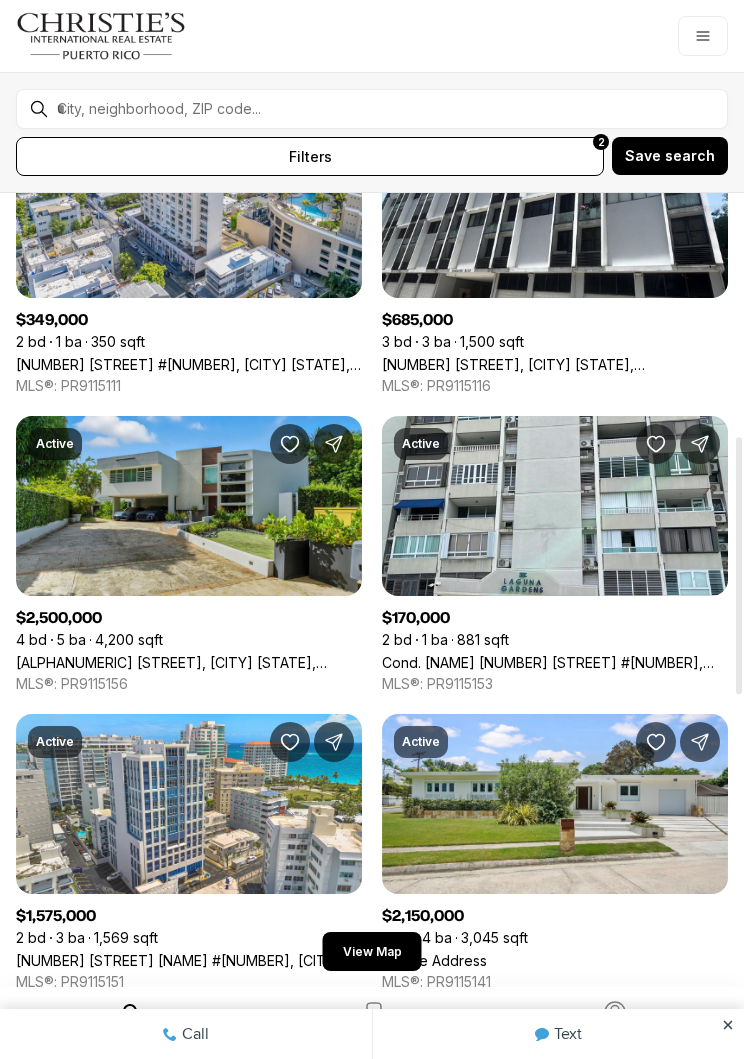 click on "A12 PEDRO Y PEDROSA, GUAYNABO PR, 00966" at bounding box center (189, 662) 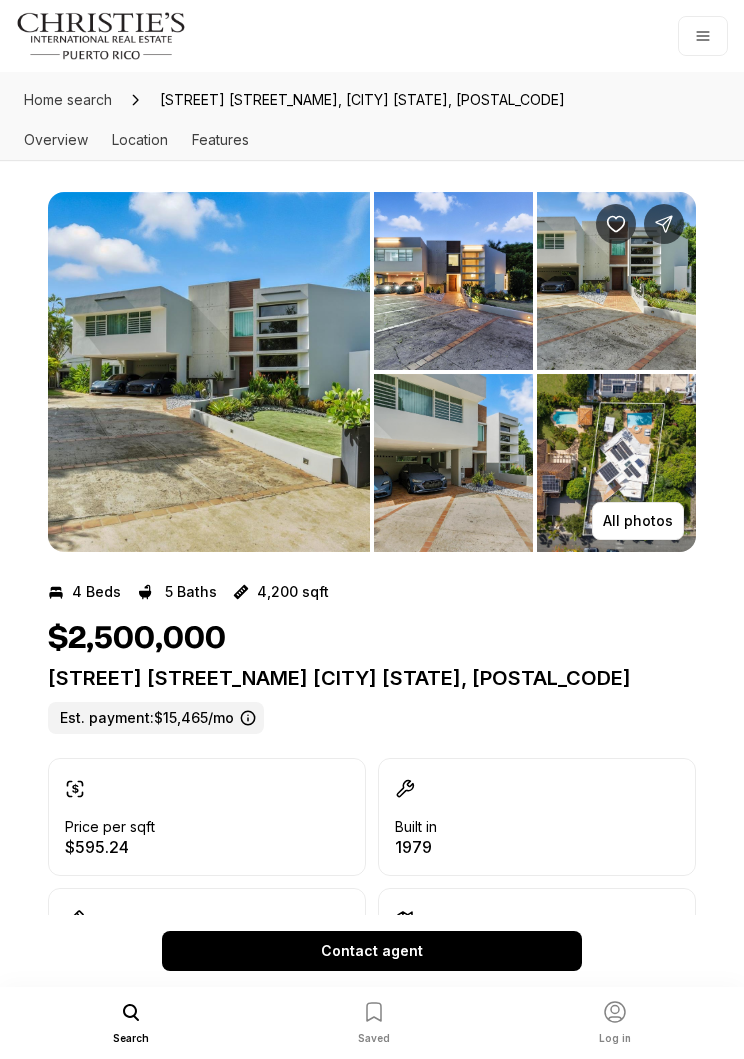 scroll, scrollTop: 0, scrollLeft: 0, axis: both 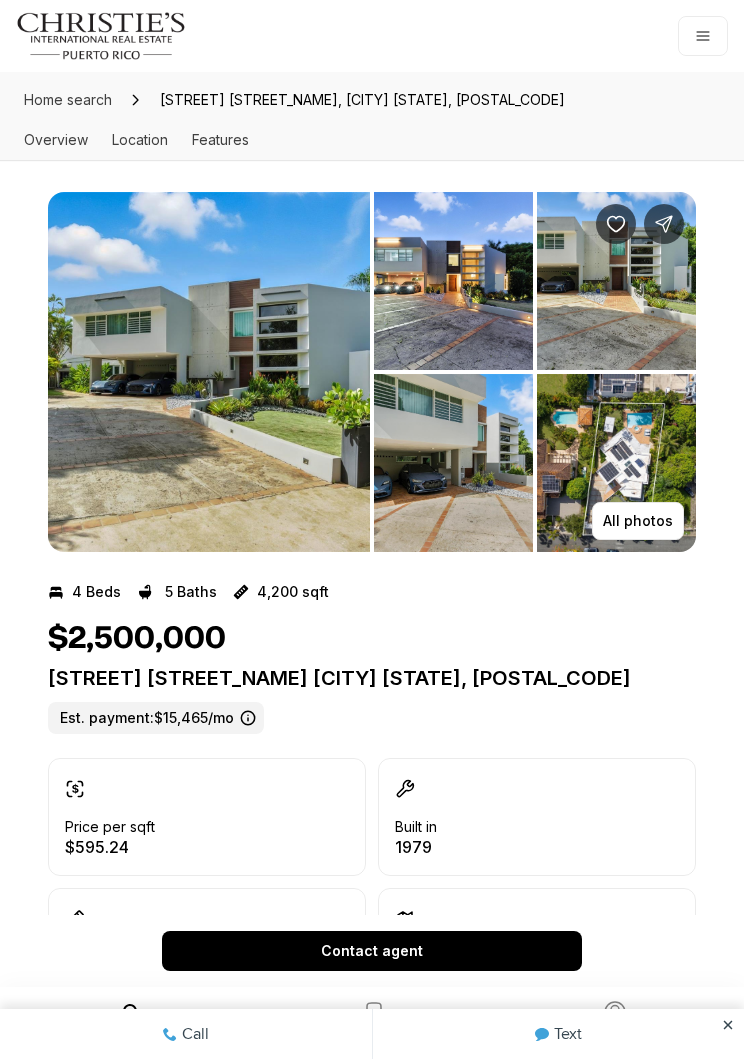 click on "All photos" at bounding box center [638, 521] 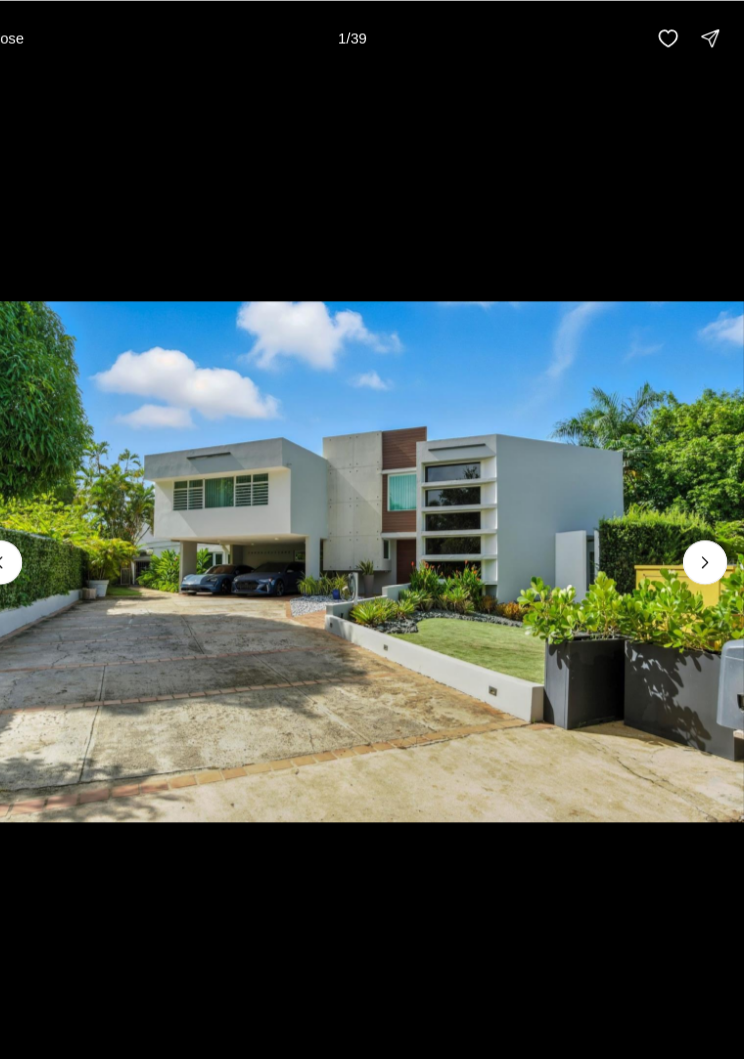 click 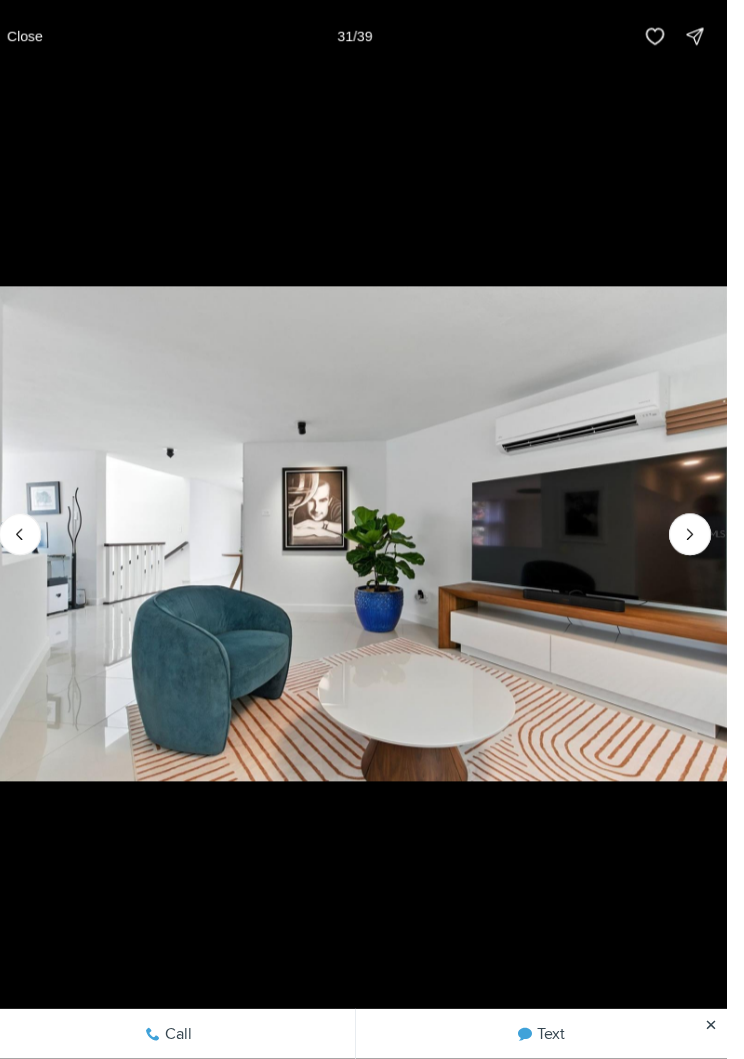 scroll, scrollTop: 417, scrollLeft: 0, axis: vertical 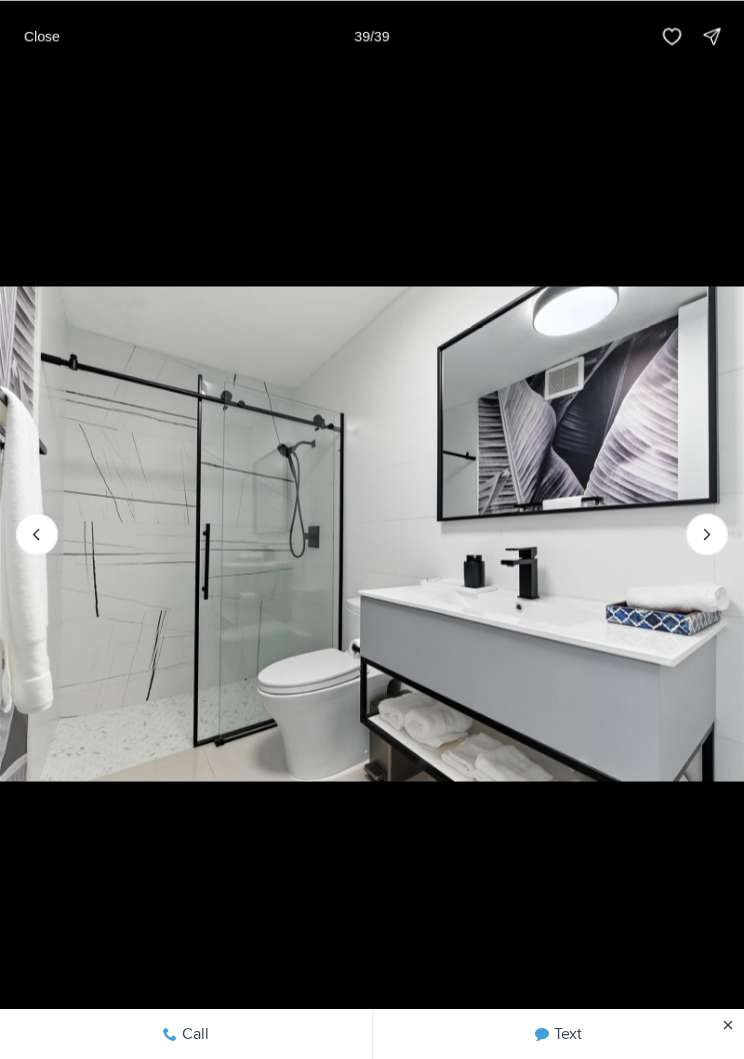 click on "Close" at bounding box center [42, 36] 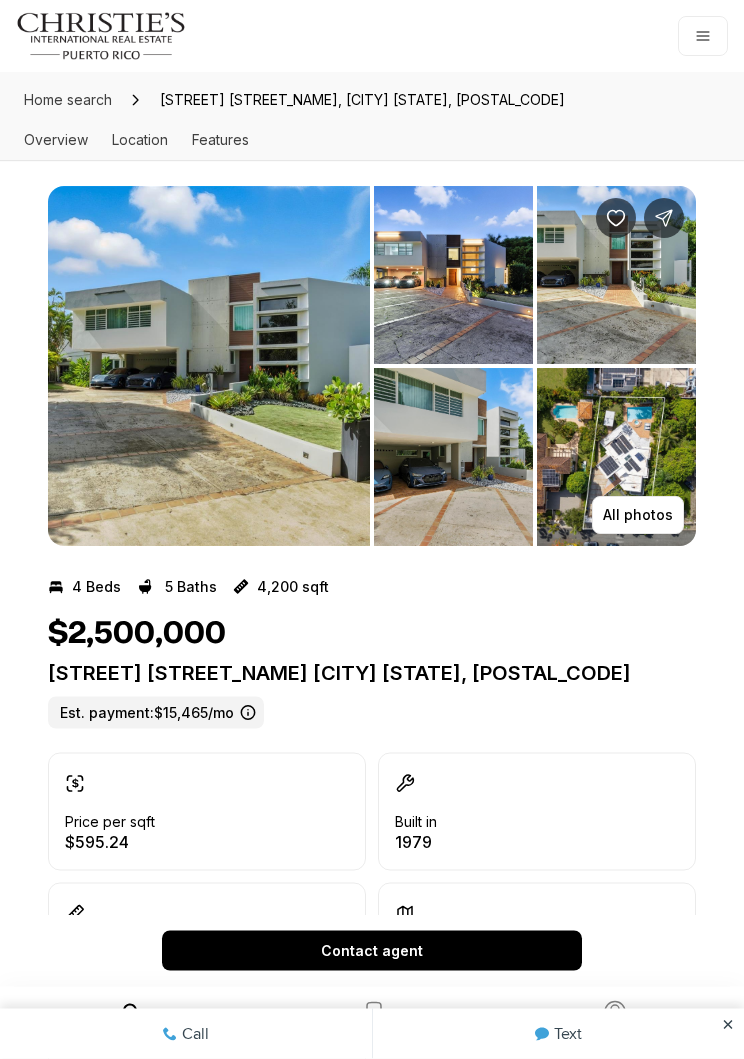 scroll, scrollTop: 0, scrollLeft: 0, axis: both 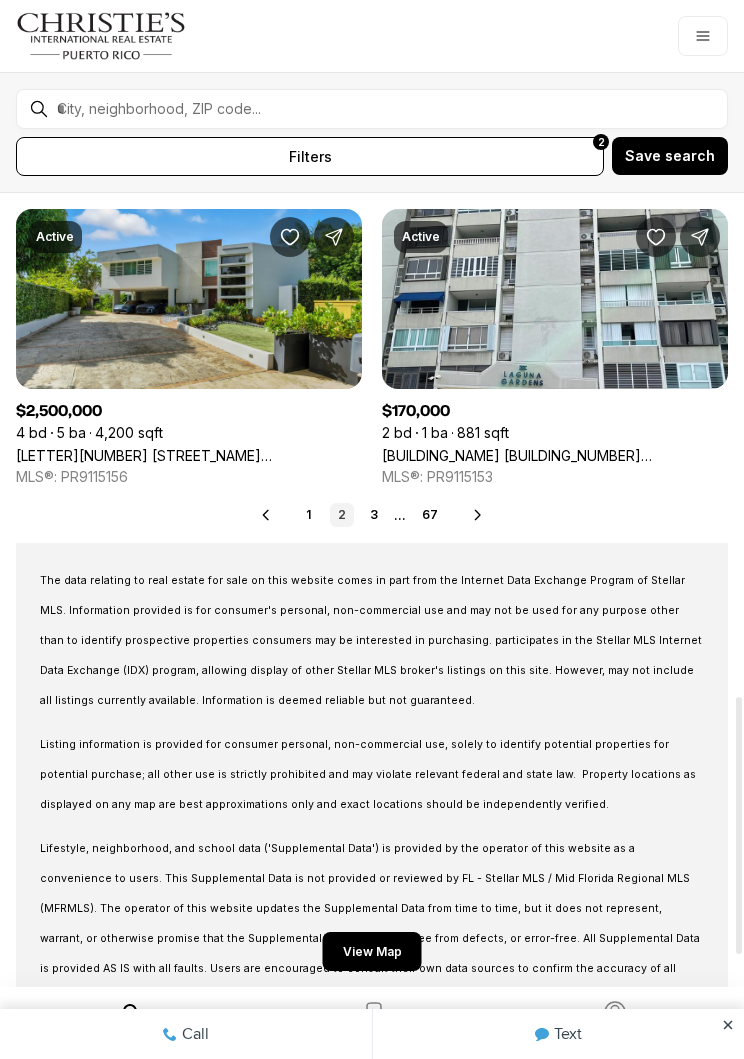click on "3" at bounding box center (374, 515) 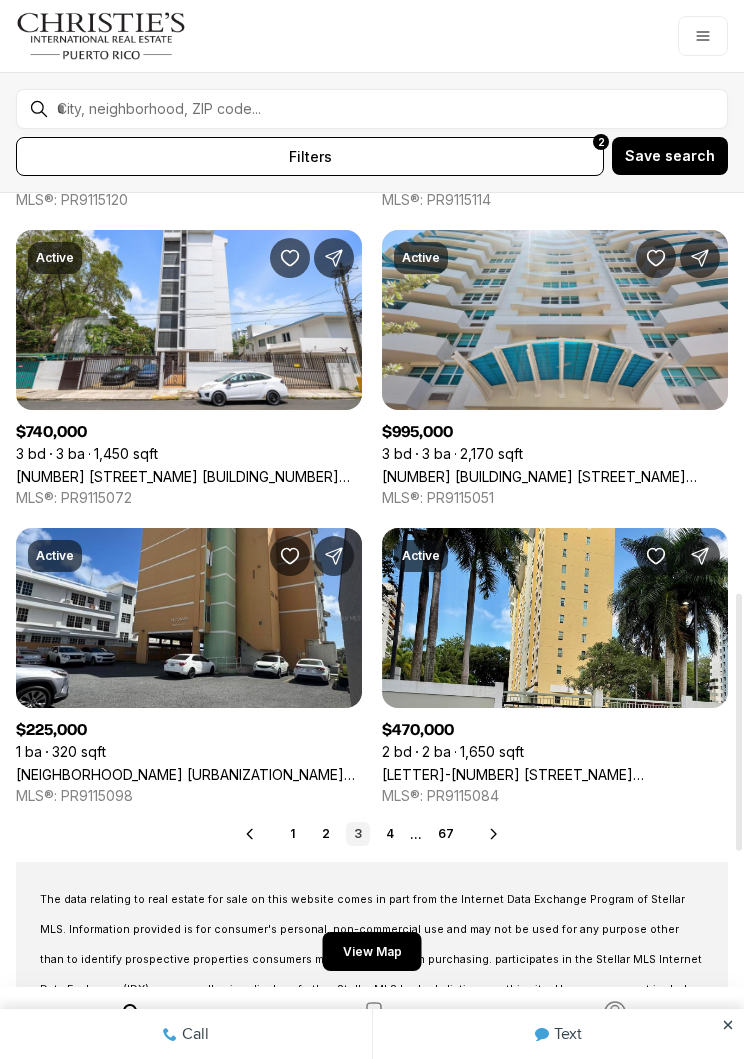 scroll, scrollTop: 1233, scrollLeft: 0, axis: vertical 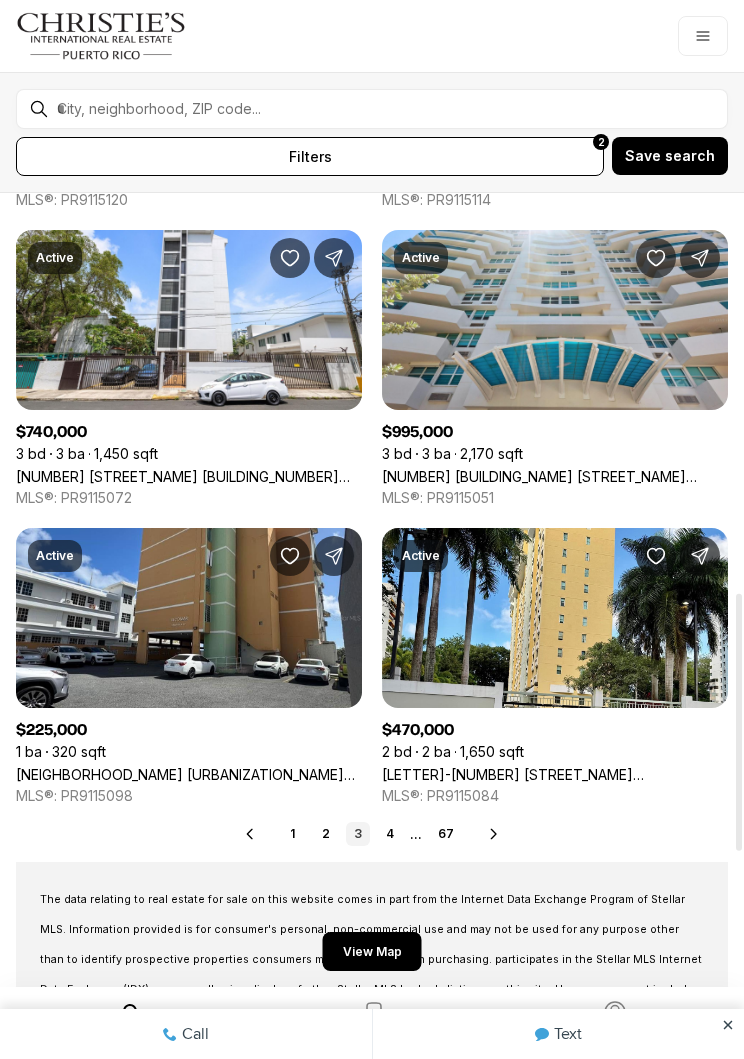 click on "4" at bounding box center [390, 834] 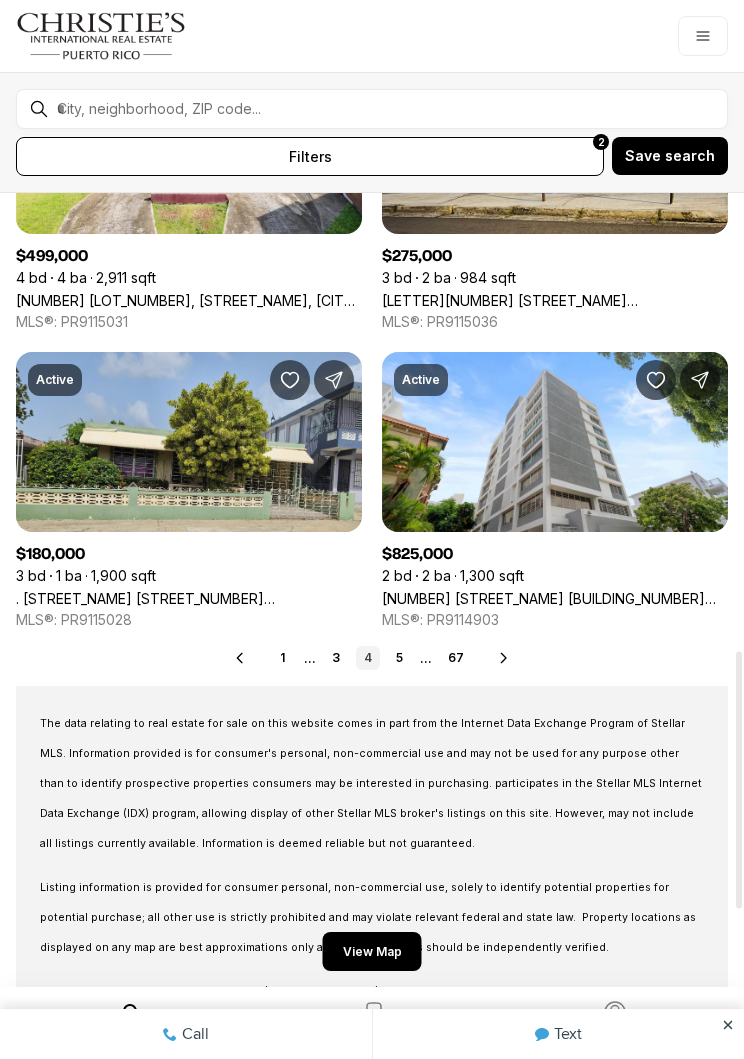 scroll, scrollTop: 1411, scrollLeft: 0, axis: vertical 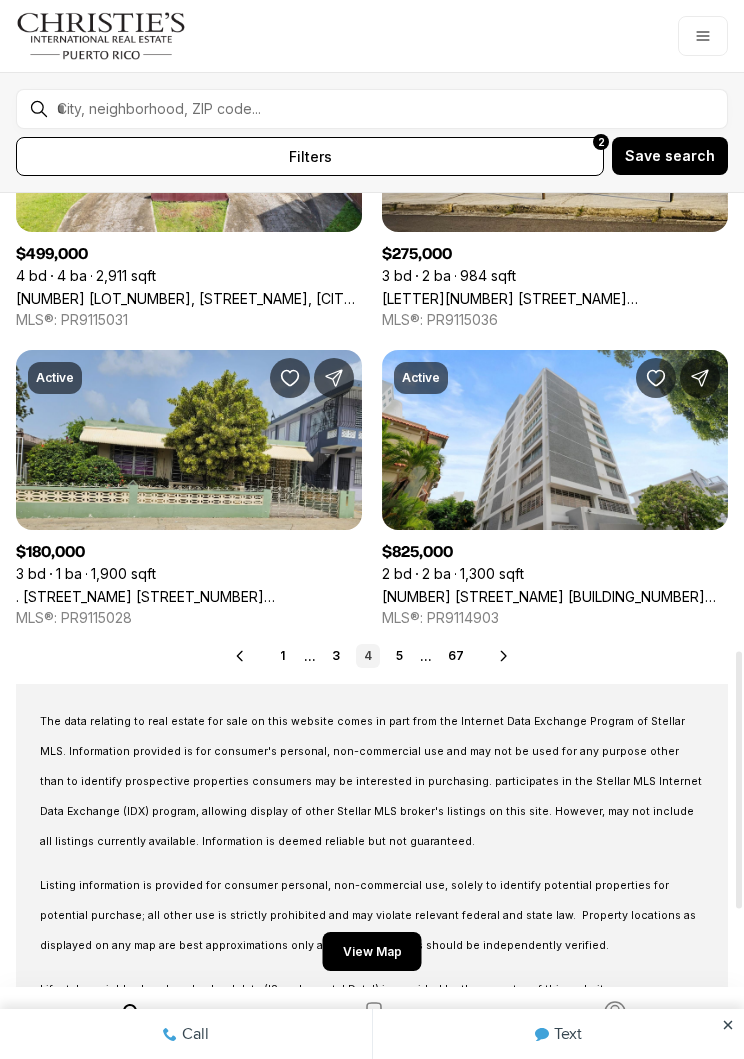 click on "5" at bounding box center (400, 656) 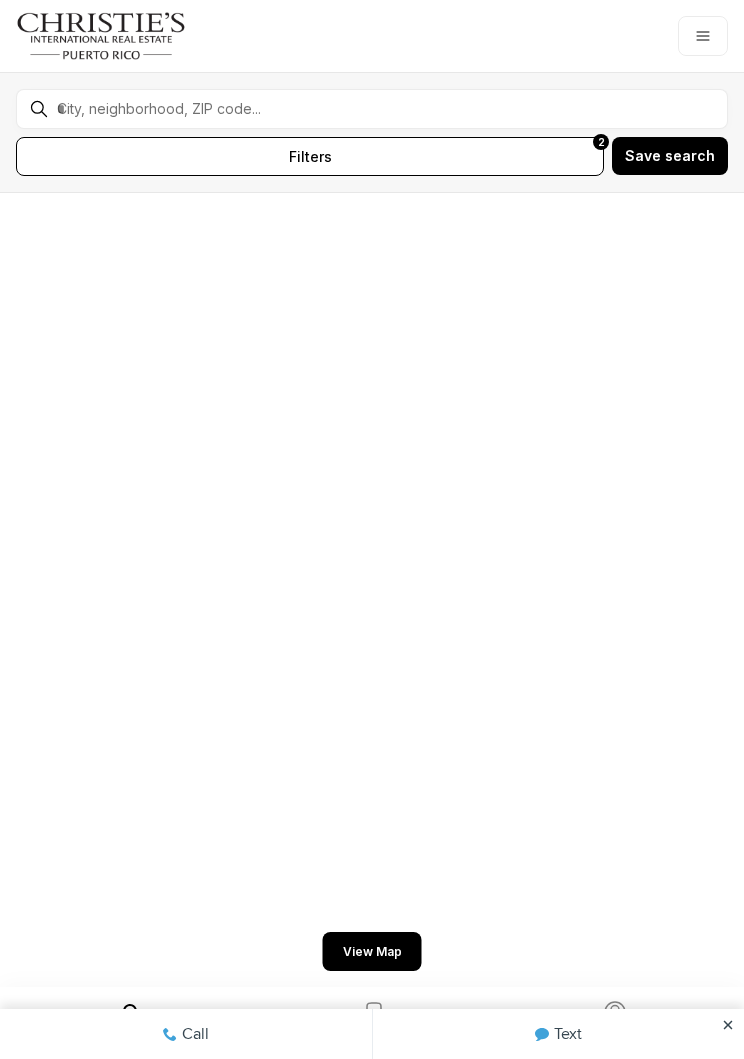scroll, scrollTop: 0, scrollLeft: 0, axis: both 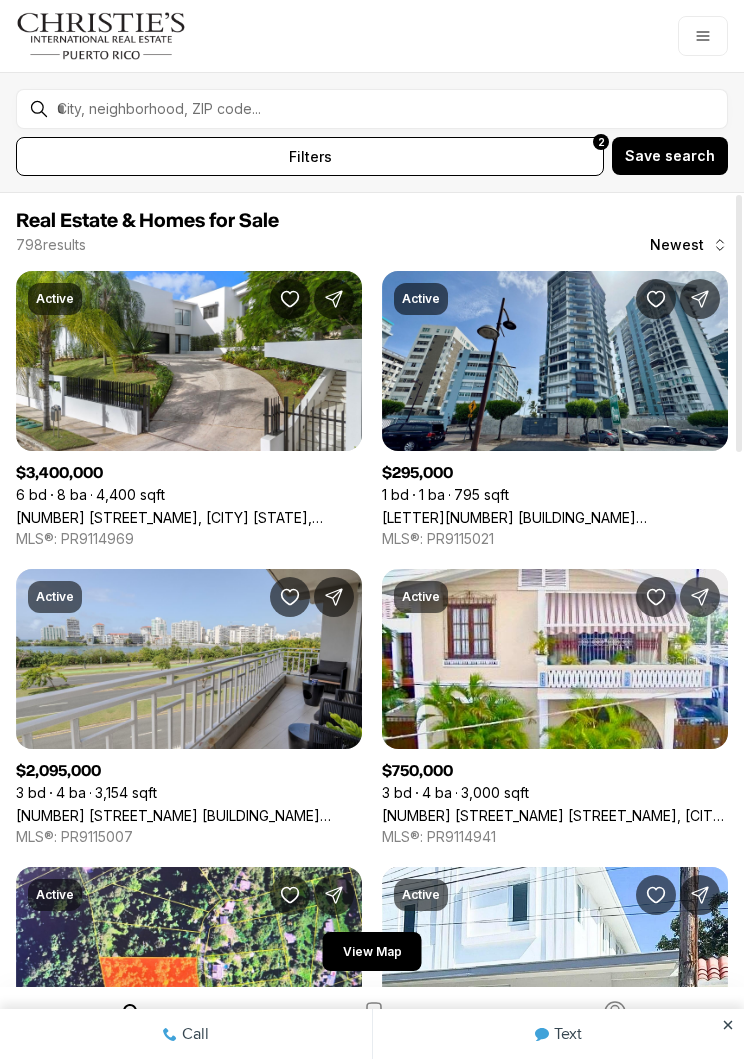 click on "177 CALLE VIOLETA, SAN JUAN PR, 00927" at bounding box center [189, 517] 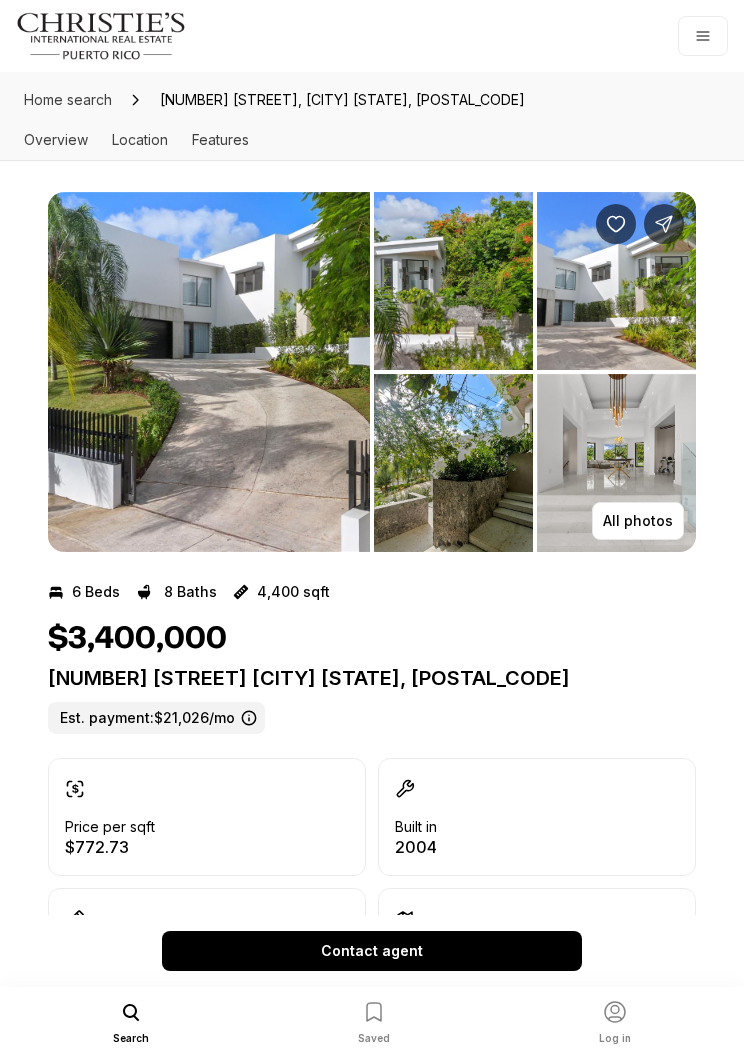 scroll, scrollTop: 0, scrollLeft: 0, axis: both 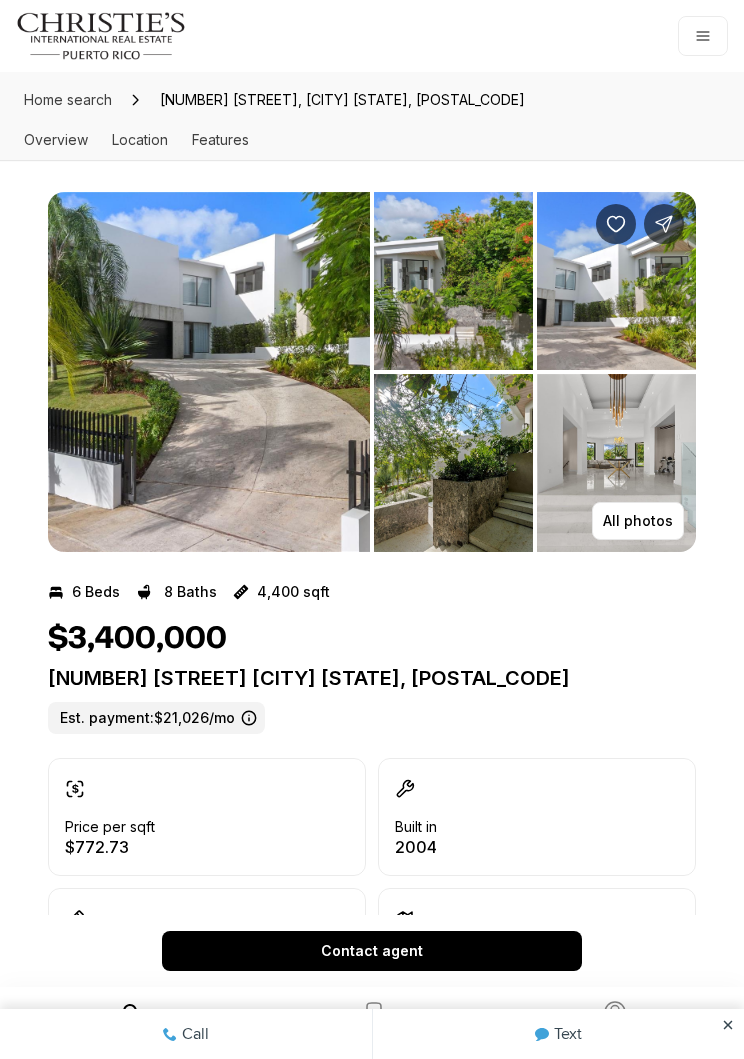 click on "All photos" at bounding box center [638, 521] 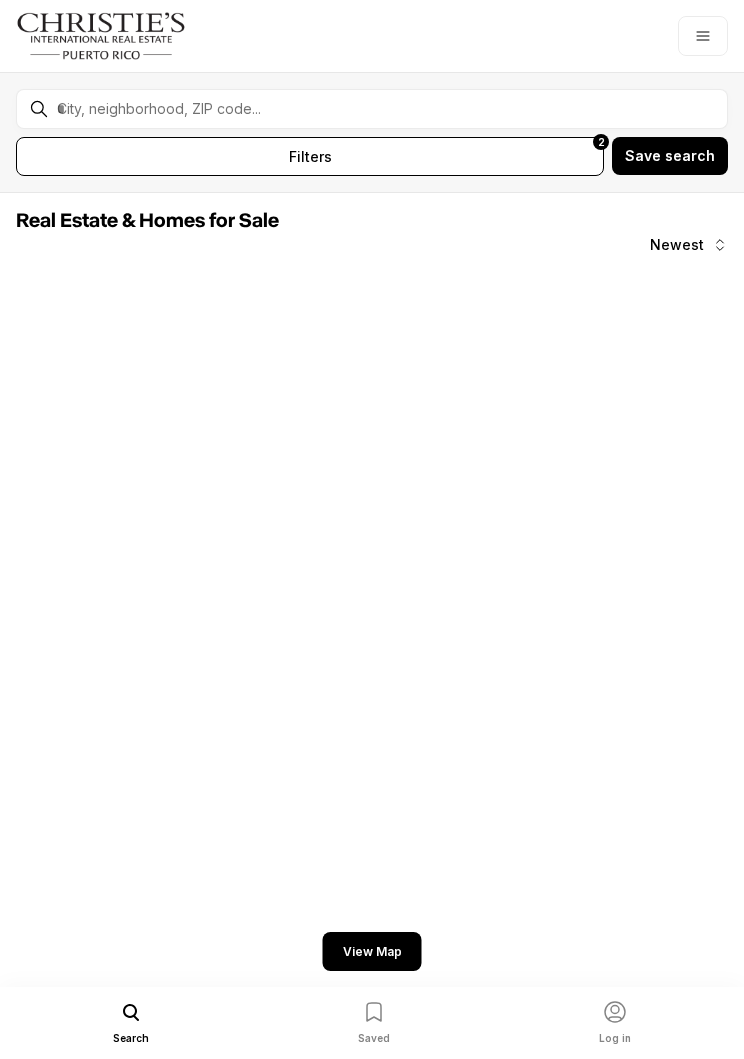 scroll, scrollTop: 0, scrollLeft: 0, axis: both 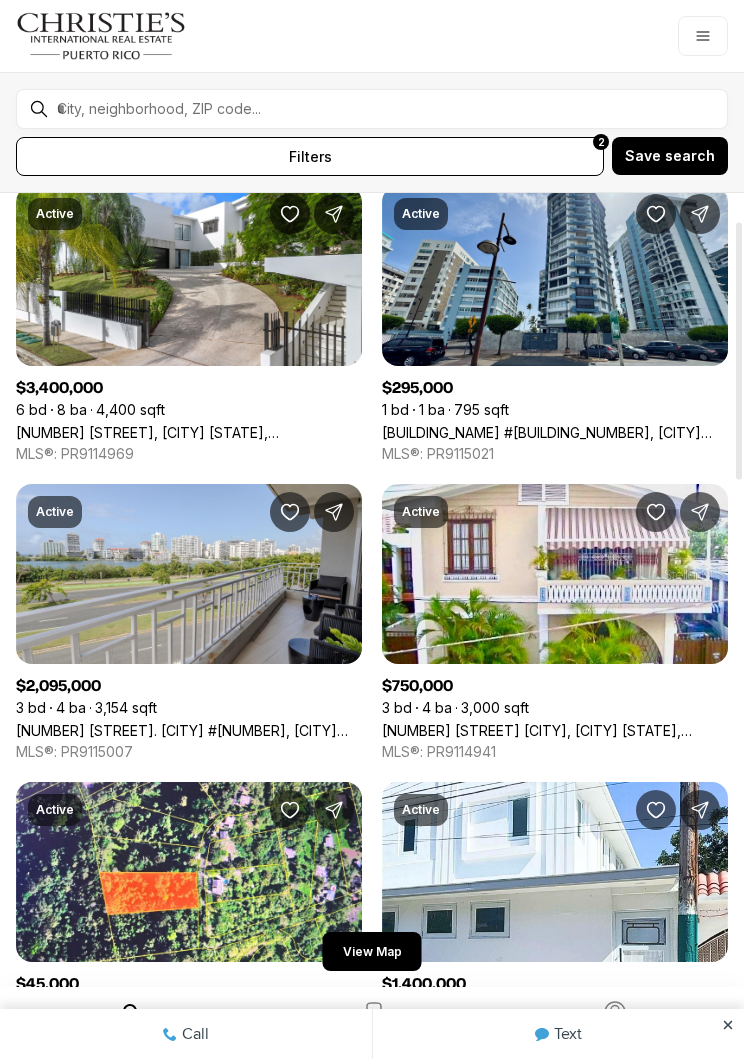 click on "548 Hoare St. LAGUNA #3, SAN JUAN PR, 00907" at bounding box center [189, 730] 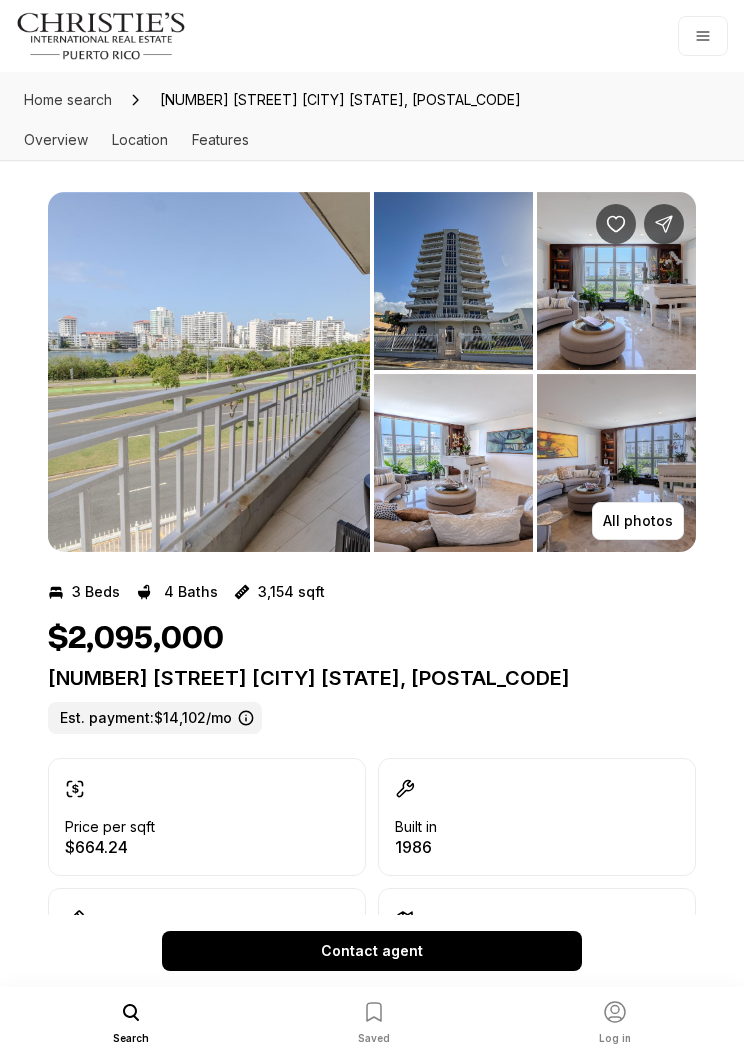 scroll, scrollTop: 0, scrollLeft: 0, axis: both 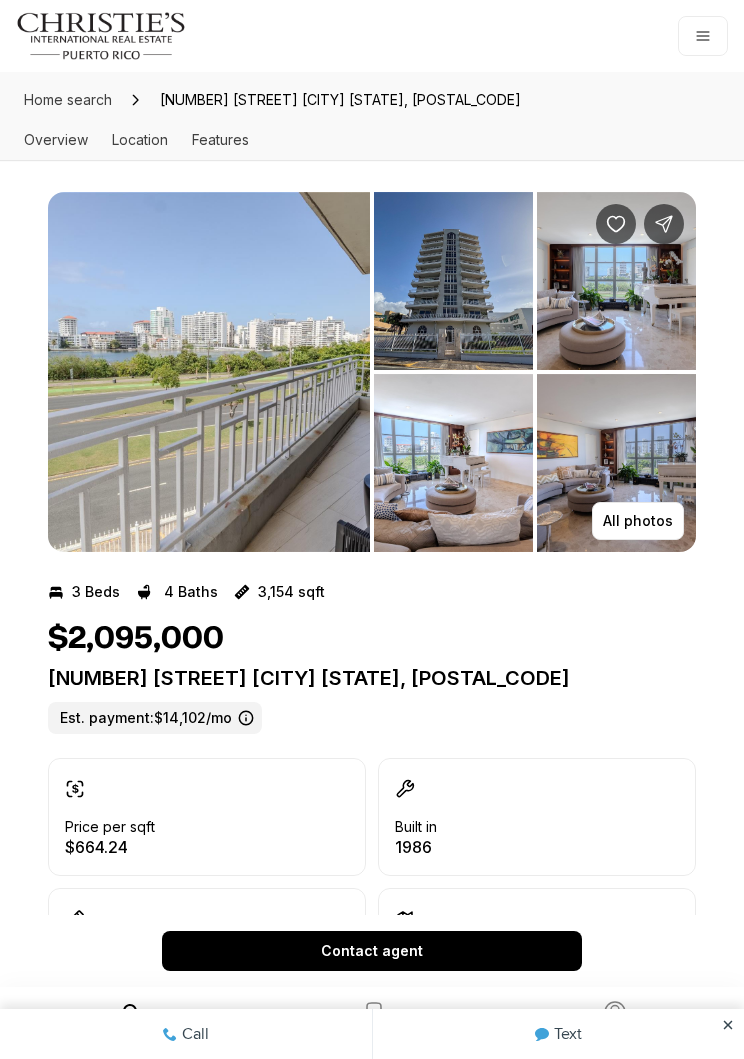 click at bounding box center (616, 463) 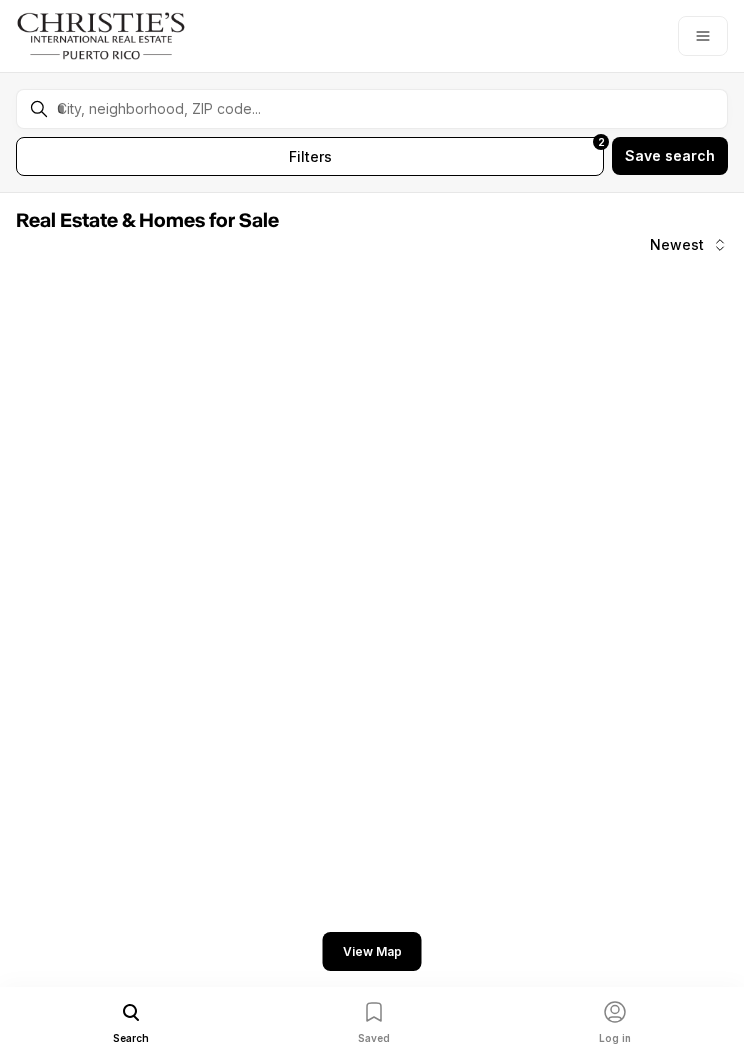 scroll, scrollTop: 0, scrollLeft: 0, axis: both 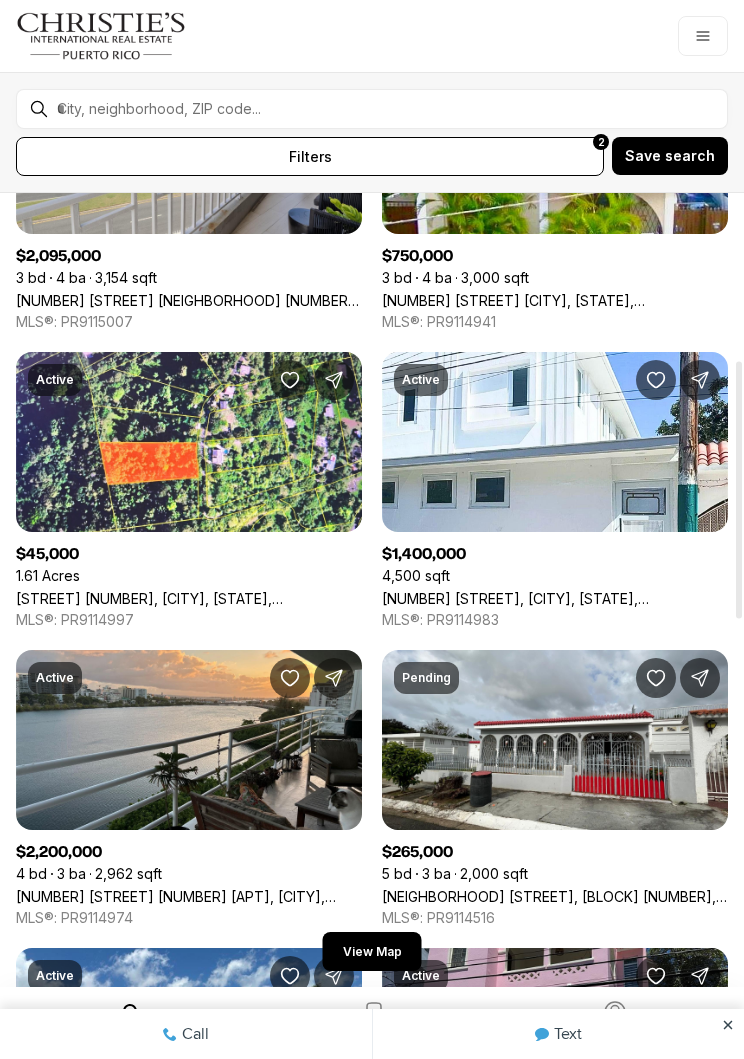 click on "888 COND. ASHFORD LAGOON #apt 7, SAN JUAN PR, 00907" at bounding box center (189, 896) 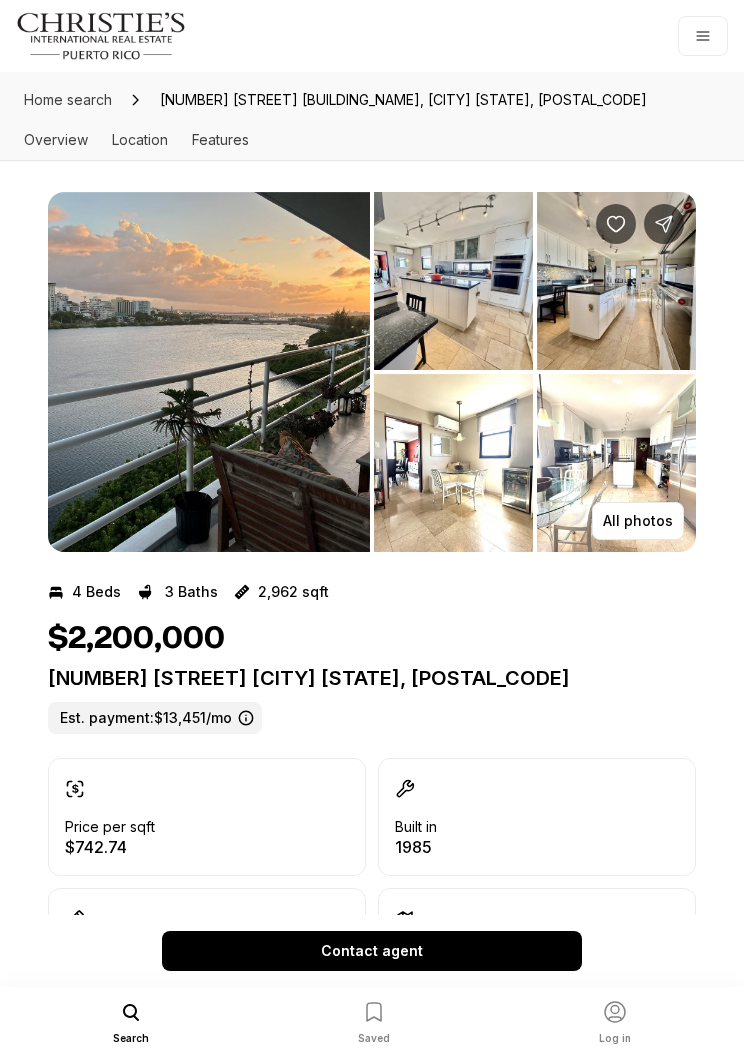 scroll, scrollTop: 0, scrollLeft: 0, axis: both 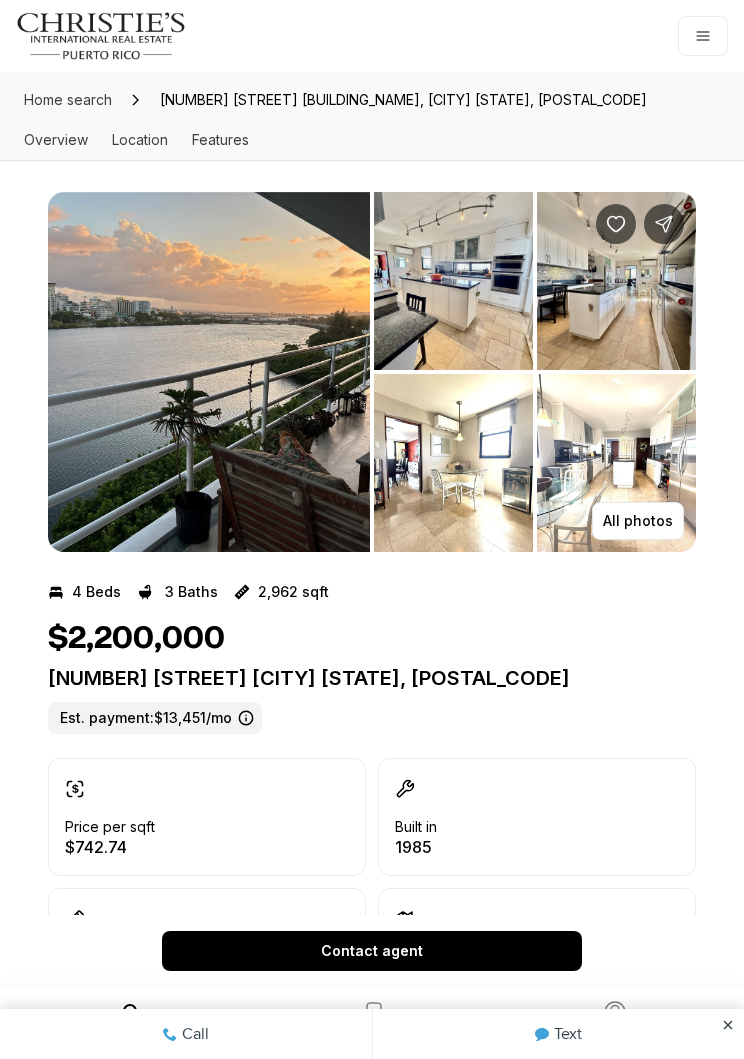 click on "All photos" at bounding box center (638, 521) 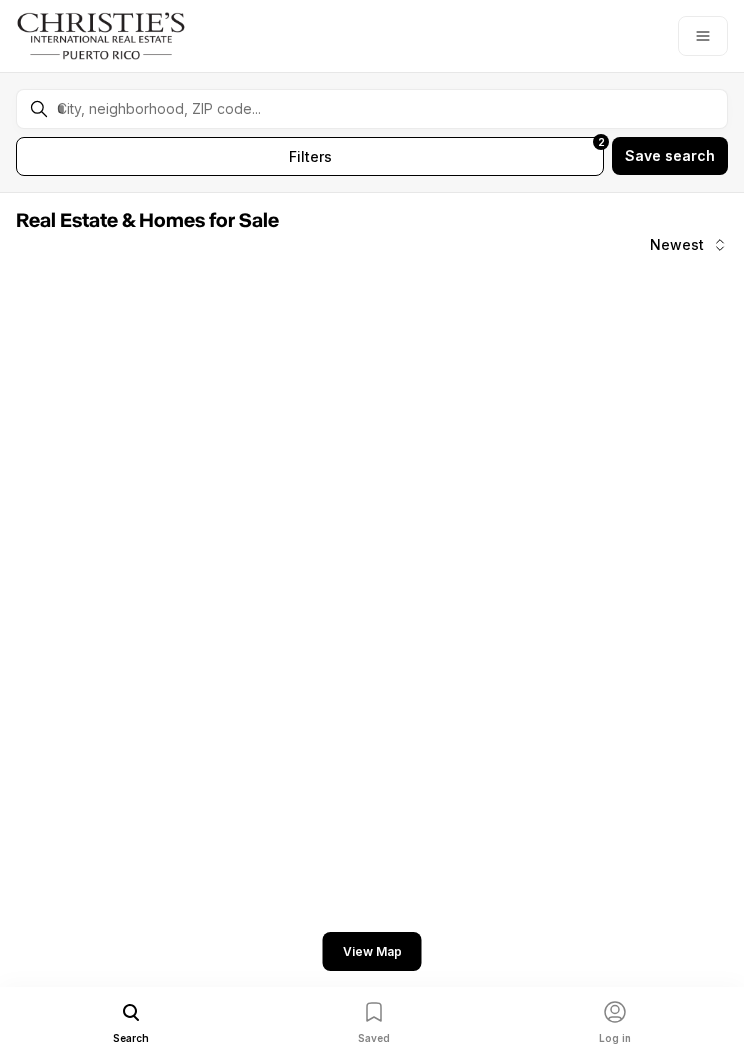 scroll, scrollTop: 0, scrollLeft: 0, axis: both 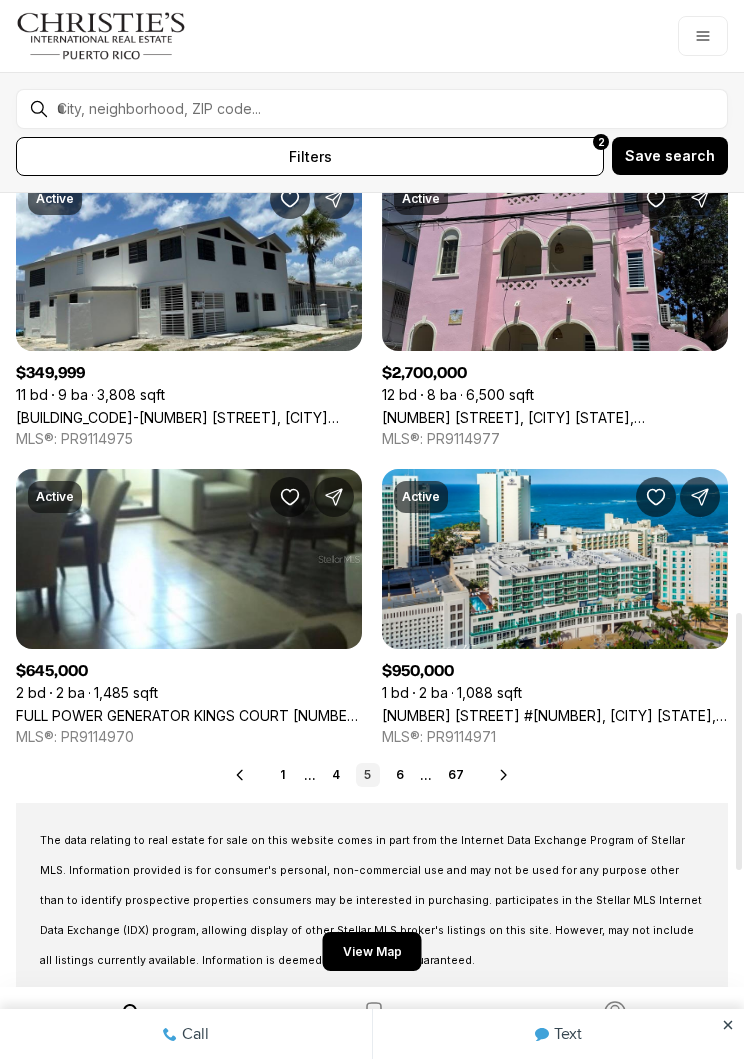 click on "Real Estate & Homes for Sale 798  results Newest Active $3,400,000 6 bd 8 ba 4,400 sqft 177 CALLE VIOLETA, SAN JUAN PR, 00927 MLS®: PR9114969 Active $295,000 1 bd 1 ba 795 sqft D7 MARLIN TOWERS #D7, CAROLINA PR, 00979 MLS®: PR9115021 Active $2,095,000 3 bd 4 ba 3,154 sqft 548 Hoare St. LAGUNA #3, SAN JUAN PR, 00907 MLS®: PR9115007 Active $750,000 3 bd 4 ba 3,000 sqft 952 JOSE MARTI ST MIRAMAR, SAN JUAN PR, 00907 MLS®: PR9114941 Active $45,000 1.61 Acres LA JALDA #11, CAROLINA PR, 00987 MLS®: PR9114997 Active $1,400,000 4,500 sqft #709 CALLE SAN JUAN, SANTURCE PR, 00907 MLS®: PR9114983 Active $2,200,000 4 bd 3 ba 2,962 sqft 888 COND. ASHFORD LAGOON #apt 7, SAN JUAN PR, 00907 MLS®: PR9114974 Pending $265,000 5 bd 3 ba 2,000 sqft Villa Carolina CALLE 103, BLOQUE 105 #14, CAROLINA PR, 00985 MLS®: PR9114516 Active $349,999 11 bd 9 ba 3,808 sqft AT-12 LILLIAN ST, TOA BAJA PR, 00949 MLS®: PR9114975 Active $2,700,000 12 bd 8 ba 6,500 sqft 610 HOARE ST, SAN JUAN PR, 00907 MLS®: PR9114977 Active $645,000 2 bd" at bounding box center (372, 128) 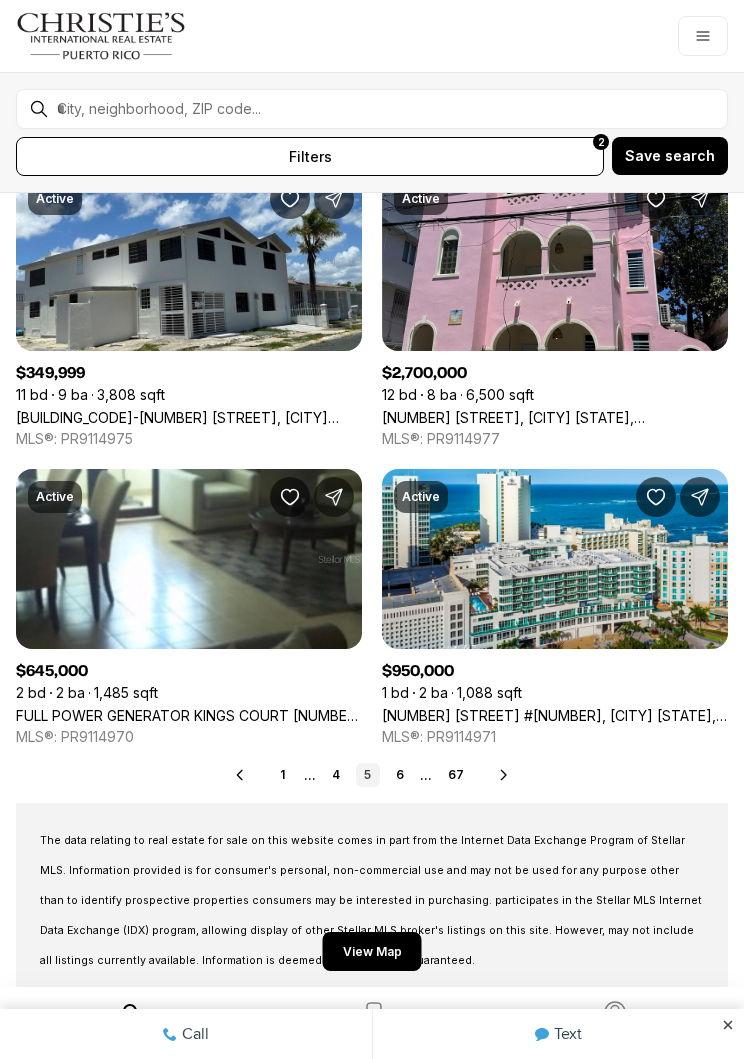 click on "6" at bounding box center [400, 775] 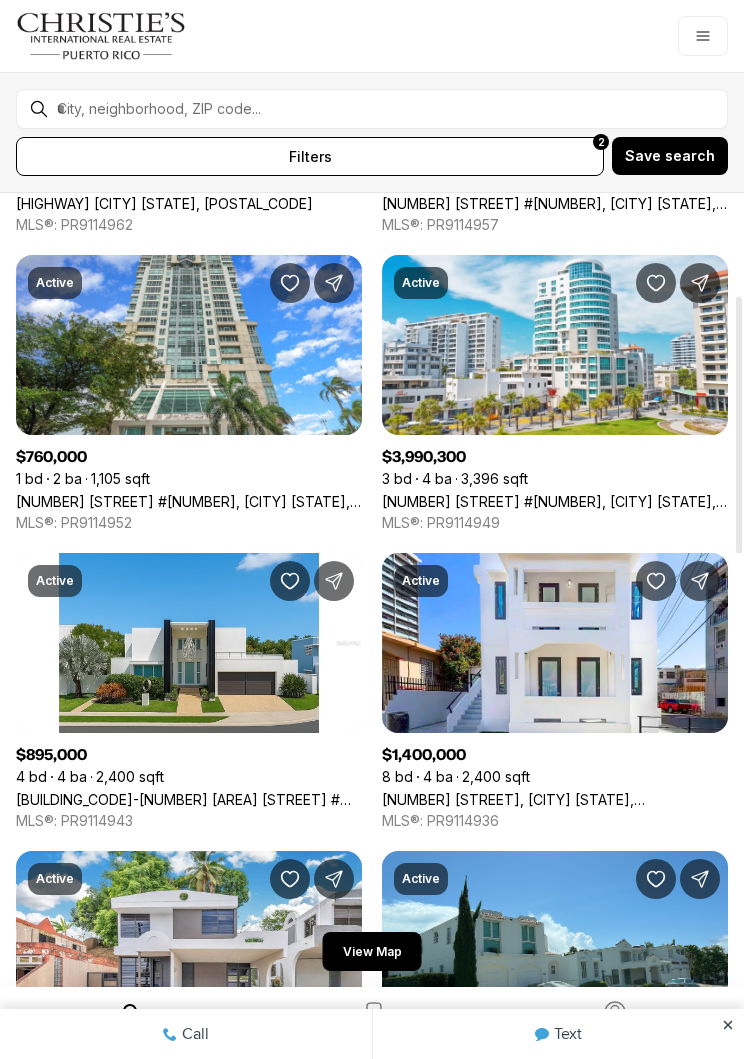 scroll, scrollTop: 314, scrollLeft: 0, axis: vertical 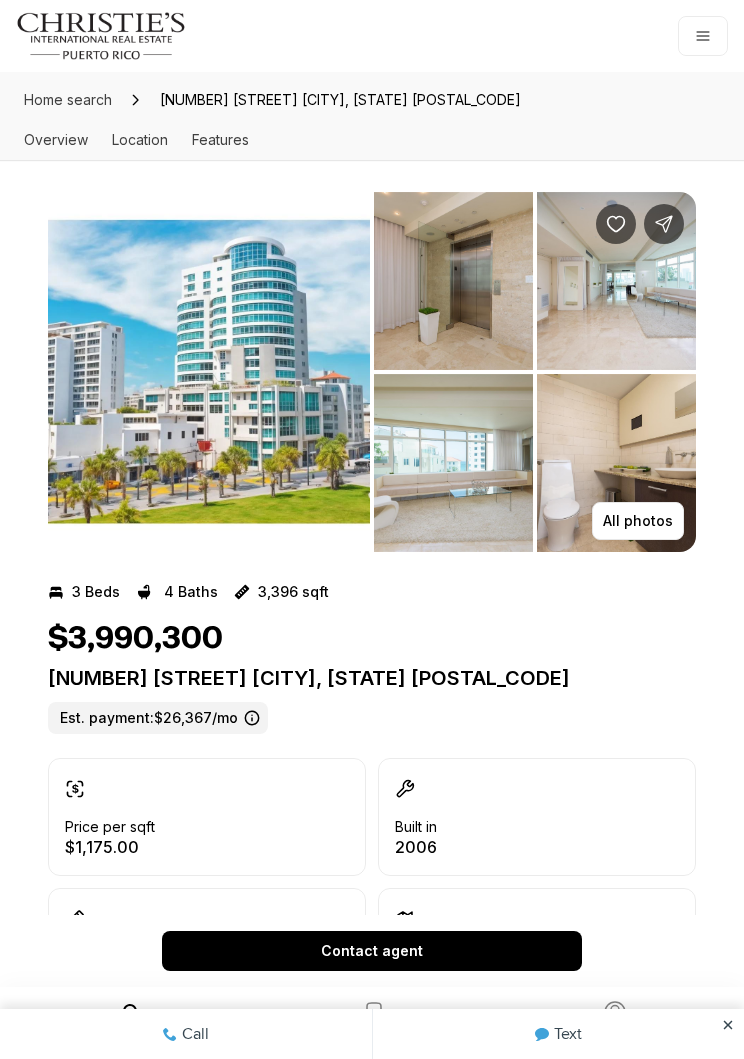 click on "All photos" at bounding box center [638, 521] 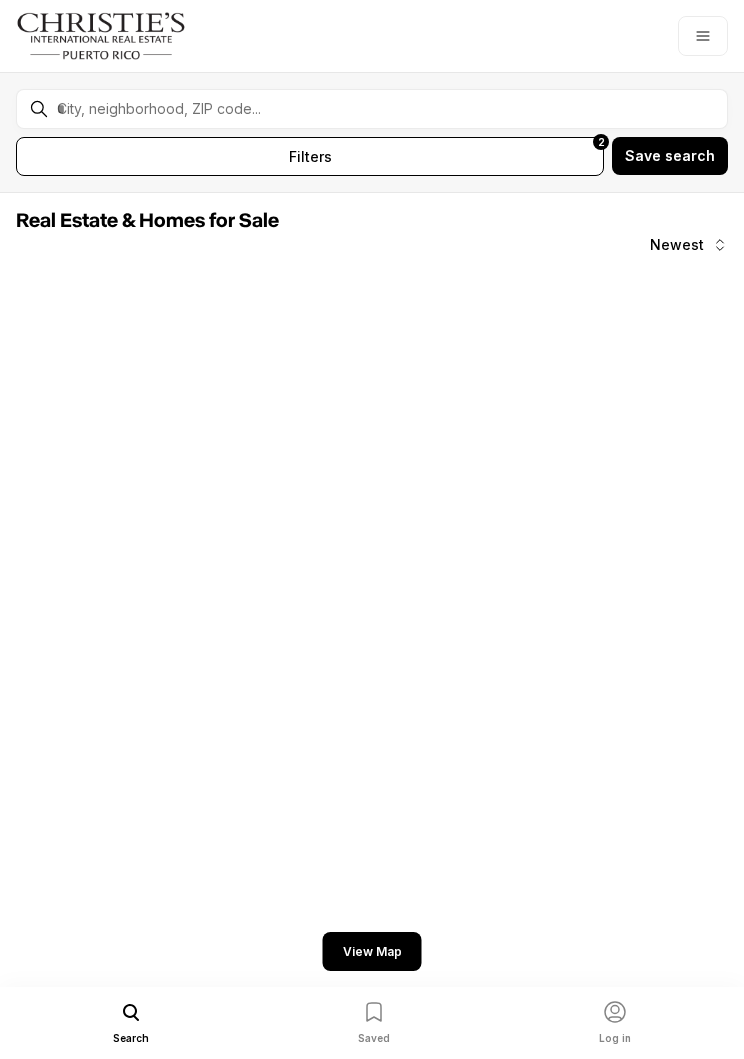 scroll, scrollTop: 0, scrollLeft: 0, axis: both 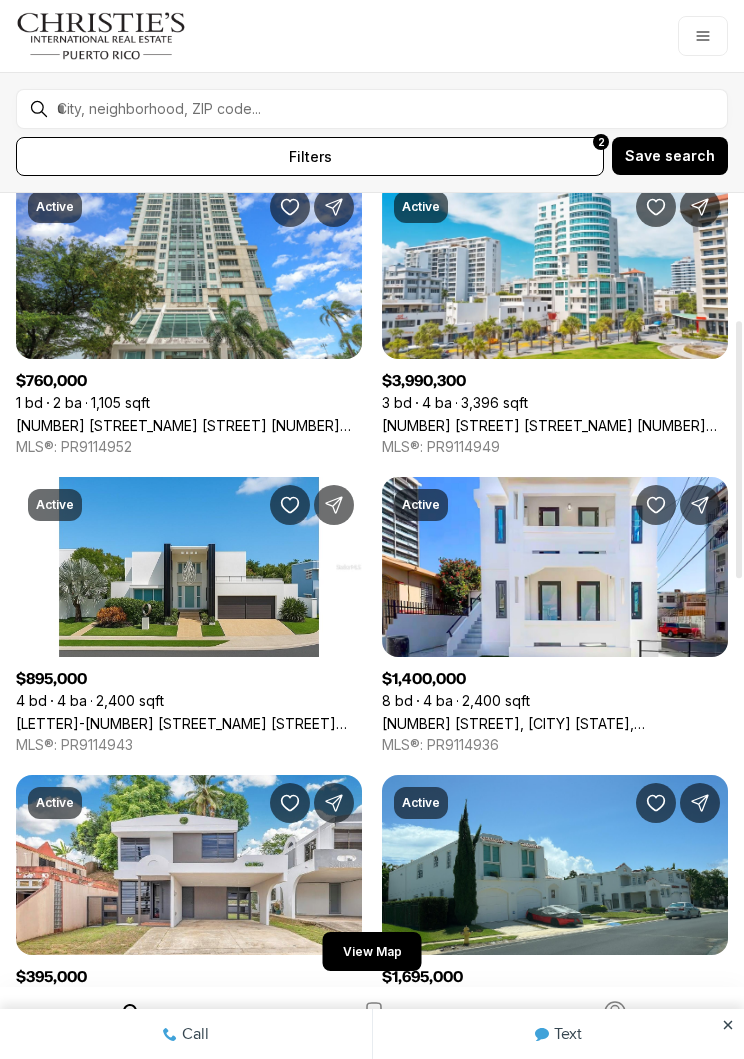 click on "F-2 Sierra del Rio CALLE 1 #F-2, SAN JUAN PR, 00918" at bounding box center (189, 723) 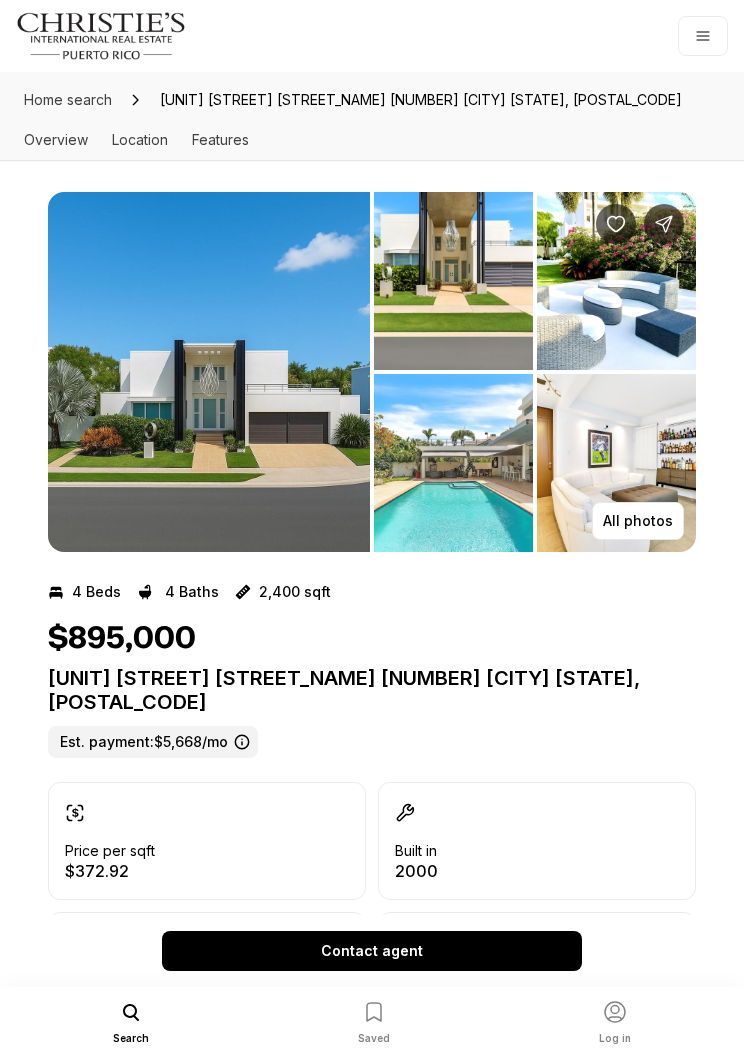 scroll, scrollTop: 0, scrollLeft: 0, axis: both 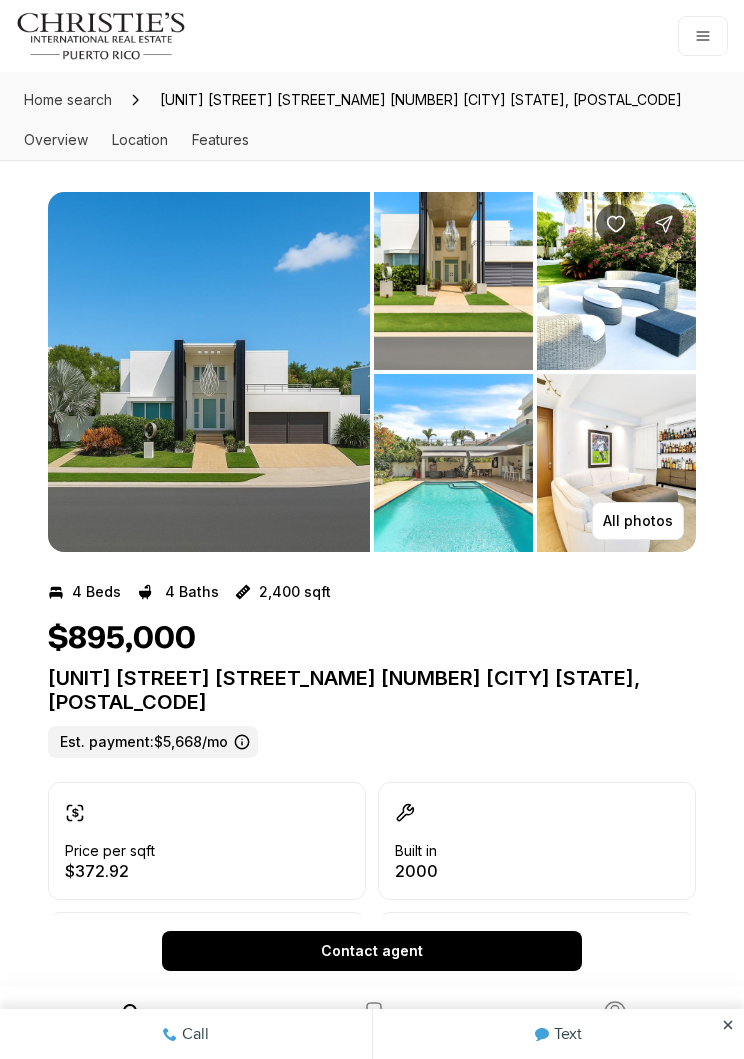 click on "All photos" at bounding box center (638, 521) 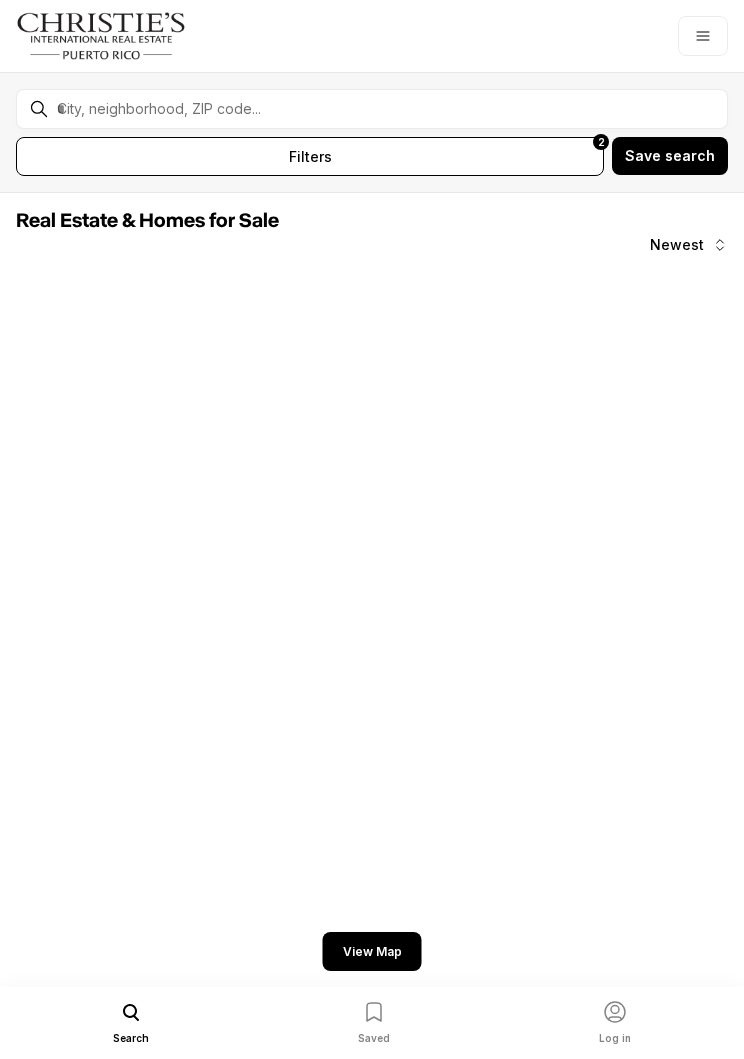 scroll, scrollTop: 0, scrollLeft: 0, axis: both 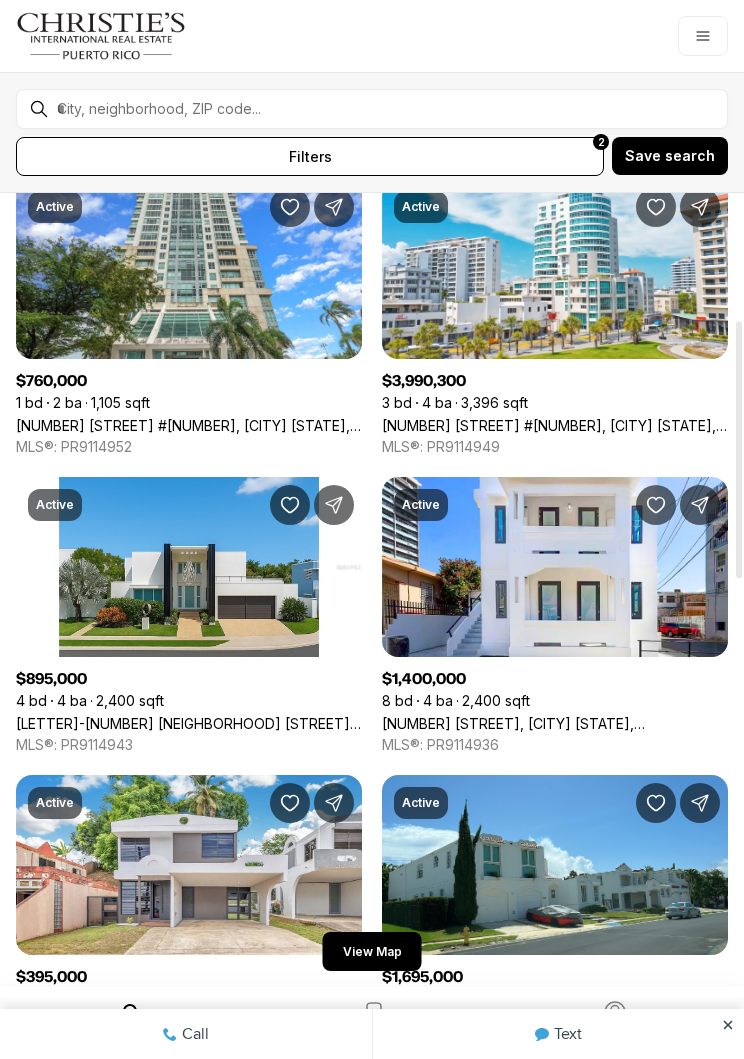 click on "149 CALLE DELBREY, SAN JUAN PR, 00911" at bounding box center [555, 723] 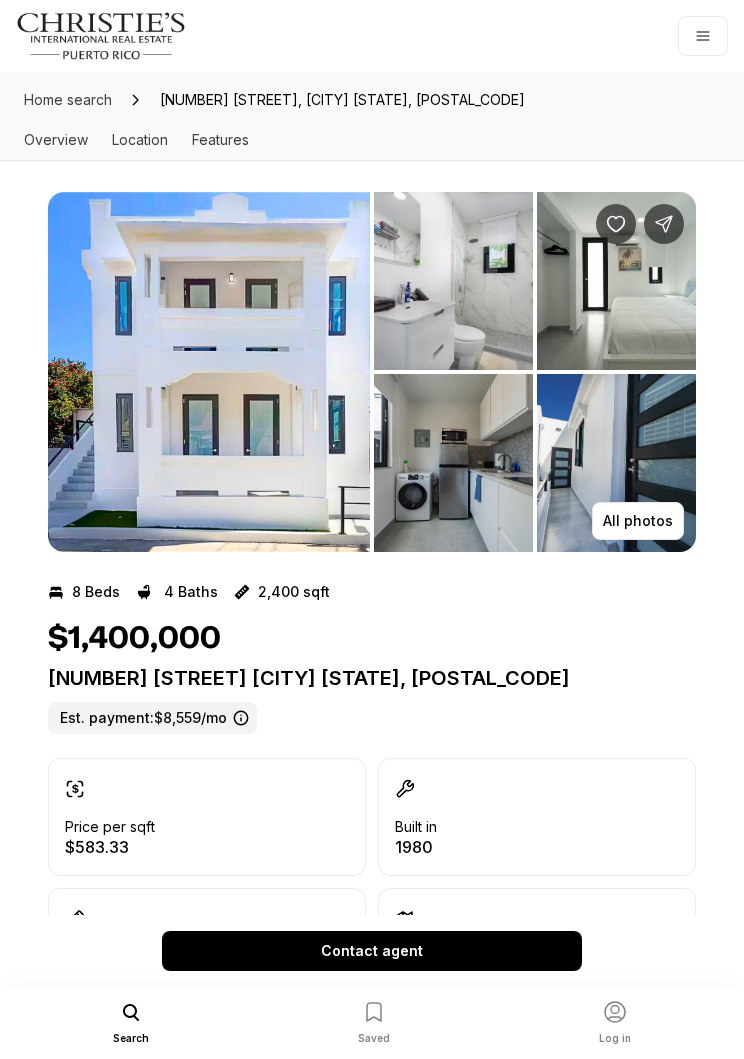 scroll, scrollTop: 0, scrollLeft: 0, axis: both 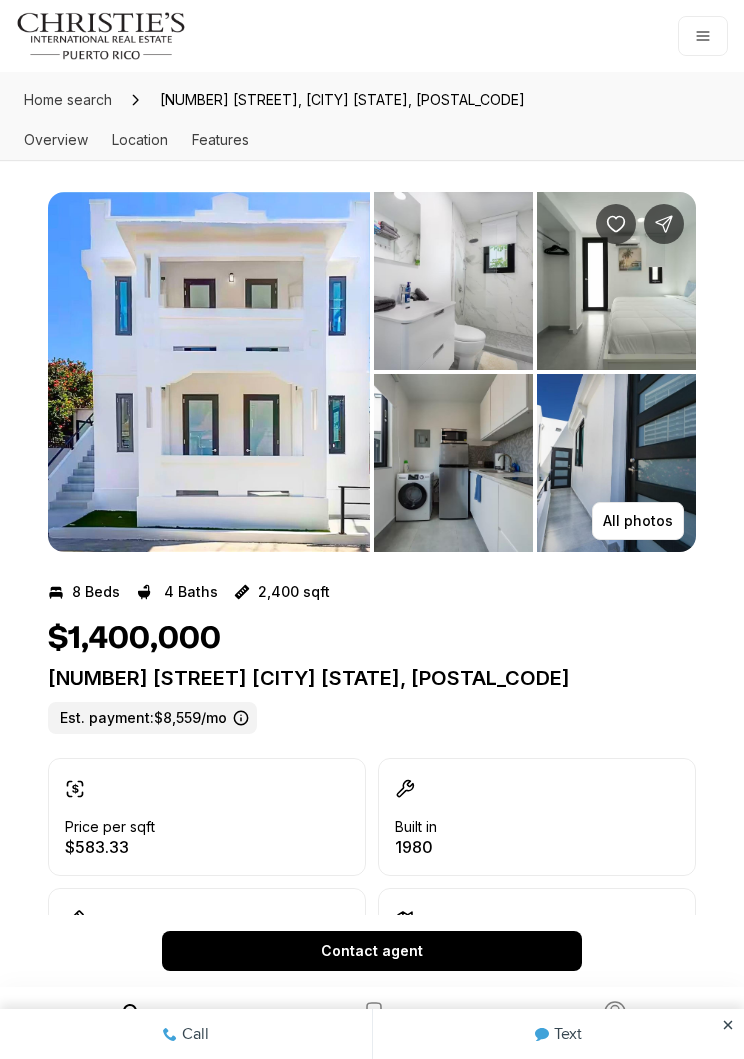click on "All photos" at bounding box center [638, 521] 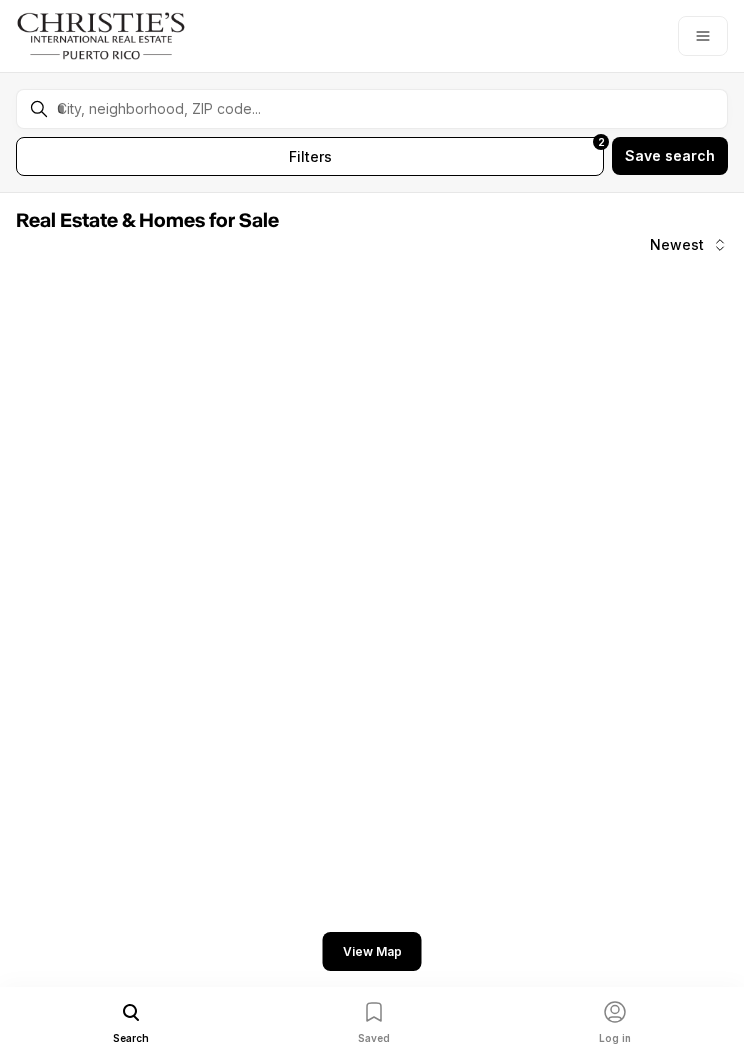 scroll, scrollTop: 0, scrollLeft: 0, axis: both 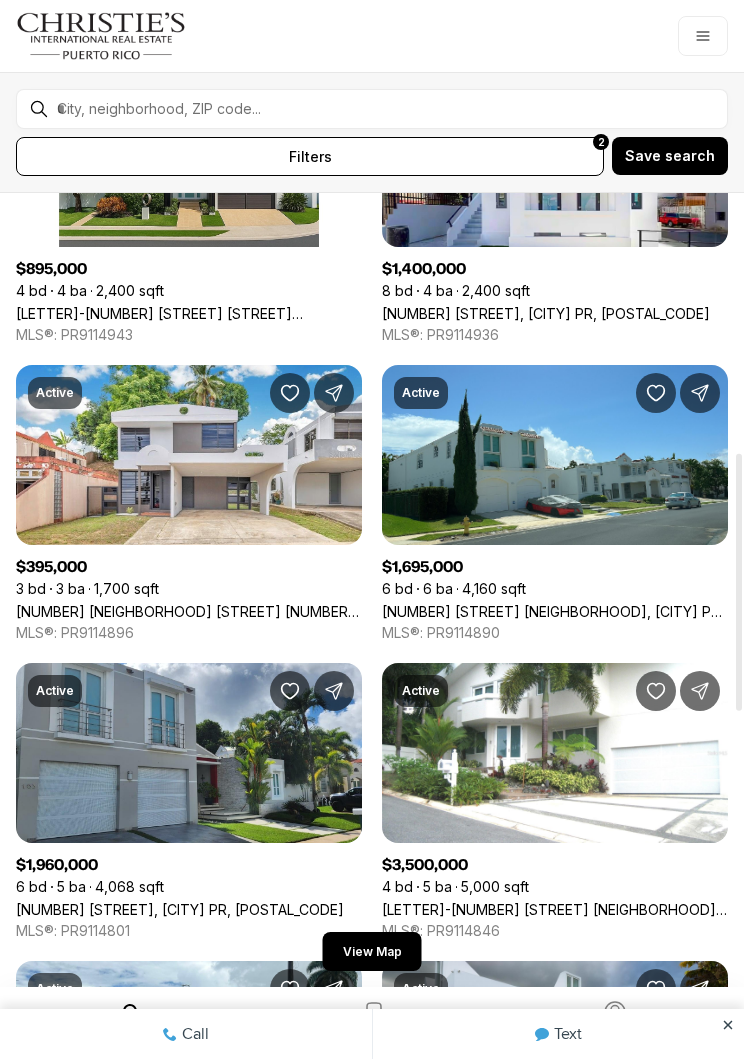 click on "[NUMBER] [STREET] [APT], [CITY] [STATE], [POSTAL_CODE]" at bounding box center (189, 611) 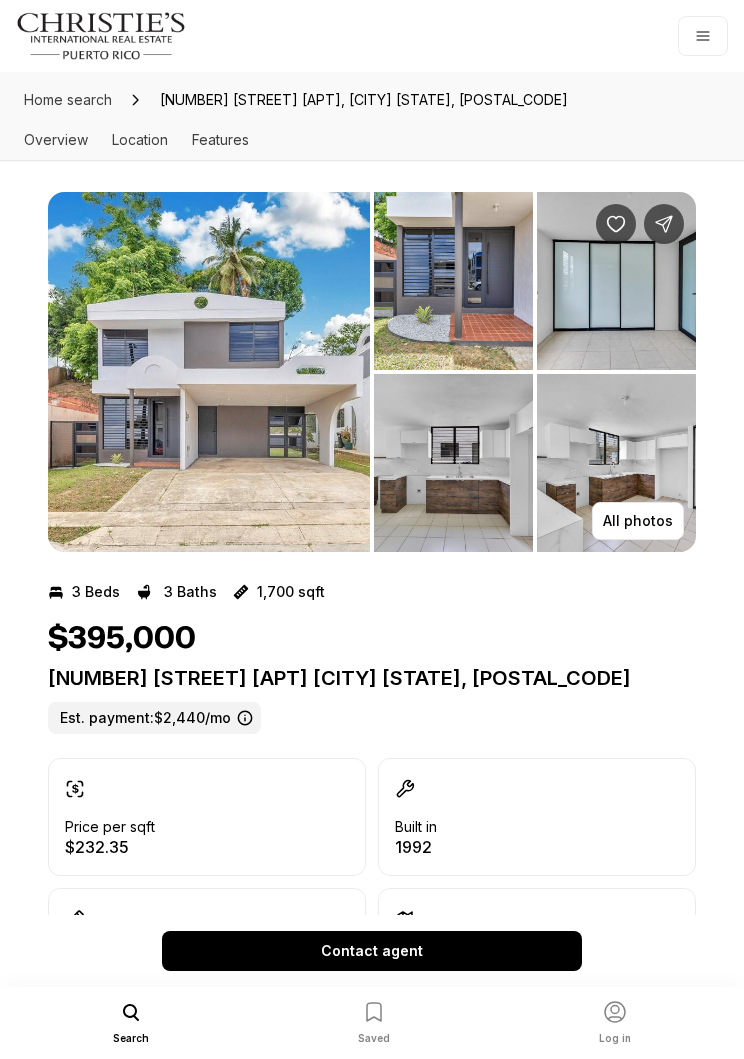 scroll, scrollTop: 0, scrollLeft: 0, axis: both 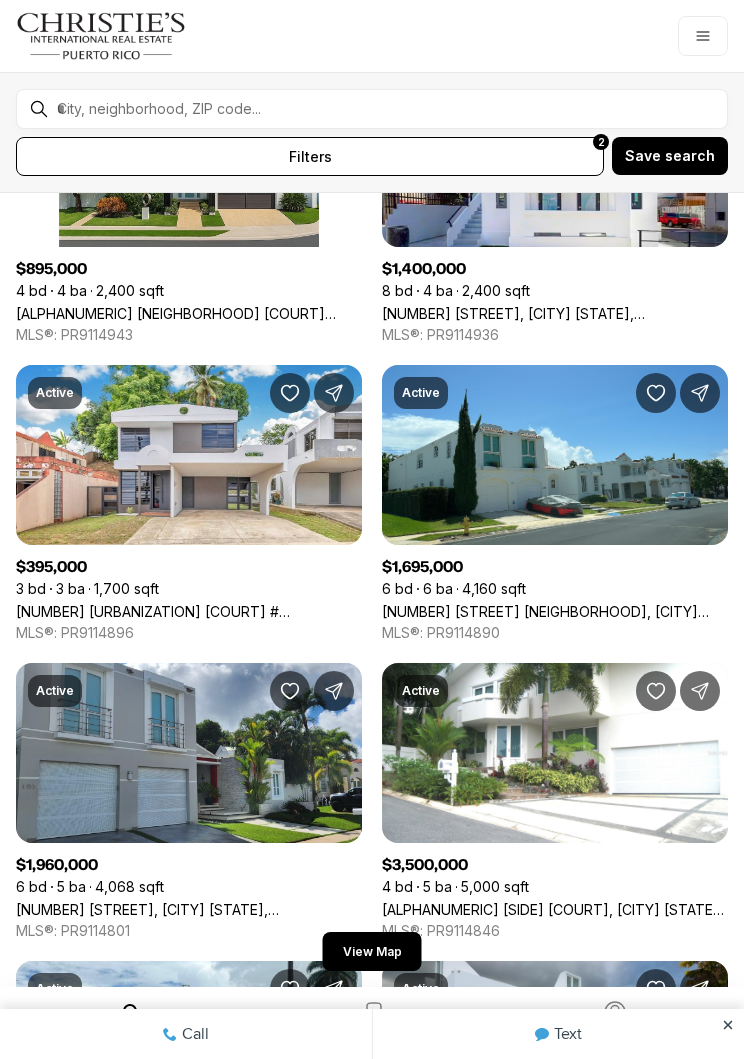 click on "[NUMBER] [STREET] [NEIGHBORHOOD], [CITY] [STATE], [POSTAL_CODE]" at bounding box center [555, 611] 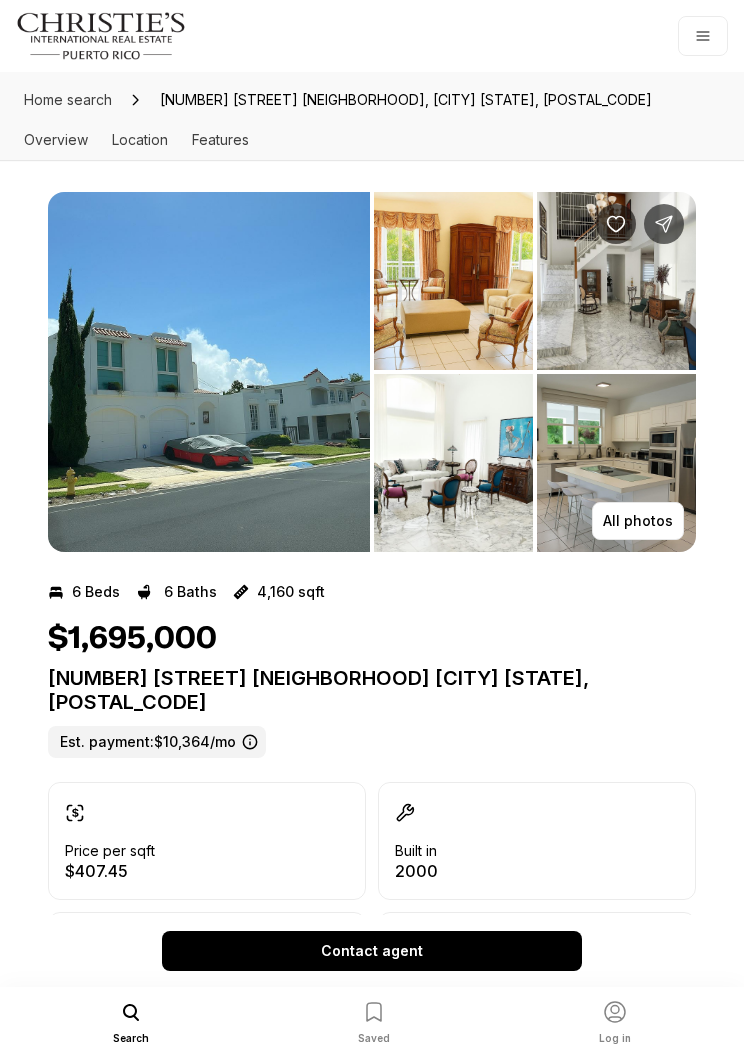 scroll, scrollTop: 0, scrollLeft: 0, axis: both 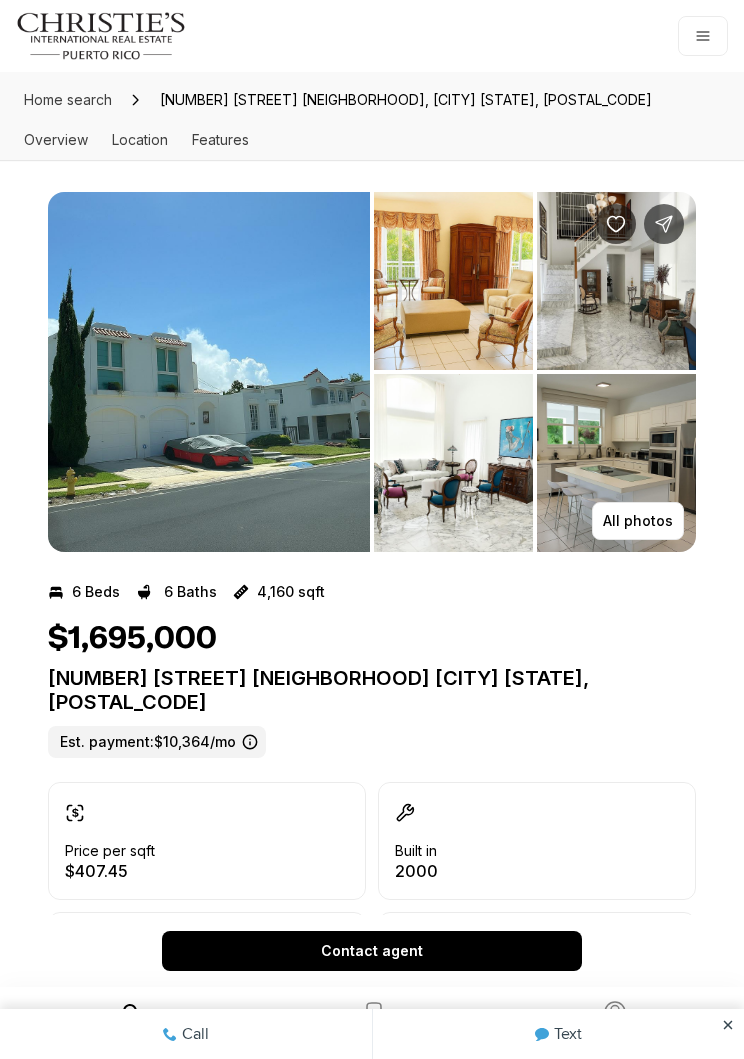 click on "All photos" at bounding box center [638, 521] 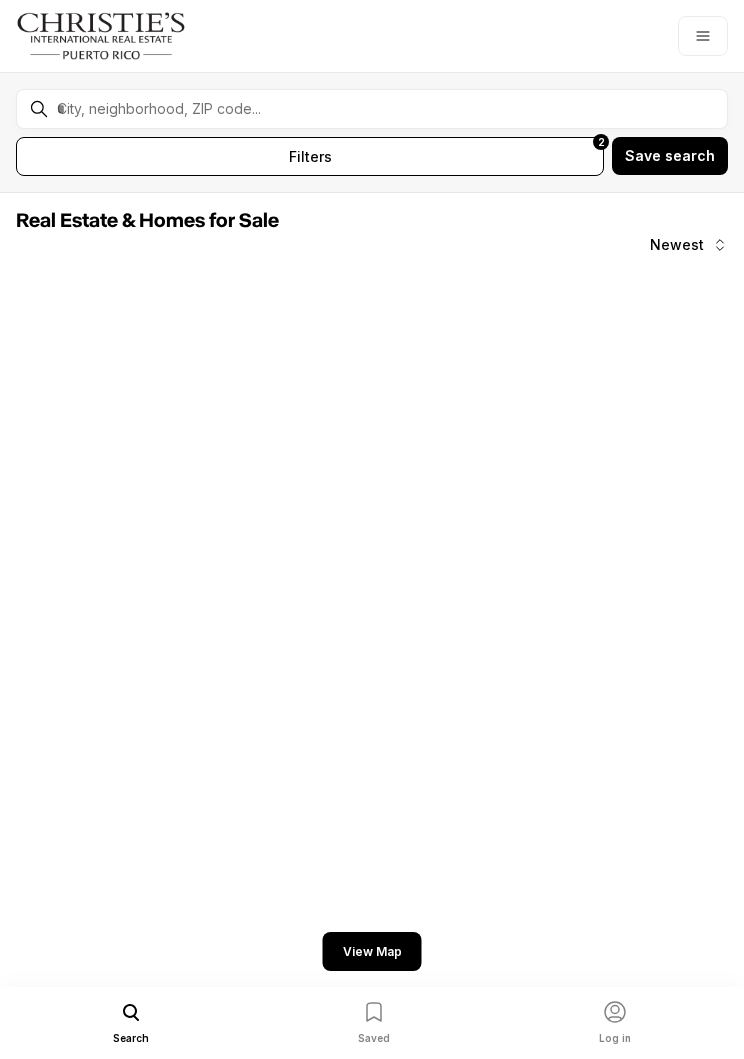 scroll, scrollTop: 0, scrollLeft: 0, axis: both 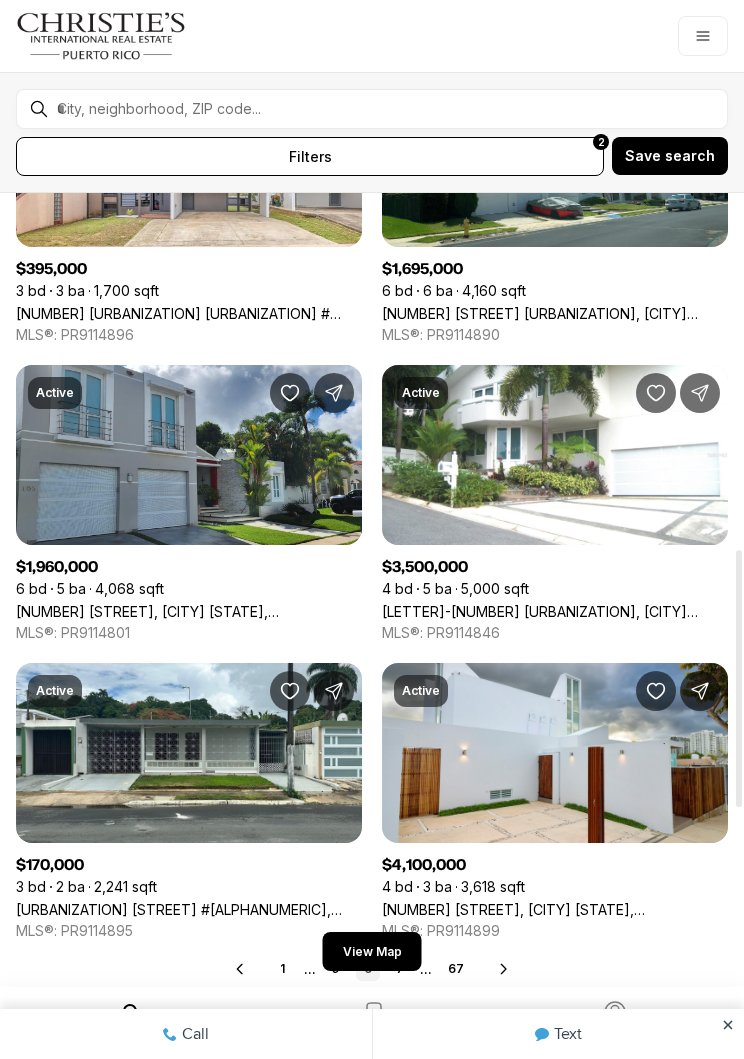 click on "[NUMBER] [STREET], [CITY] [STATE], [POSTAL_CODE]" at bounding box center [189, 611] 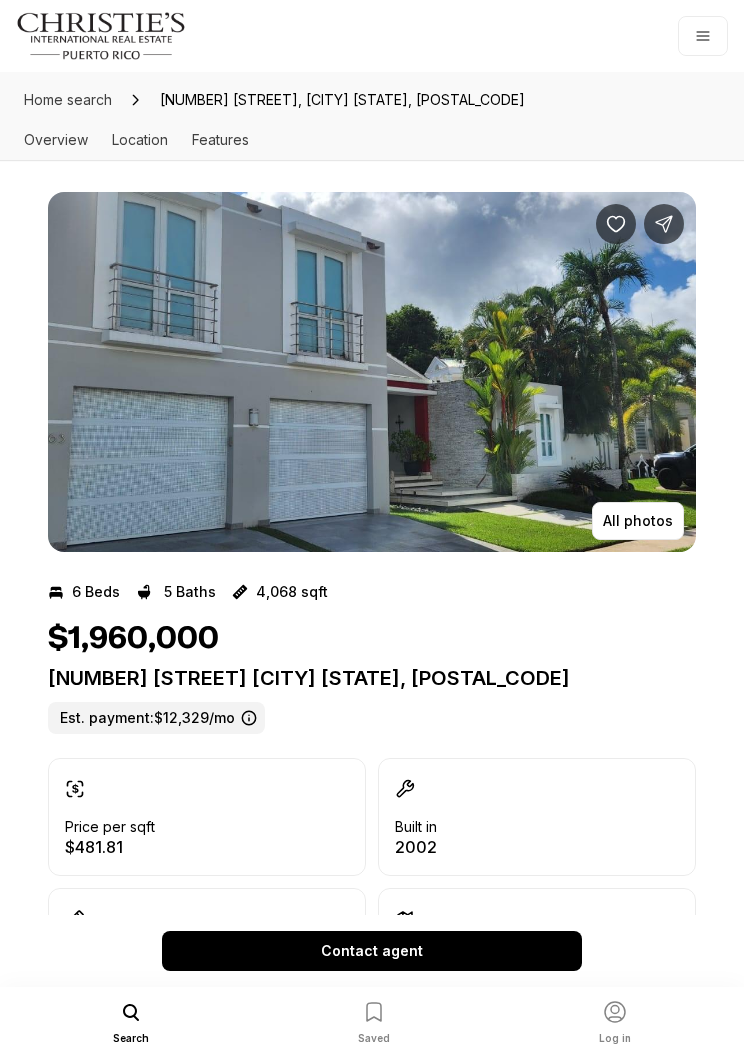 scroll, scrollTop: 0, scrollLeft: 0, axis: both 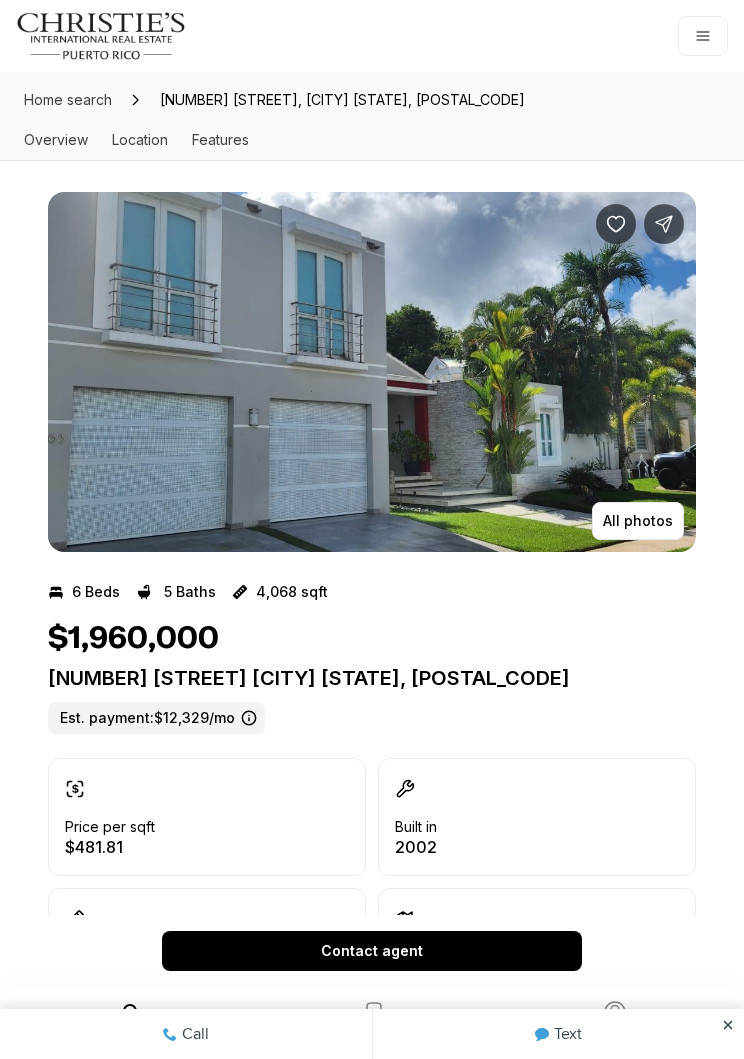 click at bounding box center (372, 372) 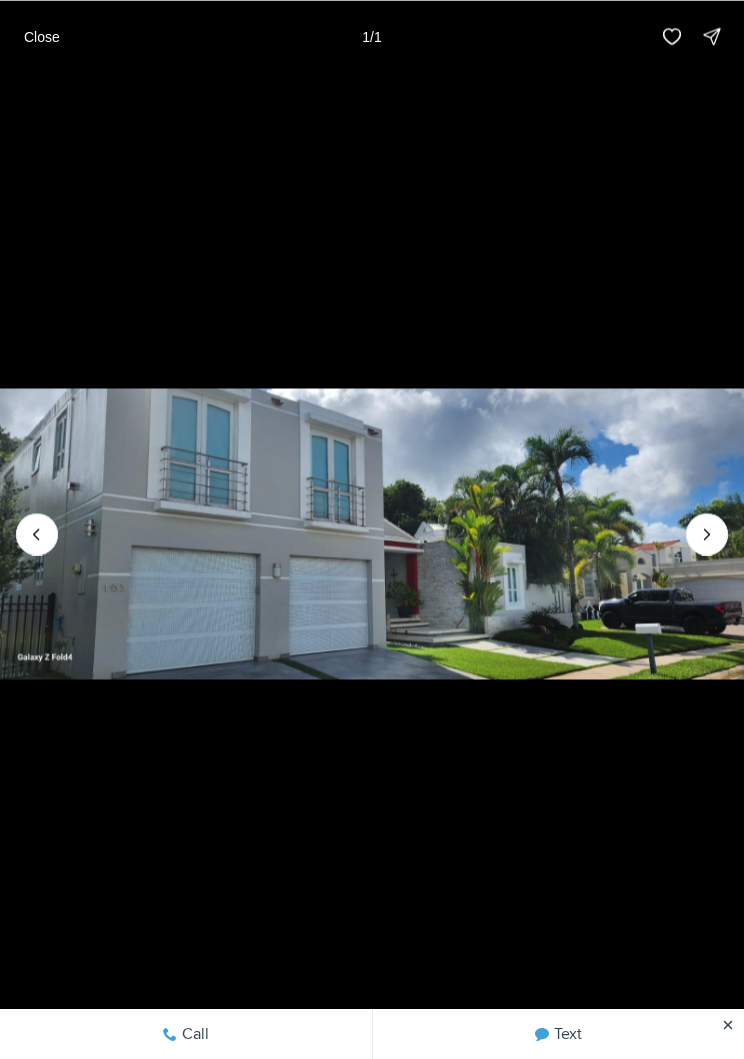 click at bounding box center (707, 534) 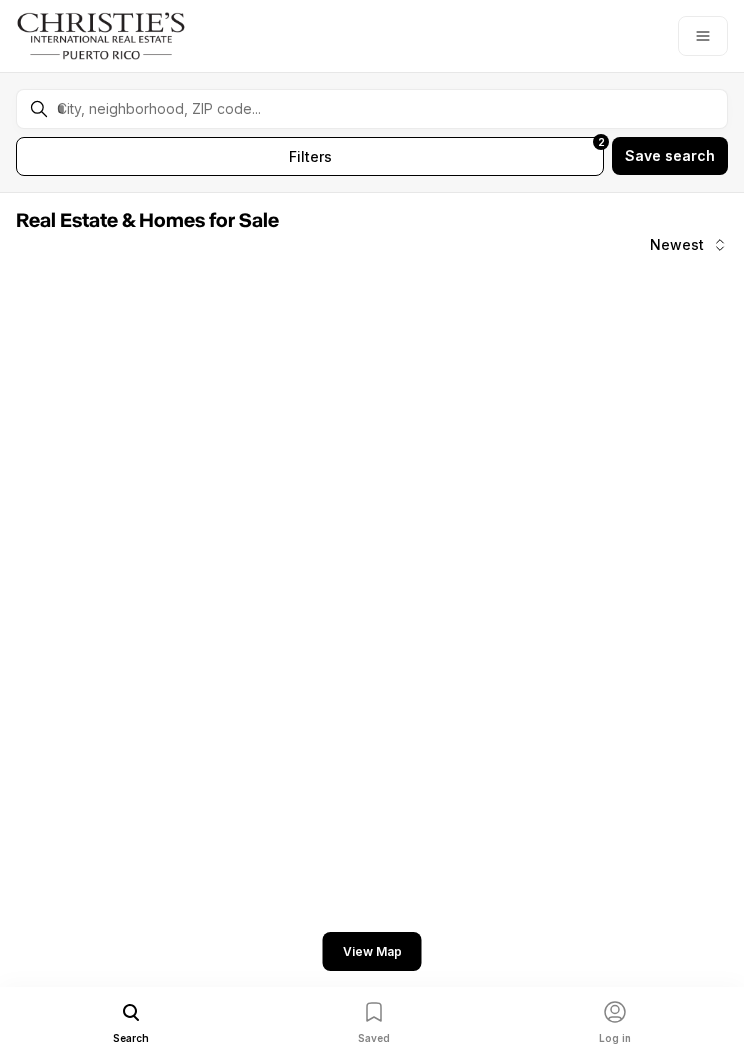 scroll, scrollTop: 0, scrollLeft: 0, axis: both 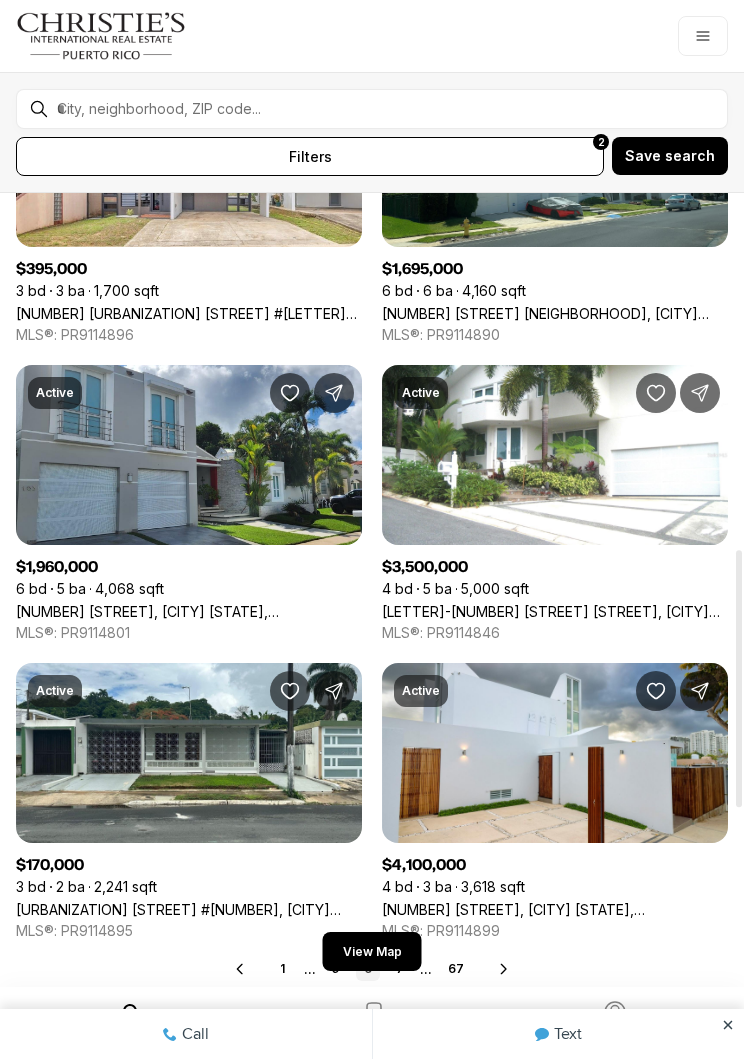 click on "[LETTER]-[NUMBER] [STREET] [STREET], [CITY] [STATE], [POSTAL_CODE]" at bounding box center [555, 611] 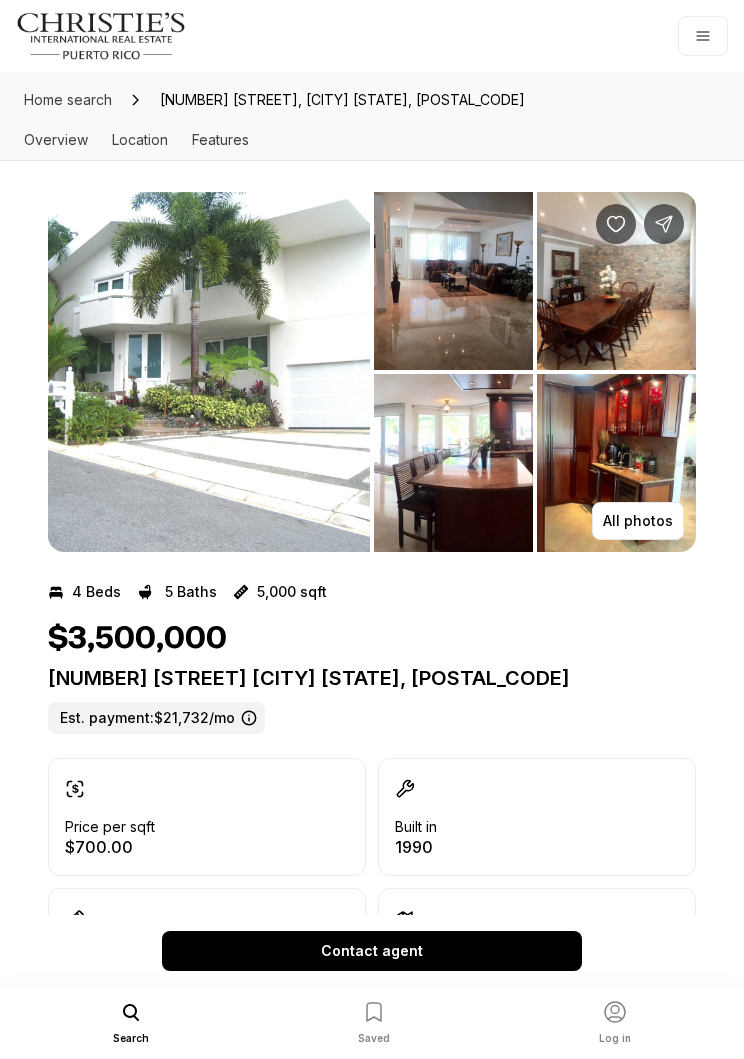 scroll, scrollTop: 0, scrollLeft: 0, axis: both 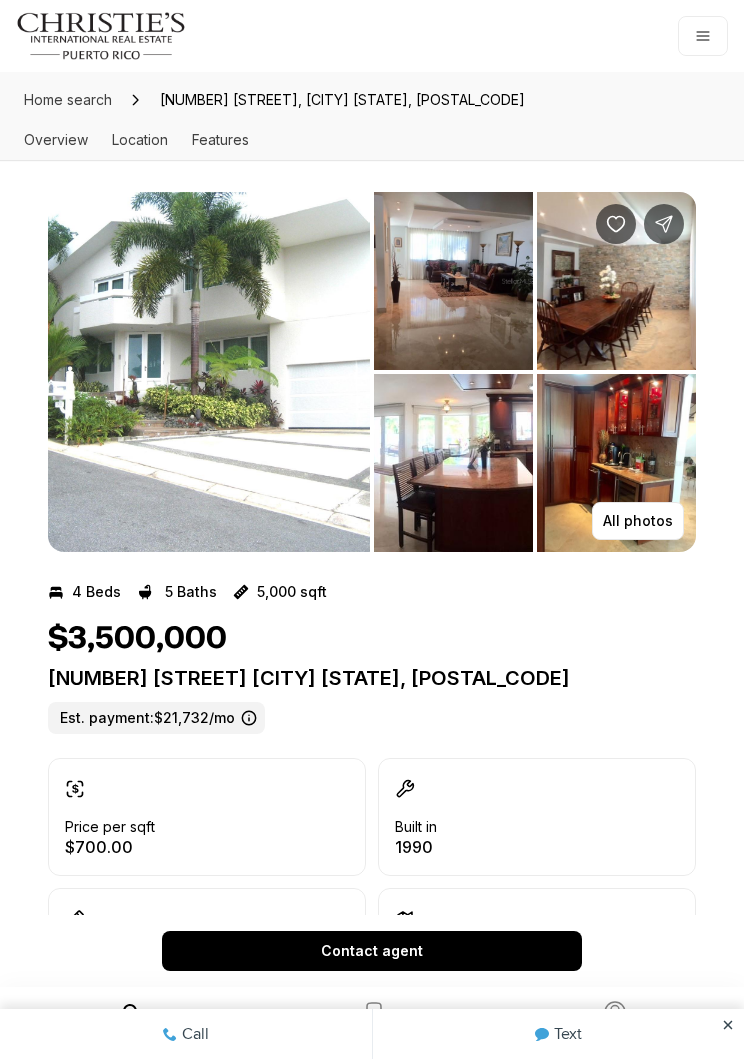 click at bounding box center (616, 463) 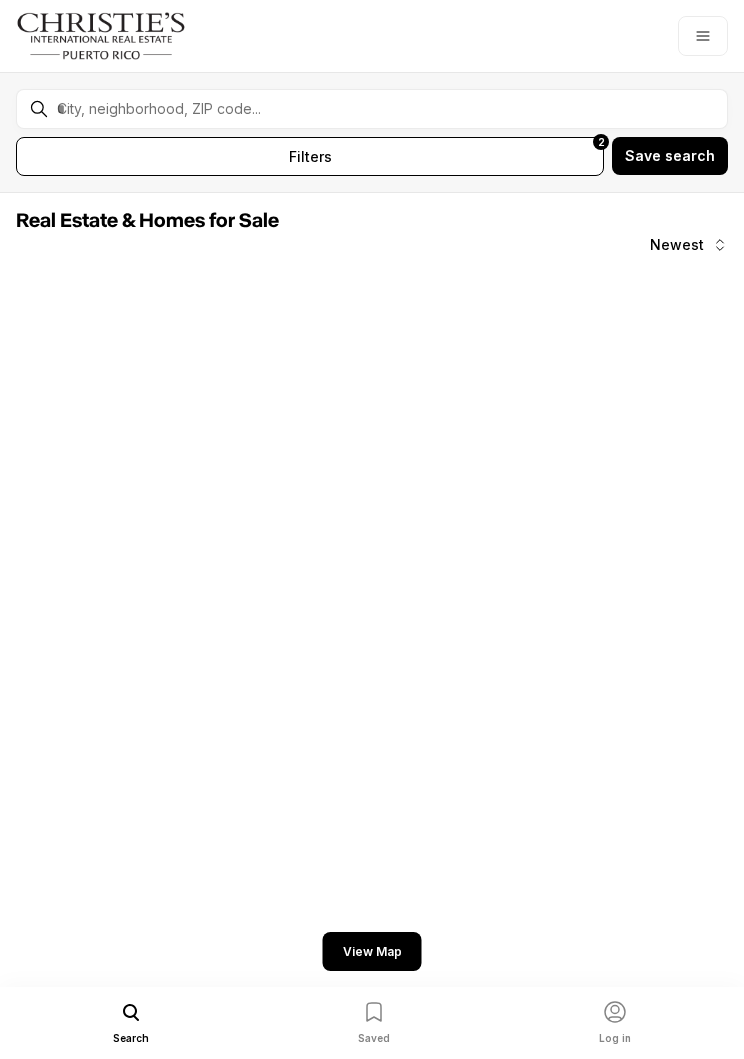 scroll, scrollTop: 0, scrollLeft: 0, axis: both 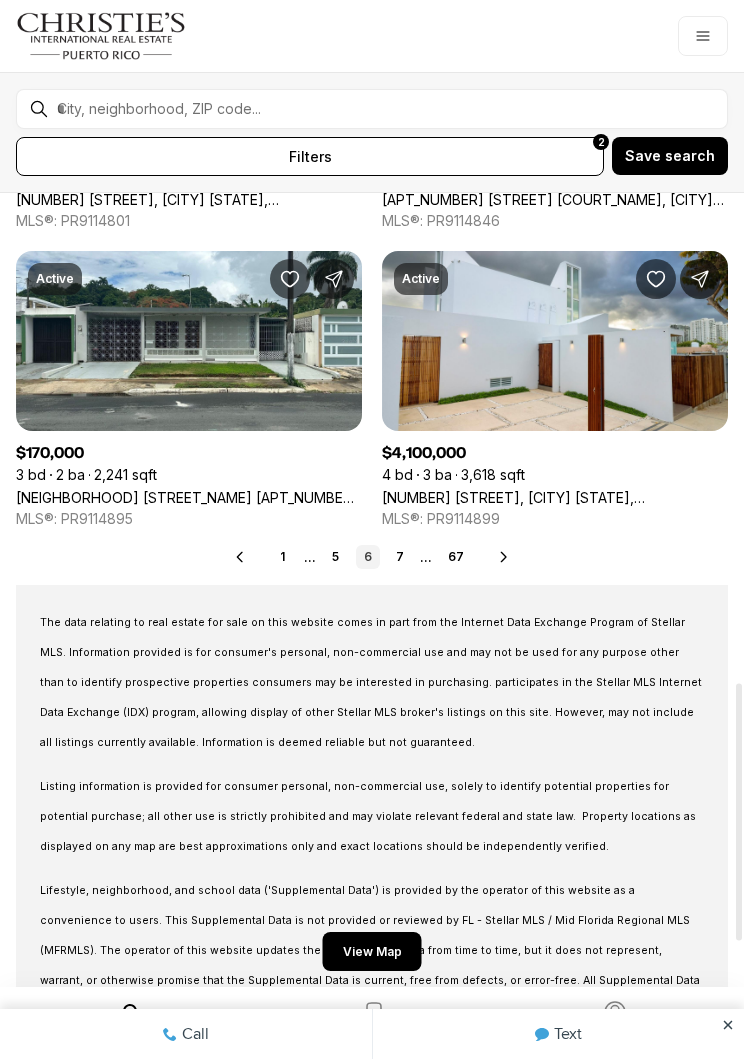 click on "254 MANUEL F. ROSSY, SAN JUAN PR, 00918" at bounding box center [555, 497] 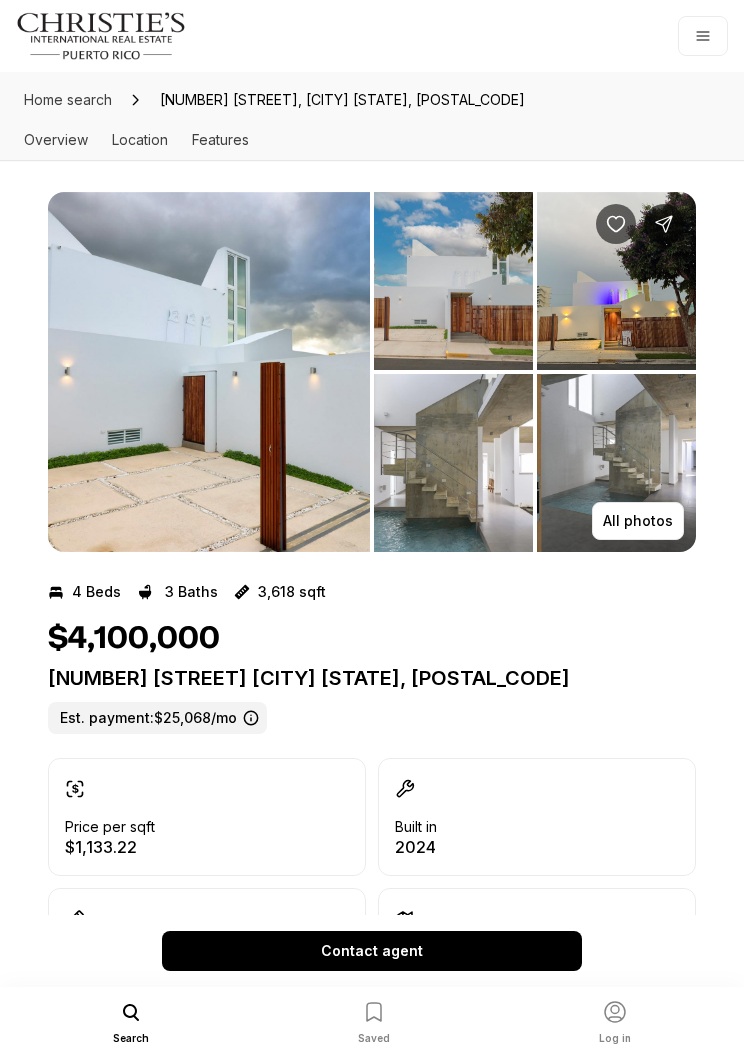 scroll, scrollTop: 0, scrollLeft: 0, axis: both 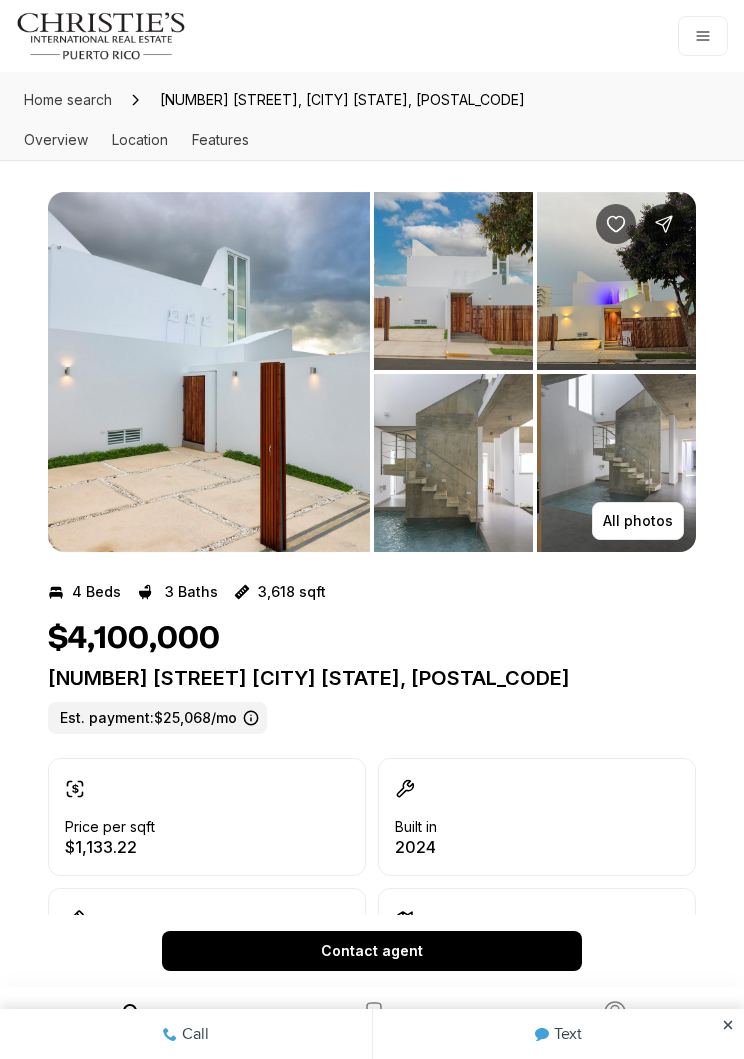 click on "All photos" at bounding box center (638, 521) 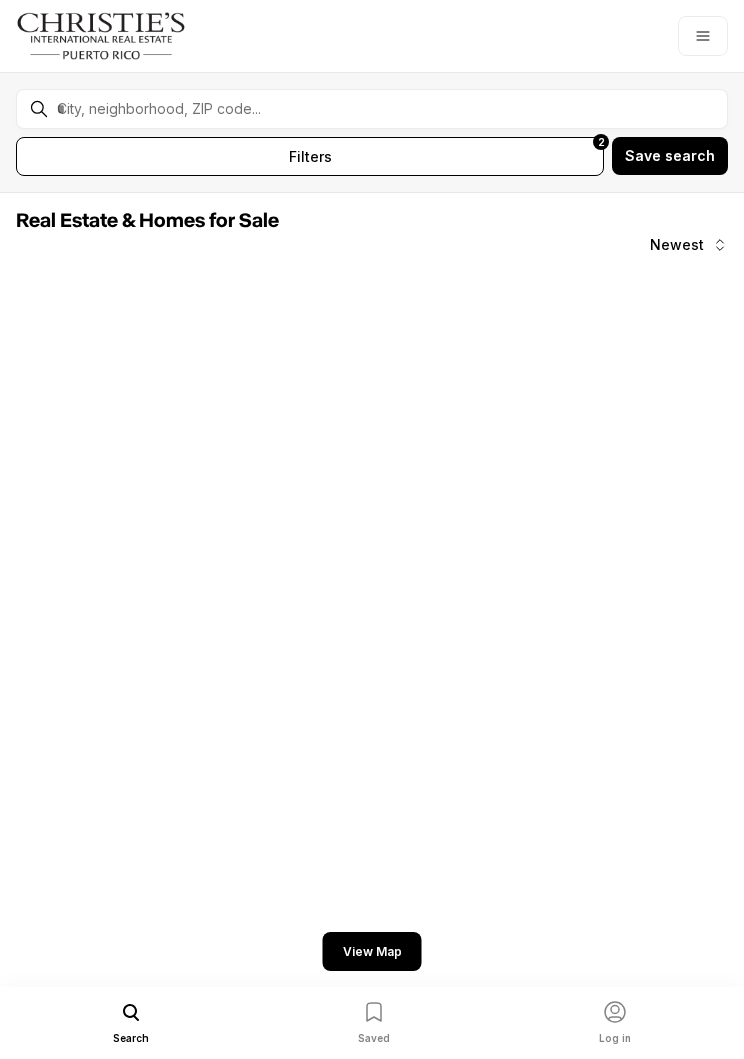 scroll, scrollTop: 0, scrollLeft: 0, axis: both 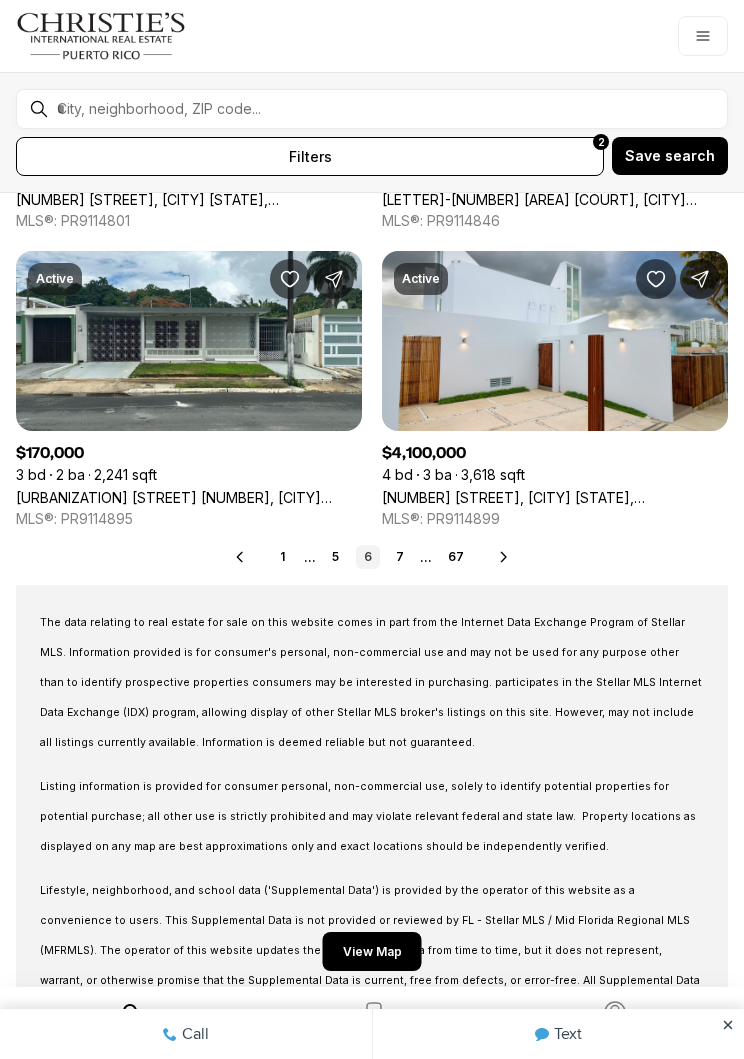 click on "7" at bounding box center [400, 557] 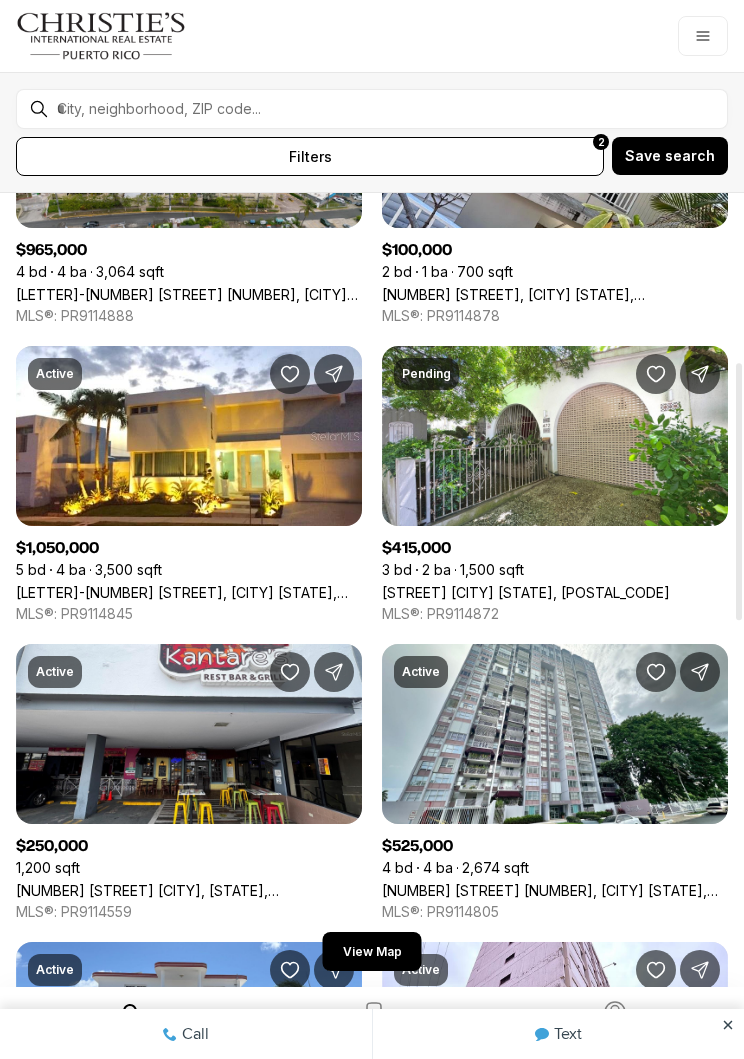 scroll, scrollTop: 521, scrollLeft: 0, axis: vertical 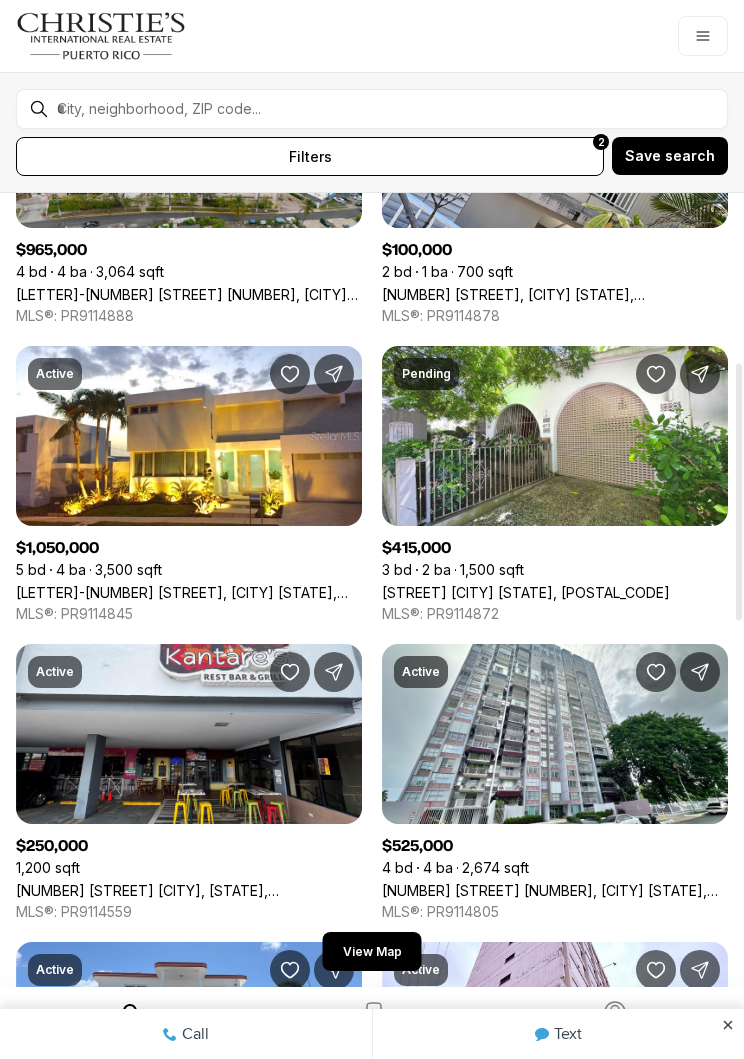 click on "L-2 CALLE LOS GAVILANES, GUAYNABO PR, 00969" at bounding box center (189, 592) 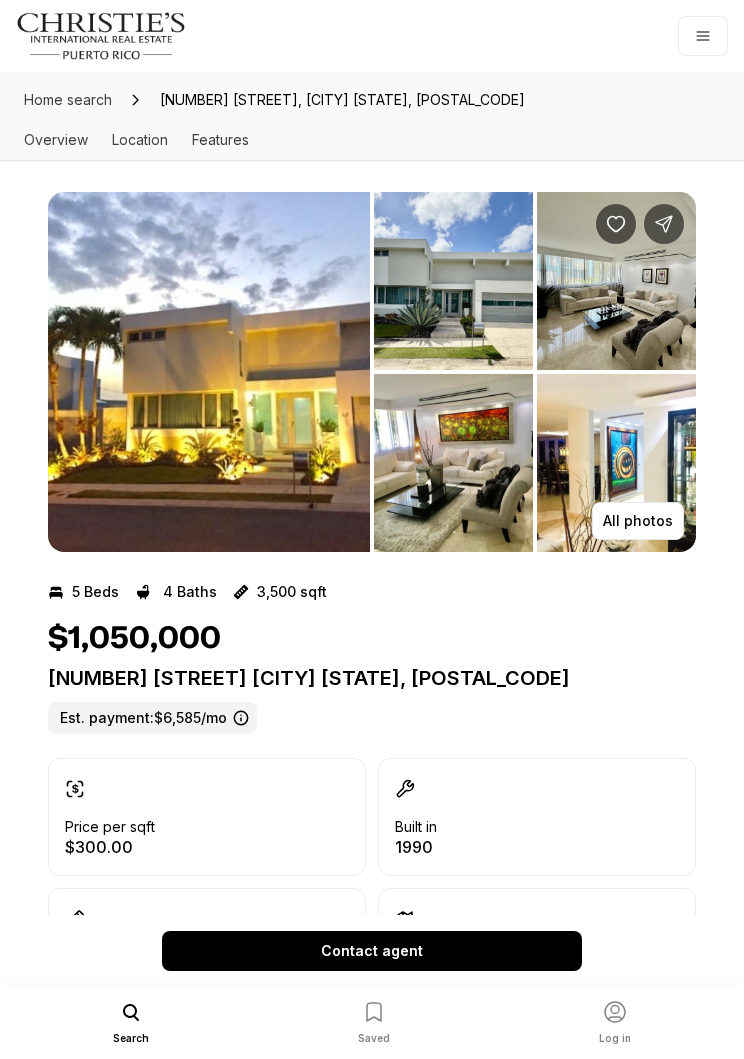 scroll, scrollTop: 0, scrollLeft: 0, axis: both 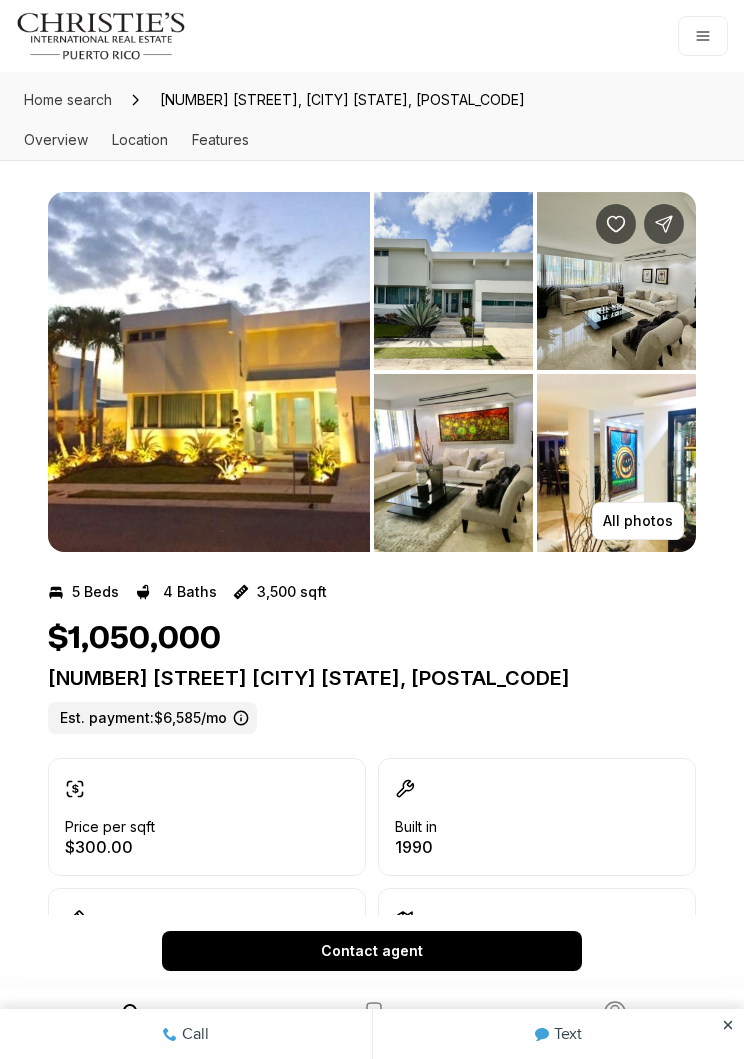 click on "All photos" at bounding box center [638, 521] 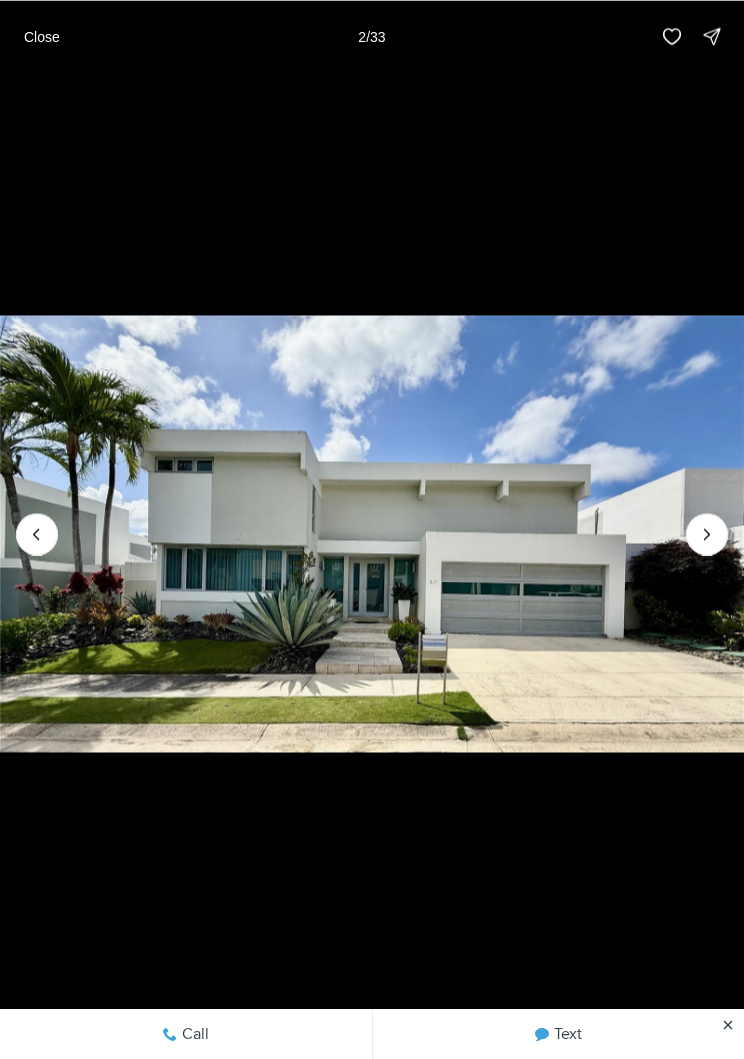 click 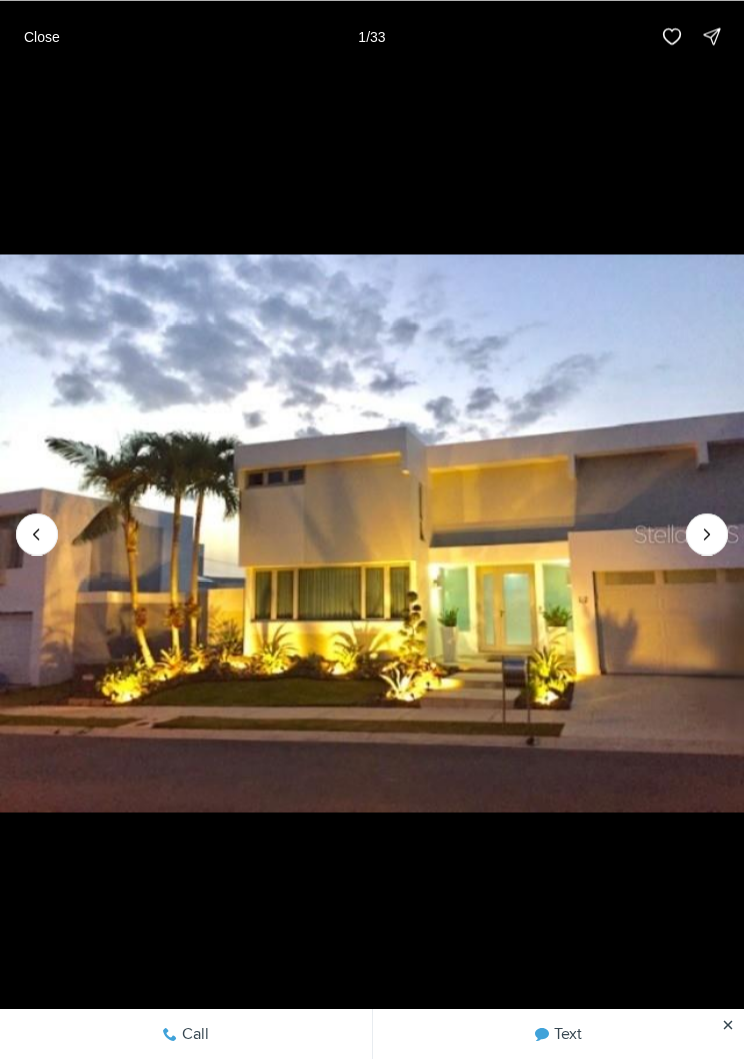 click 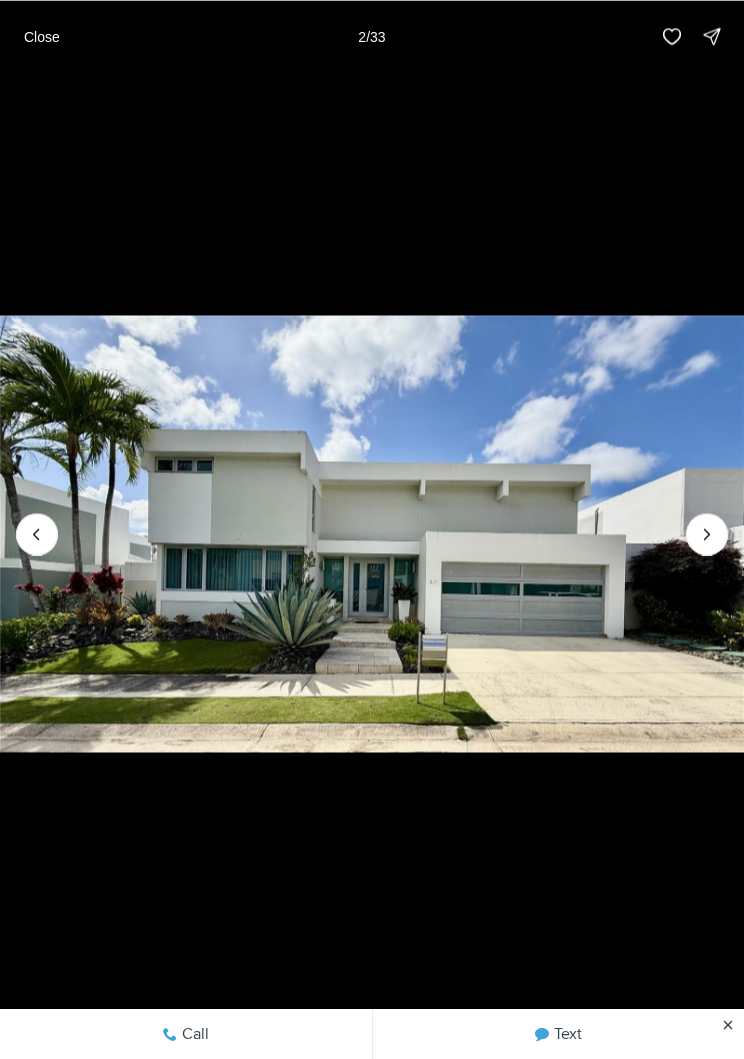 click 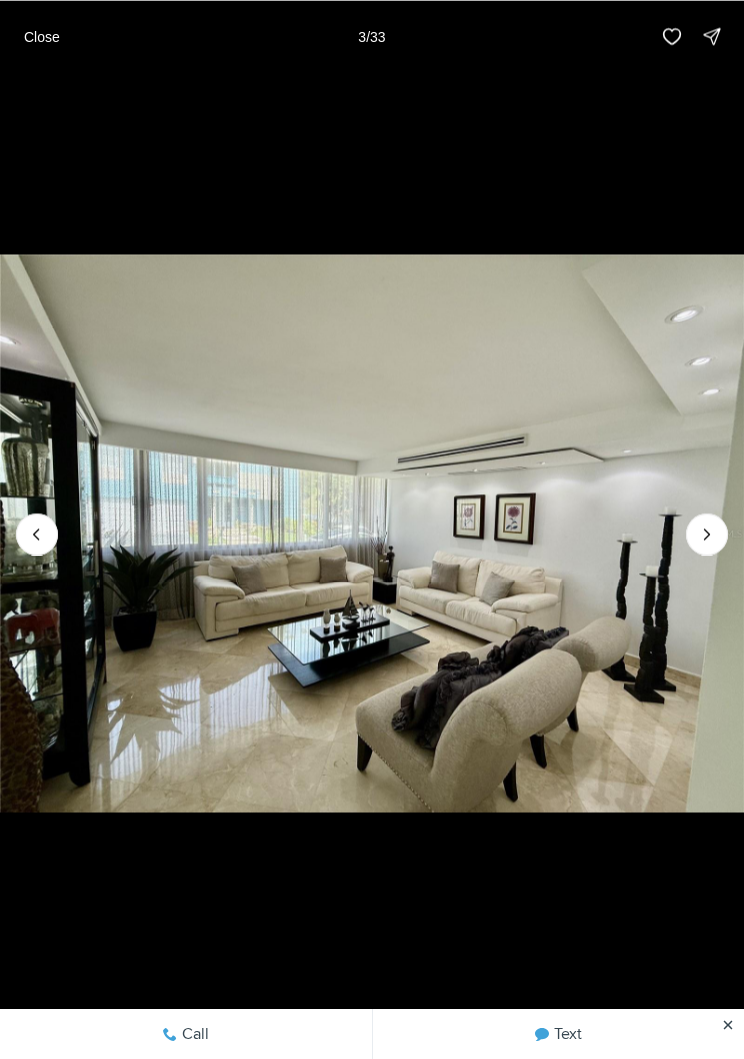 click 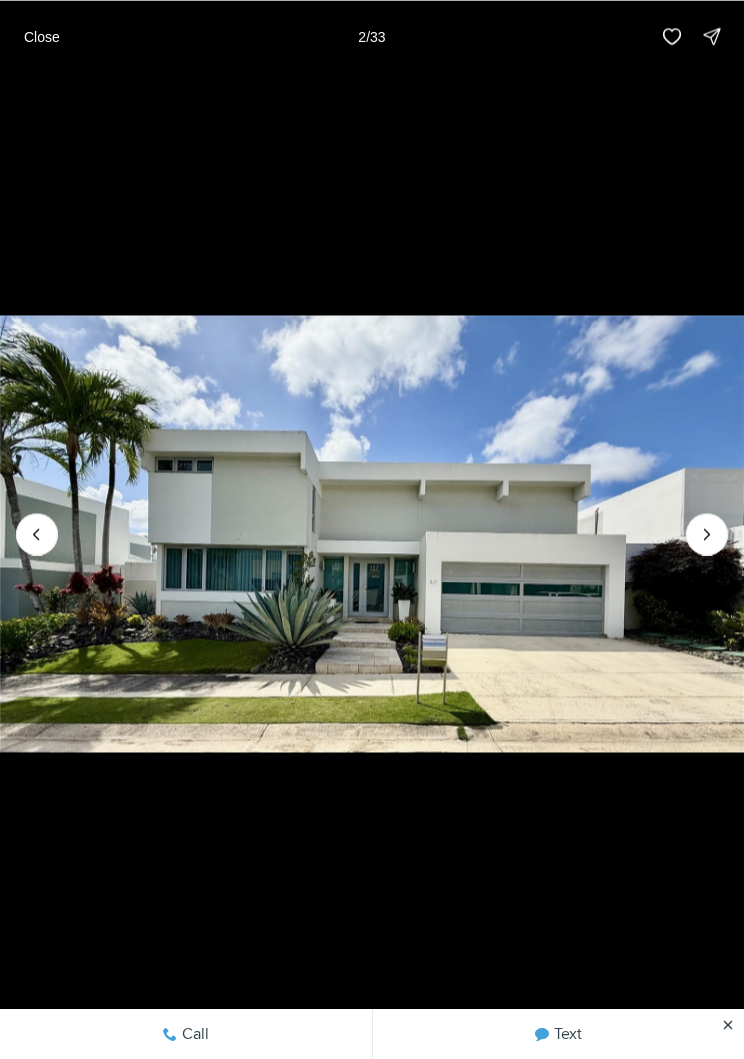 click at bounding box center [707, 534] 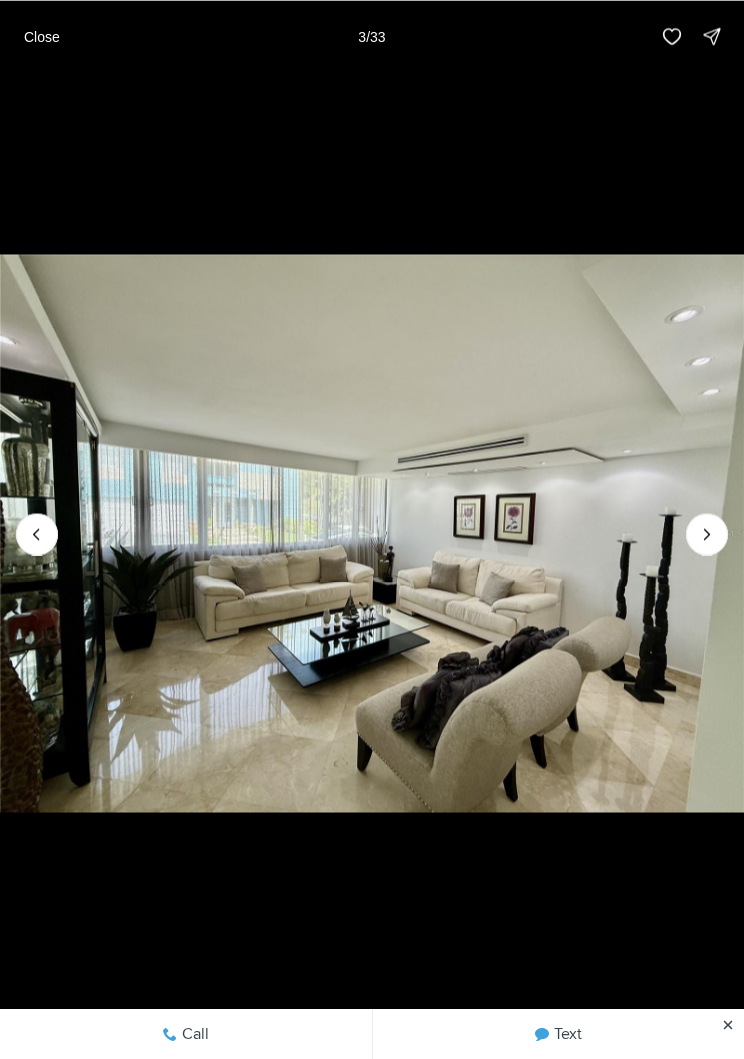 click 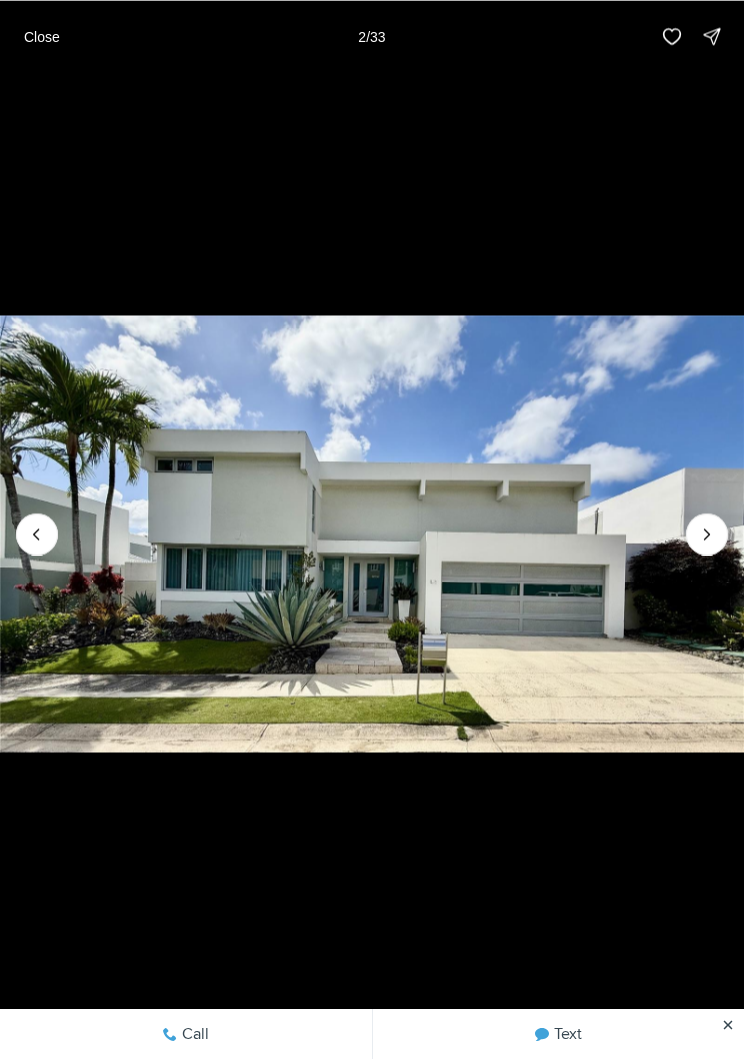 click at bounding box center [707, 534] 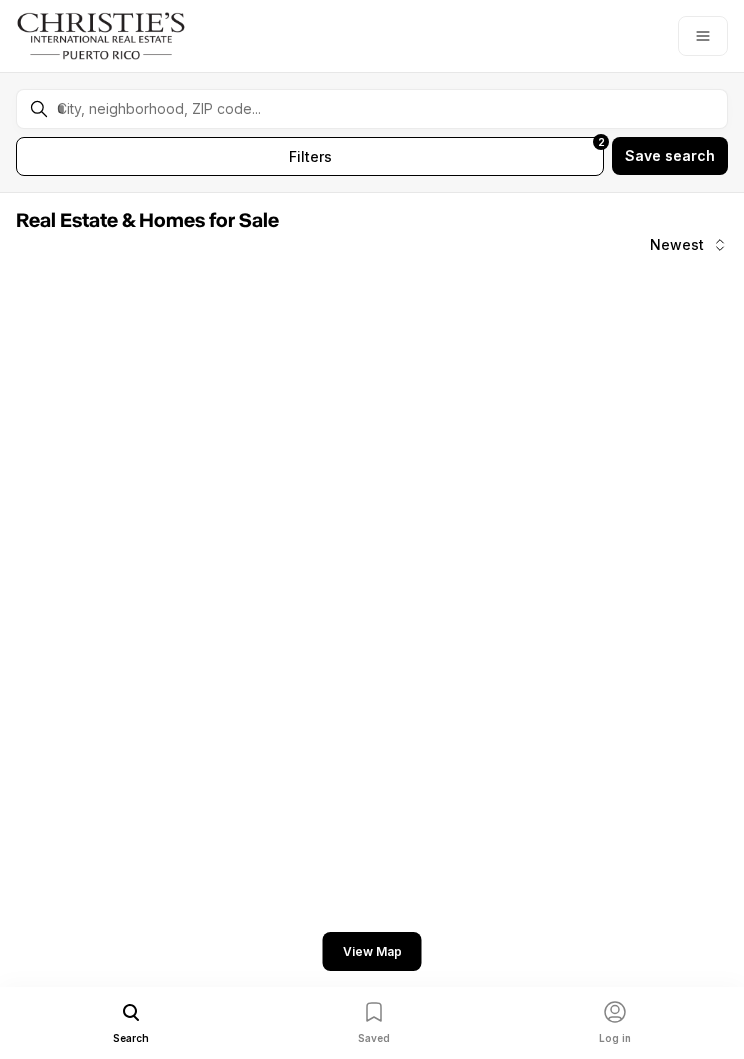 scroll, scrollTop: 0, scrollLeft: 0, axis: both 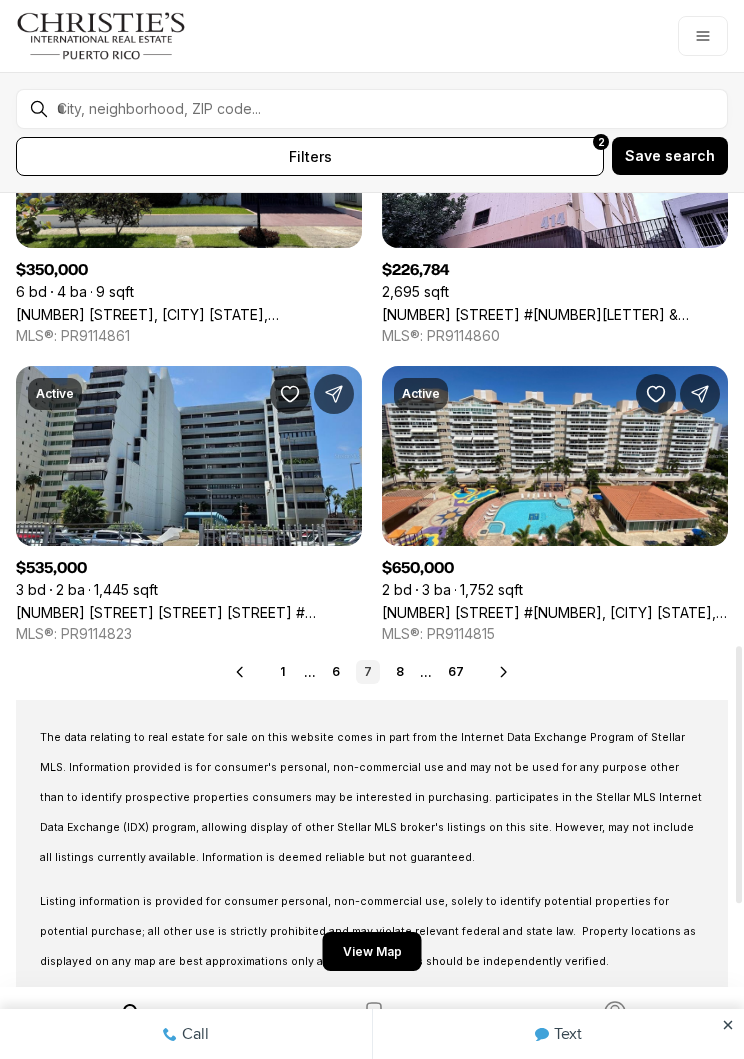 click on "8" at bounding box center (400, 672) 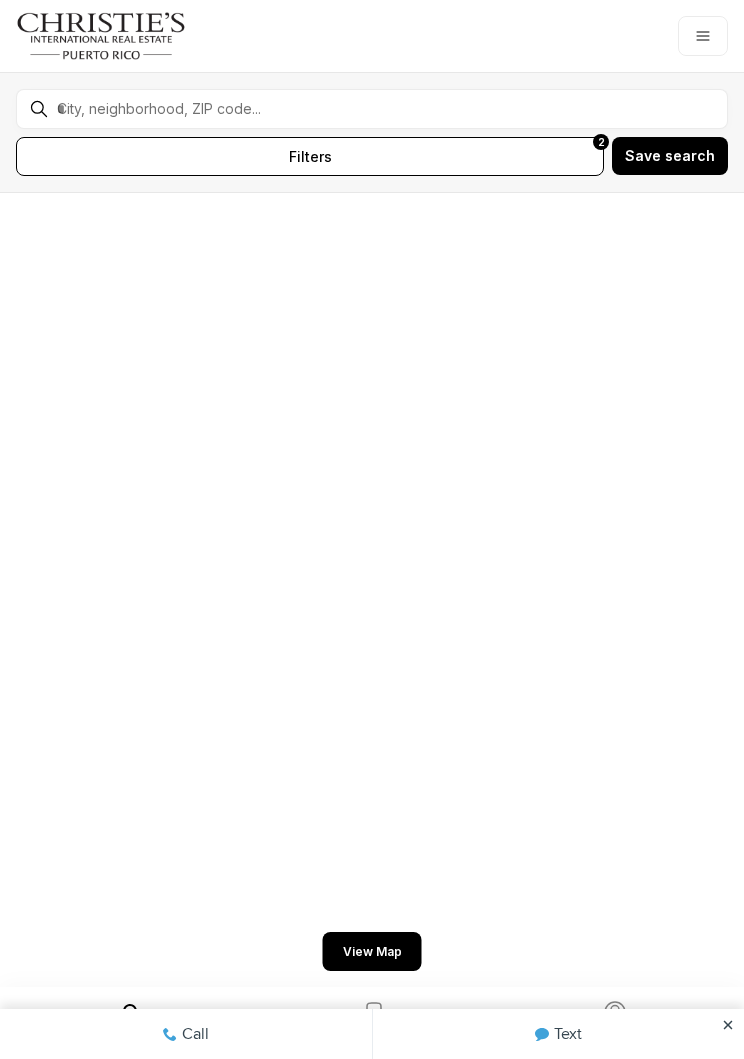 scroll, scrollTop: 0, scrollLeft: 0, axis: both 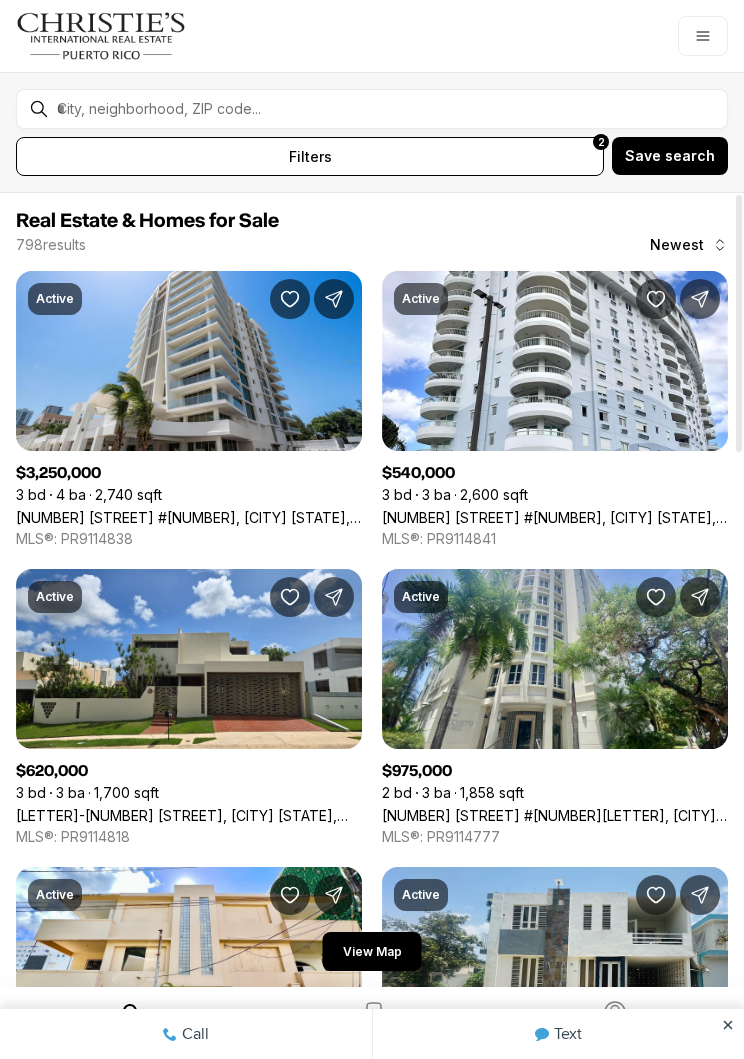 click on "[NUMBER] [STREET] [APT], [CITY] [STATE], [POSTAL_CODE]" at bounding box center [189, 517] 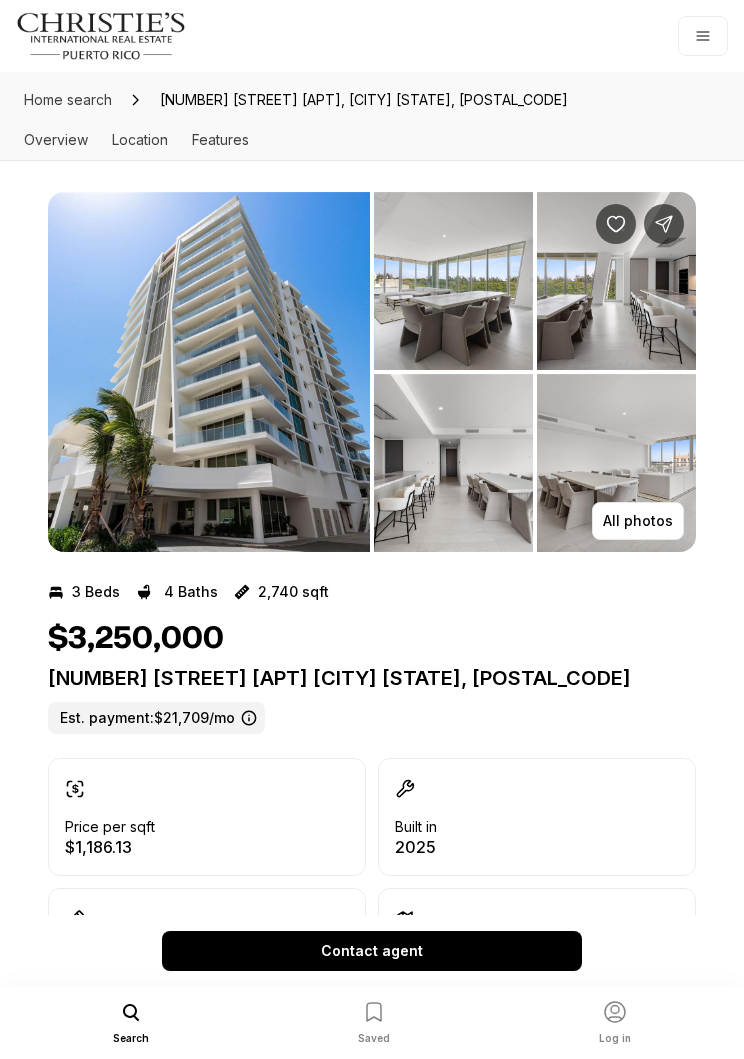 scroll, scrollTop: 0, scrollLeft: 0, axis: both 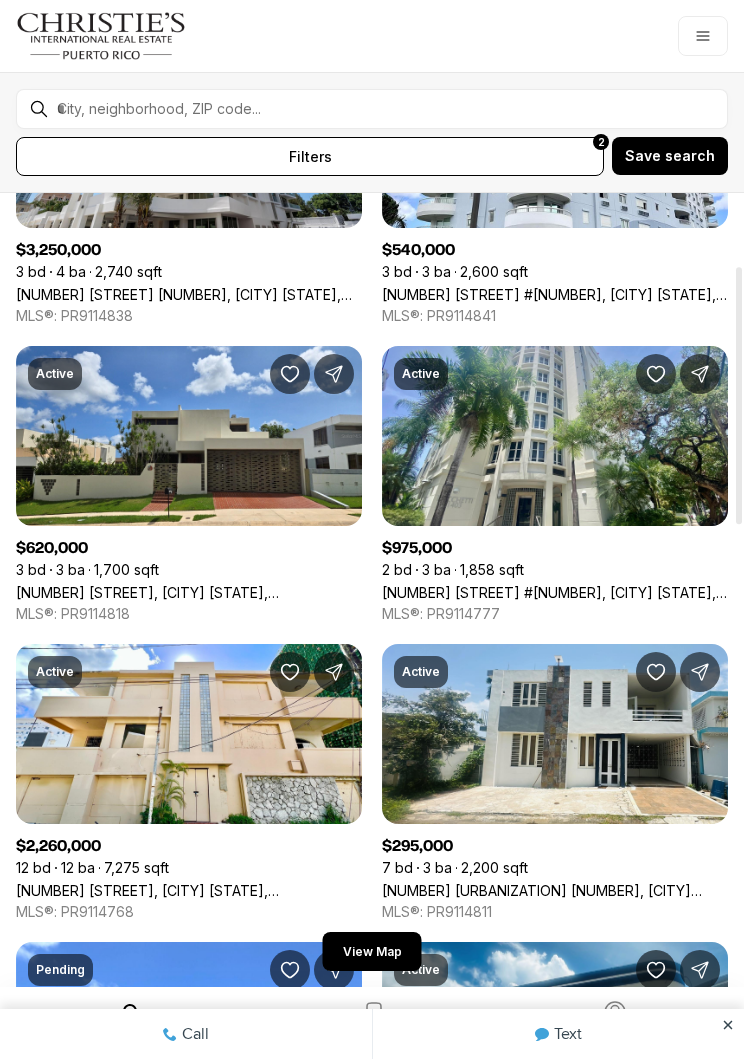 click on "[NUMBER] [STREET] #[NUMBER], [CITY] [STATE], [POSTAL_CODE]" at bounding box center [555, 592] 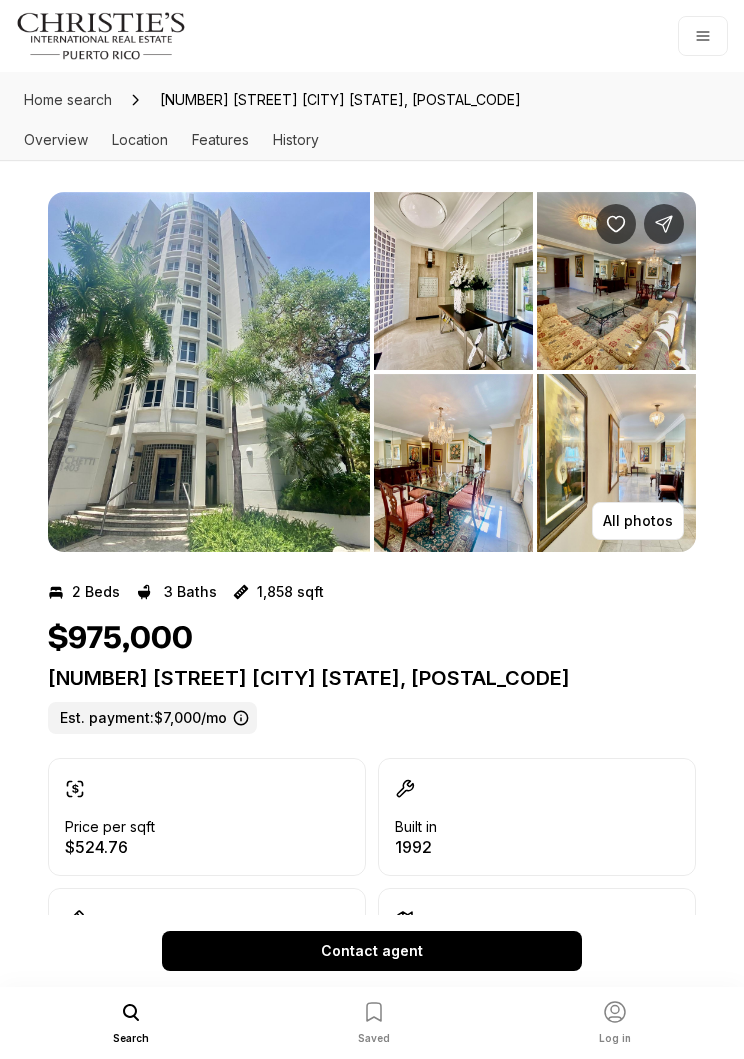 scroll, scrollTop: 0, scrollLeft: 0, axis: both 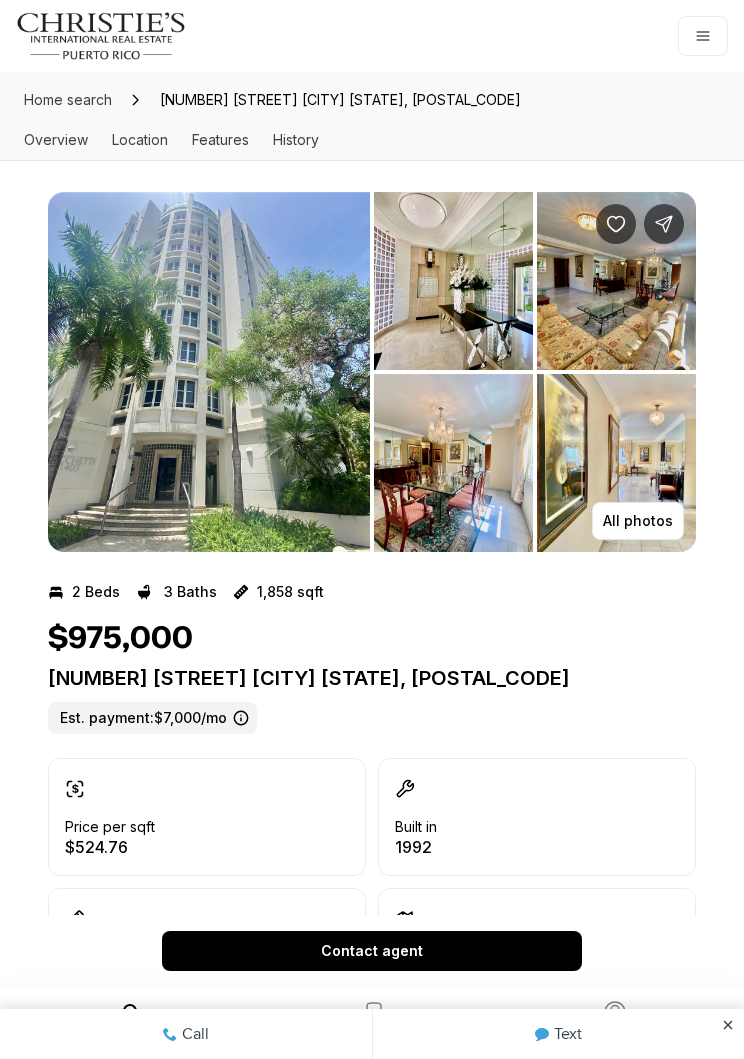 click on "All photos" at bounding box center [638, 521] 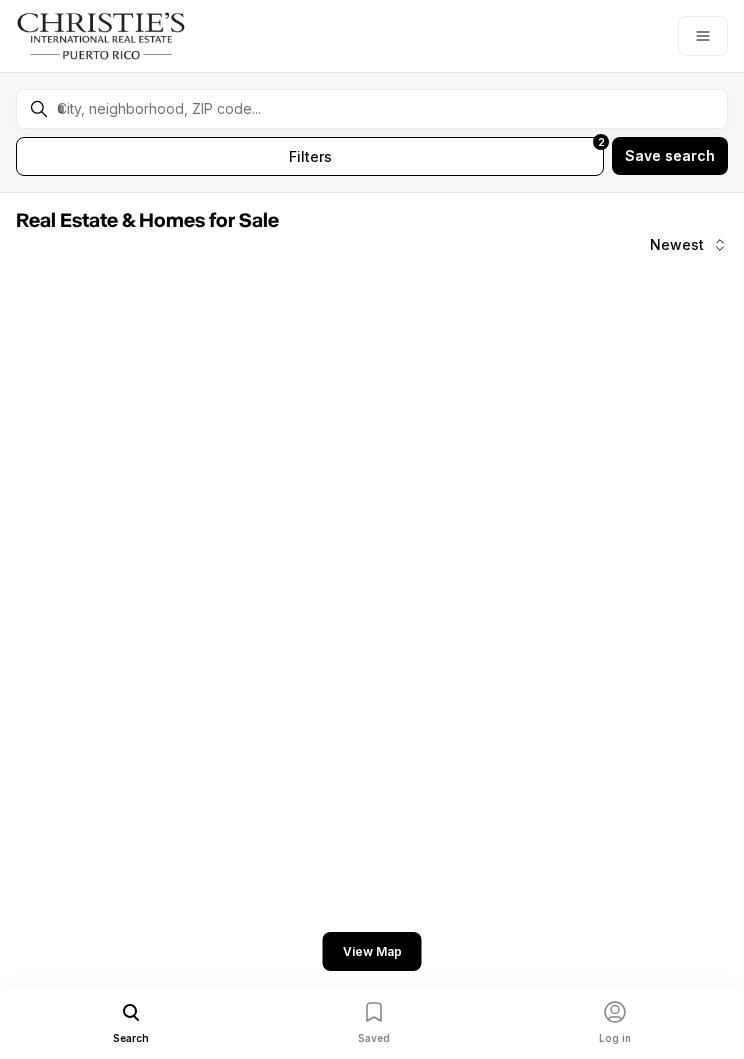 scroll, scrollTop: 0, scrollLeft: 0, axis: both 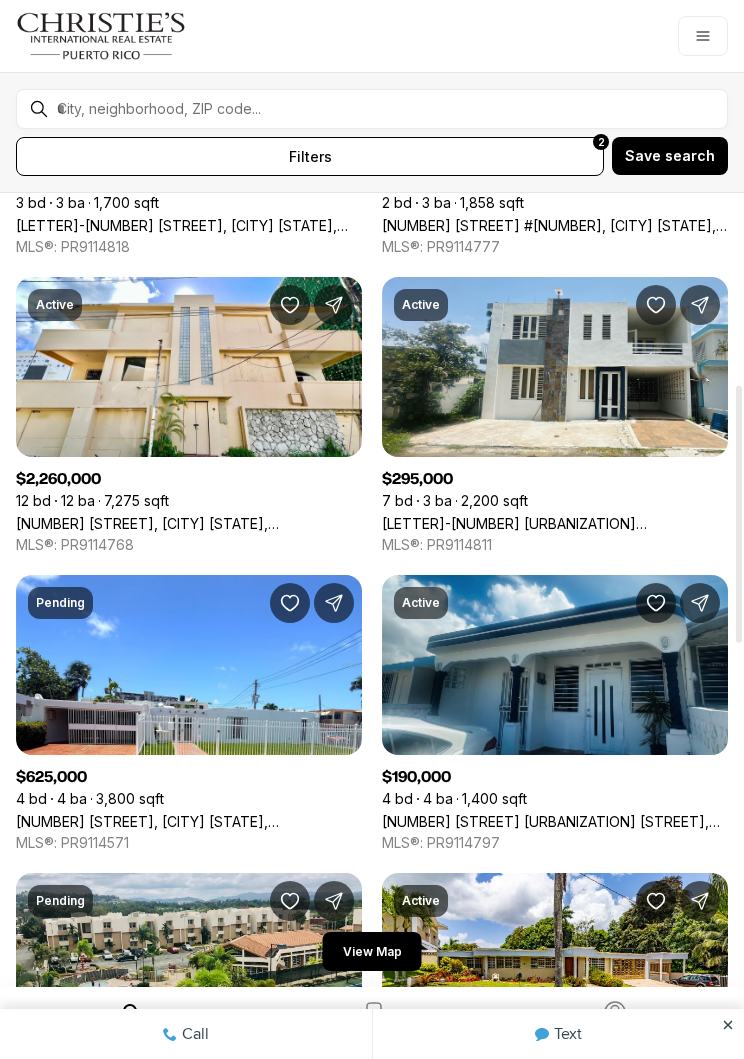 click on "R-19 URB. JARDINES DE CAPARRA M-14, [CITY] [STATE], [POSTAL_CODE]" at bounding box center (555, 523) 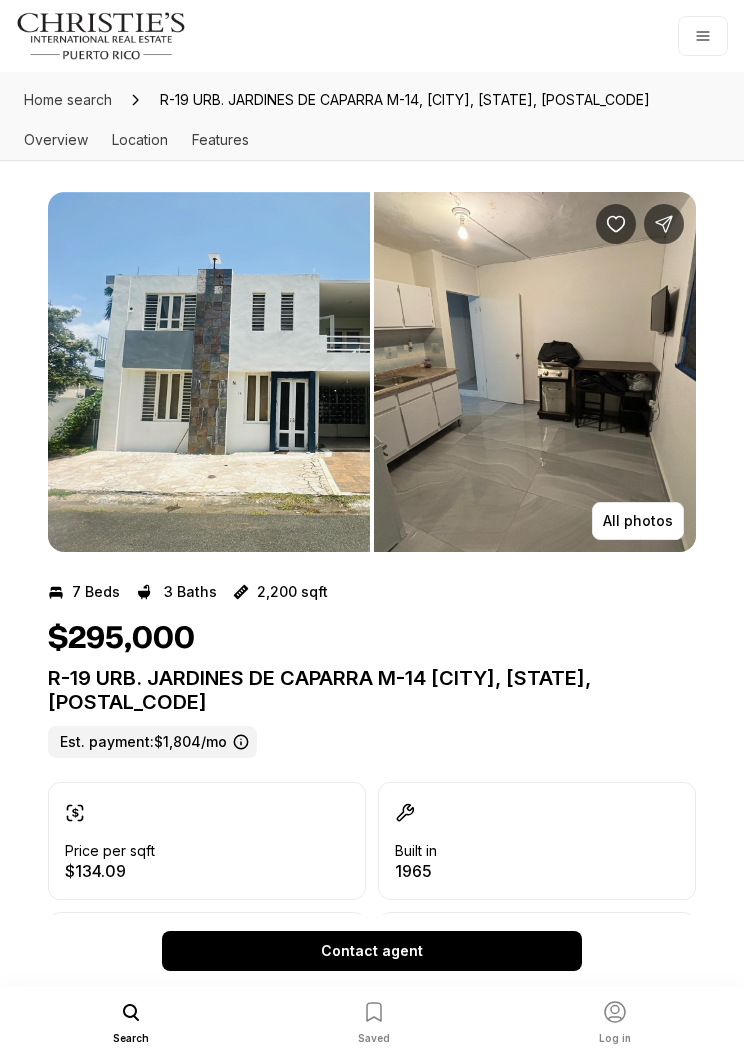 scroll, scrollTop: 0, scrollLeft: 0, axis: both 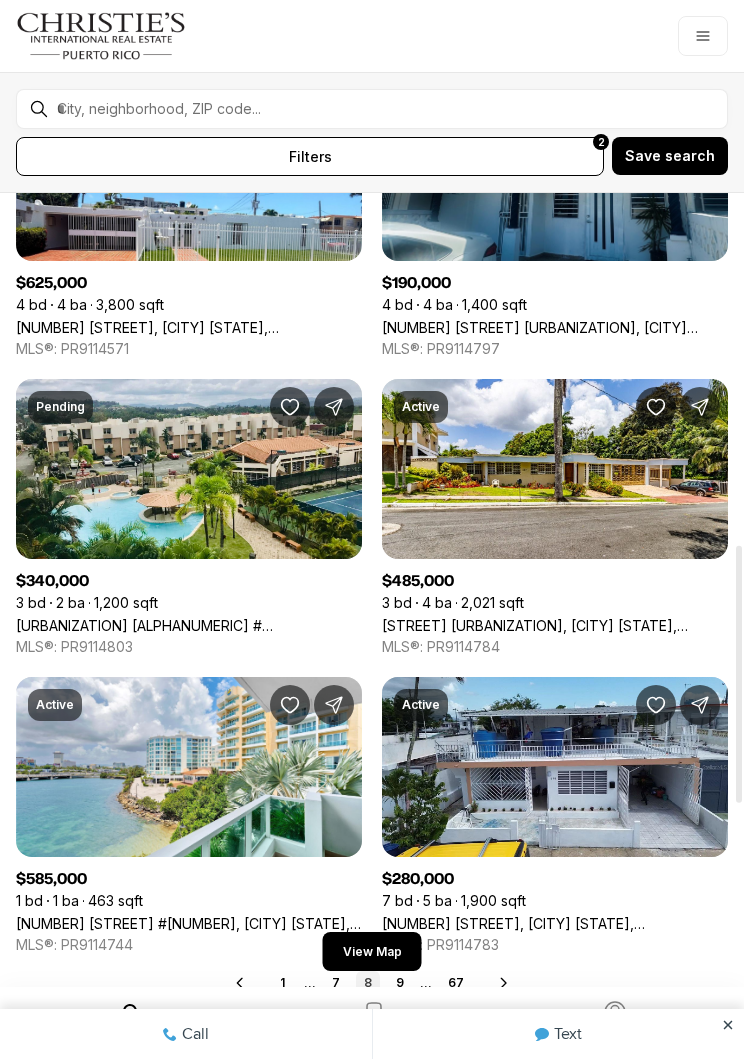 click on "COND VALLES DE TORRIMAR #D-312, [CITY] [STATE], [POSTAL_CODE]" at bounding box center [189, 625] 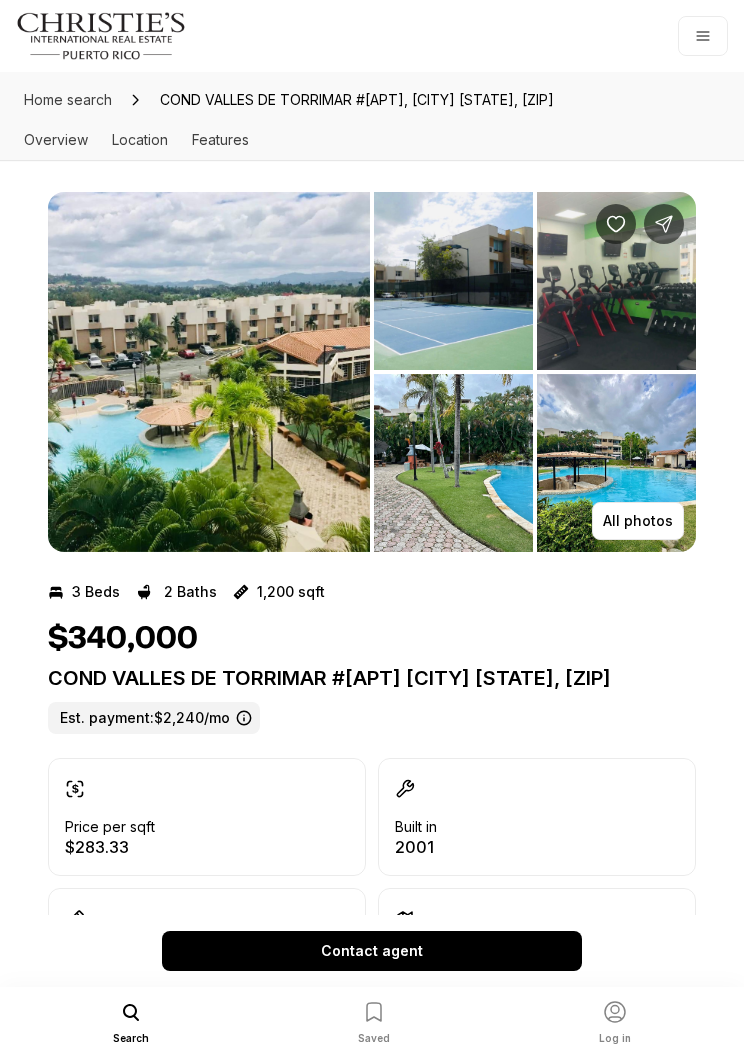 scroll, scrollTop: 0, scrollLeft: 0, axis: both 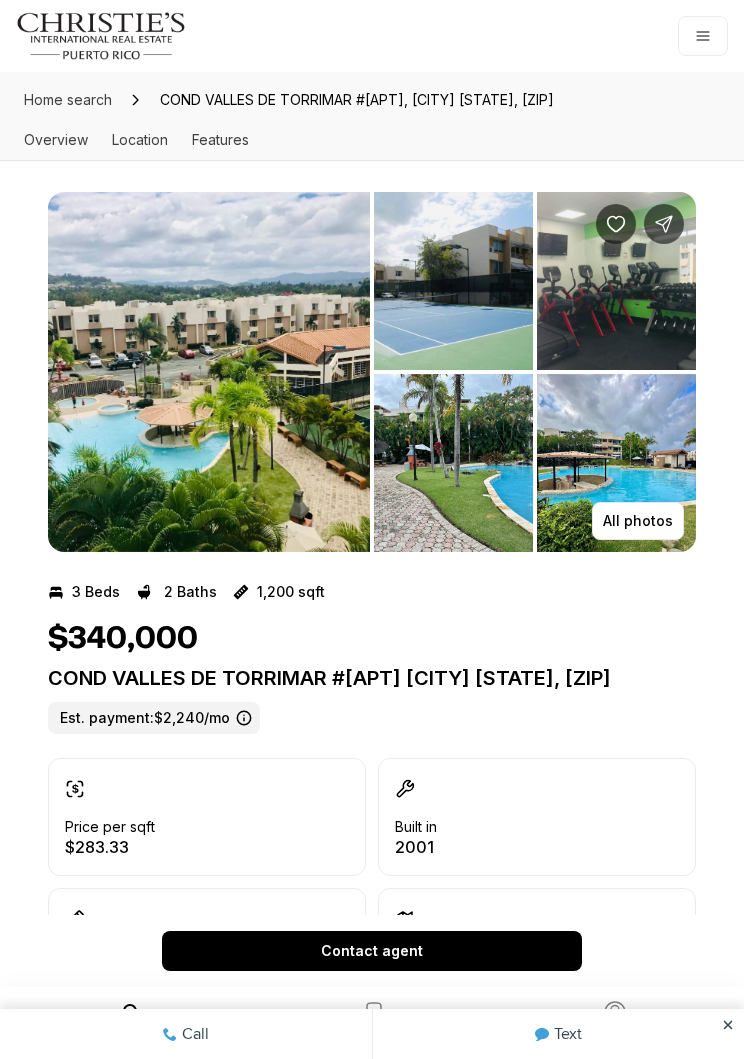 click at bounding box center [616, 463] 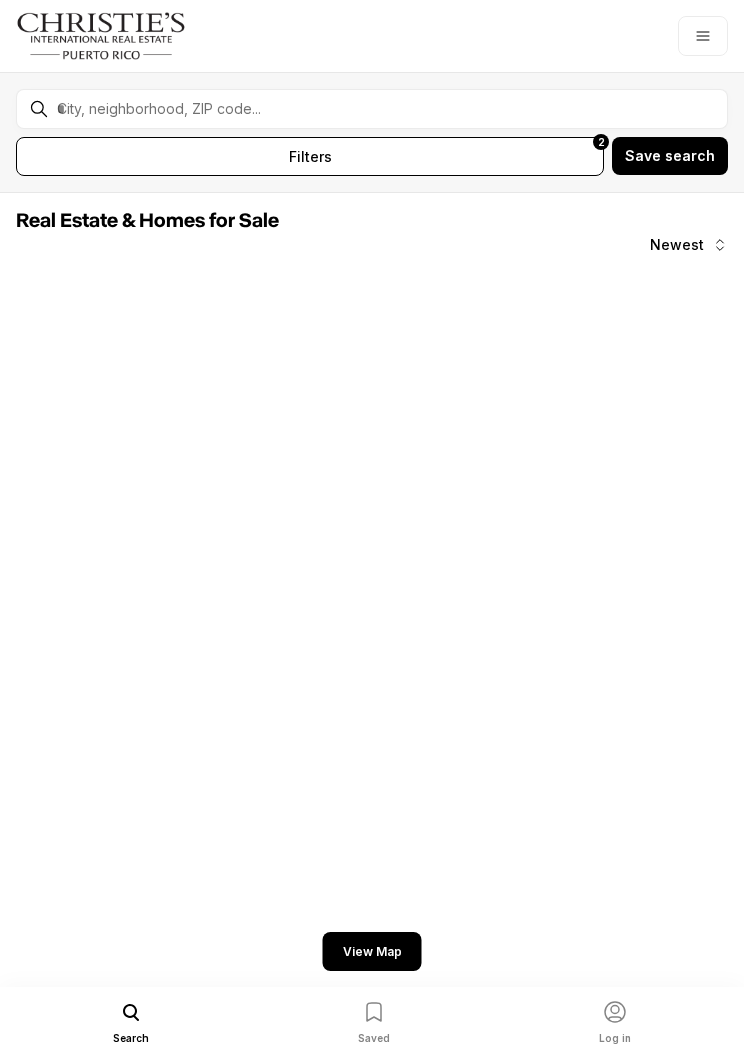 scroll, scrollTop: 0, scrollLeft: 0, axis: both 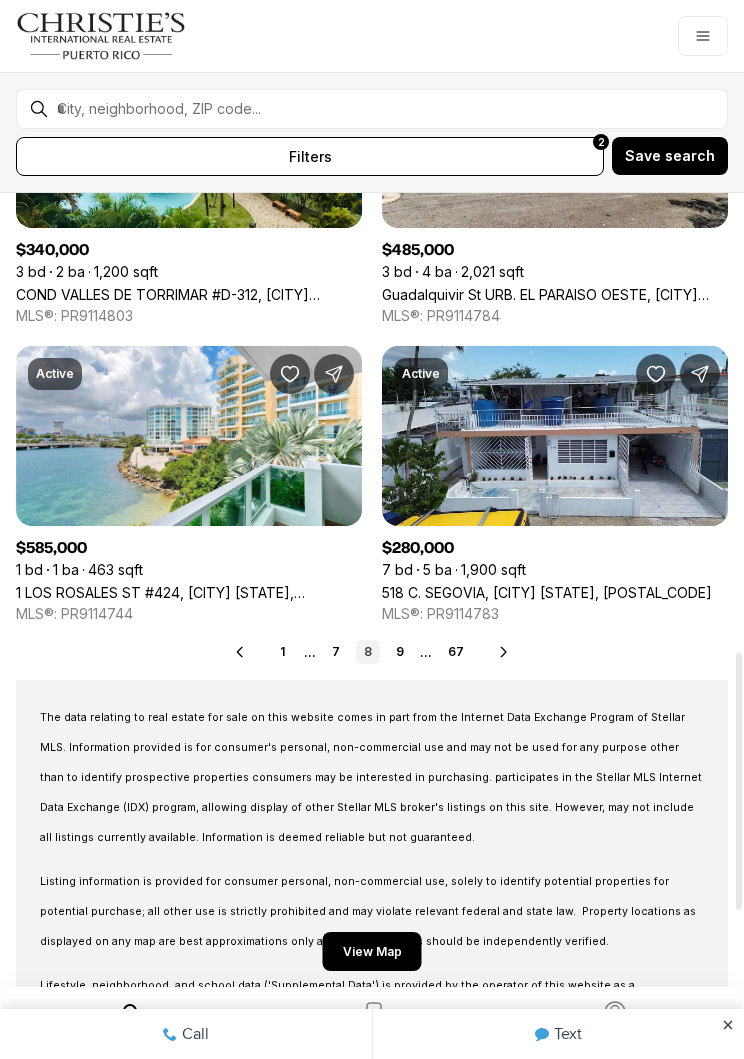 click on "9" at bounding box center (400, 652) 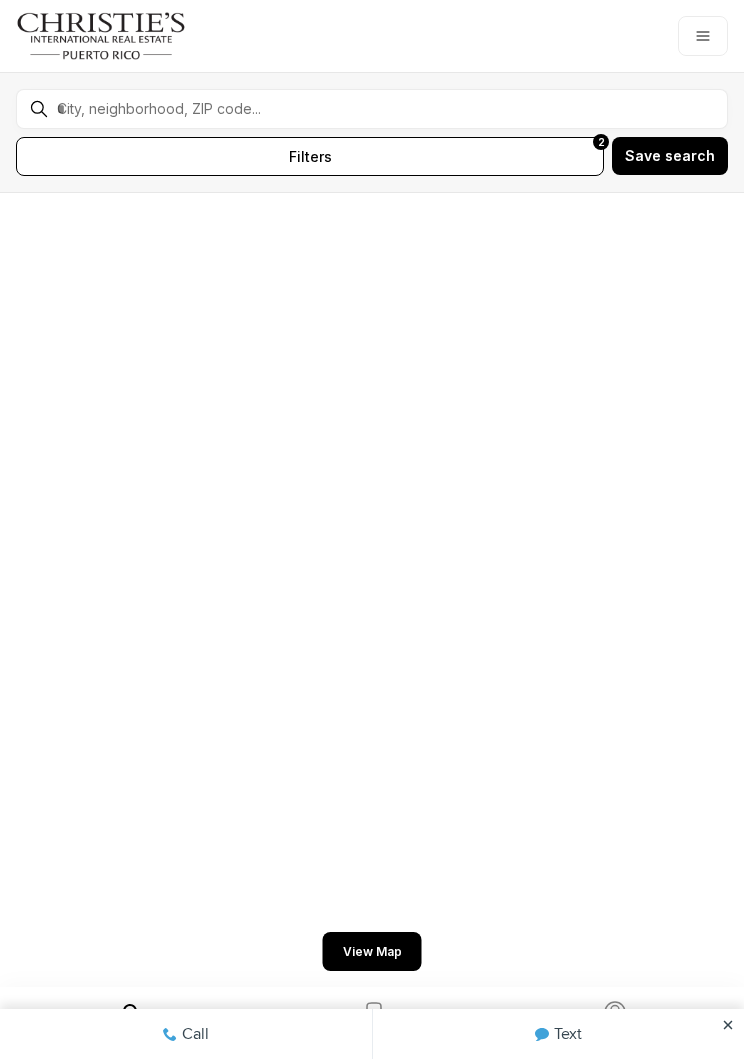 scroll, scrollTop: 0, scrollLeft: 0, axis: both 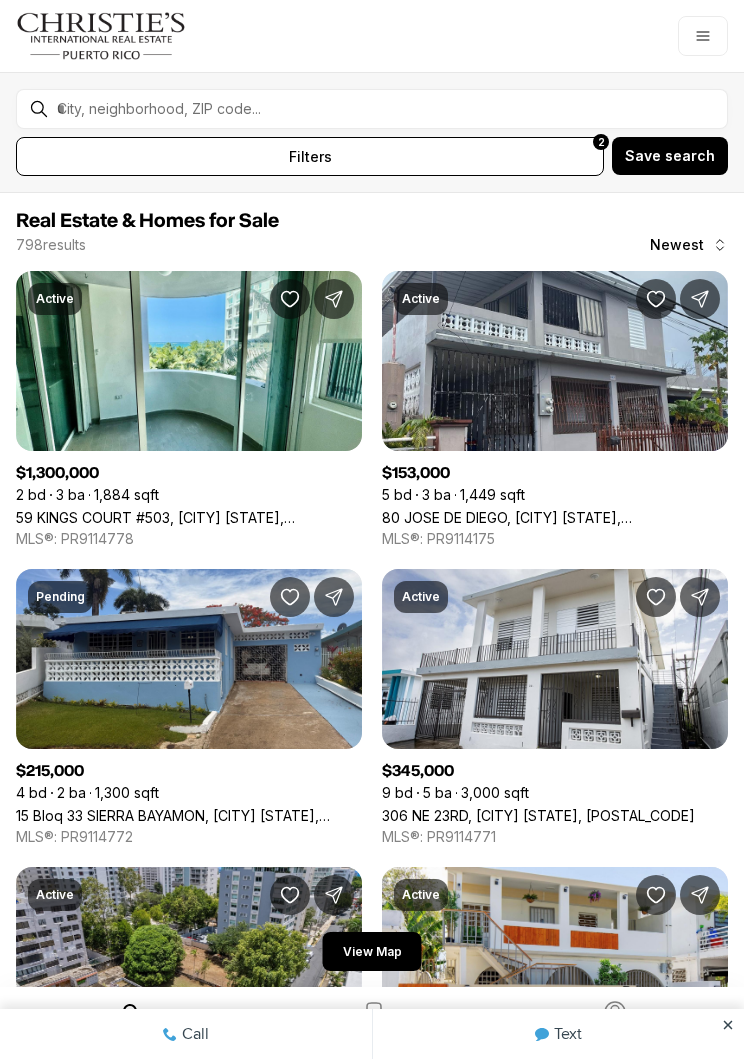 click on "[NUMBER] [STREET] #[NUMBER], [CITY] PR, [POSTAL_CODE]" at bounding box center (189, 517) 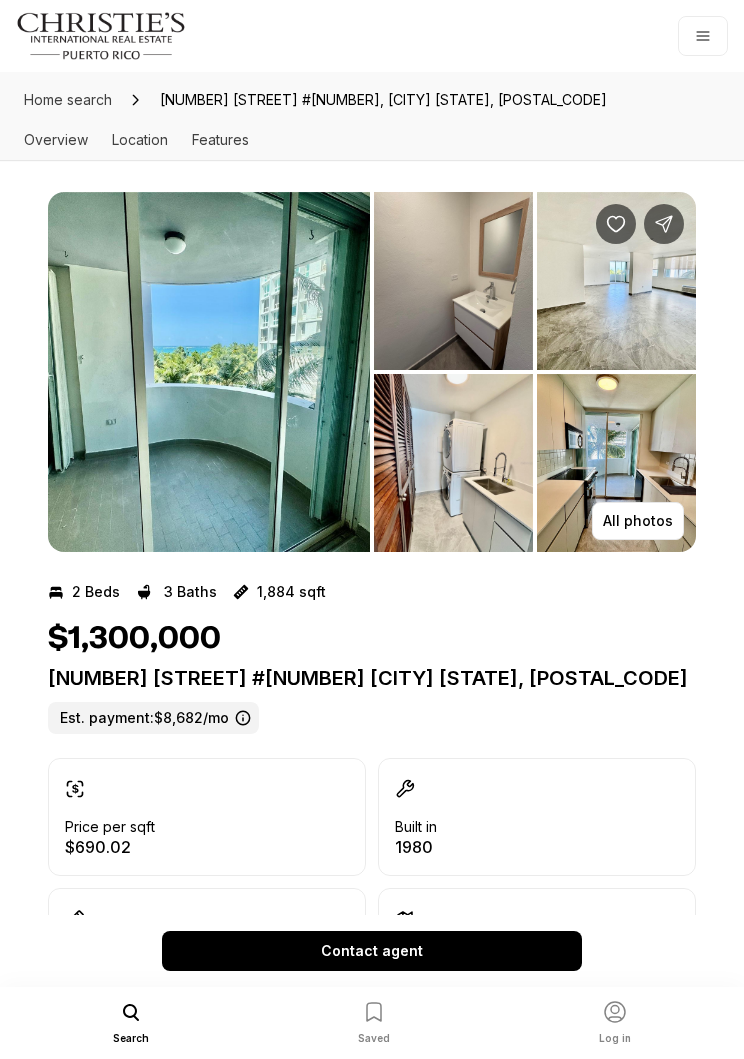 scroll, scrollTop: 0, scrollLeft: 0, axis: both 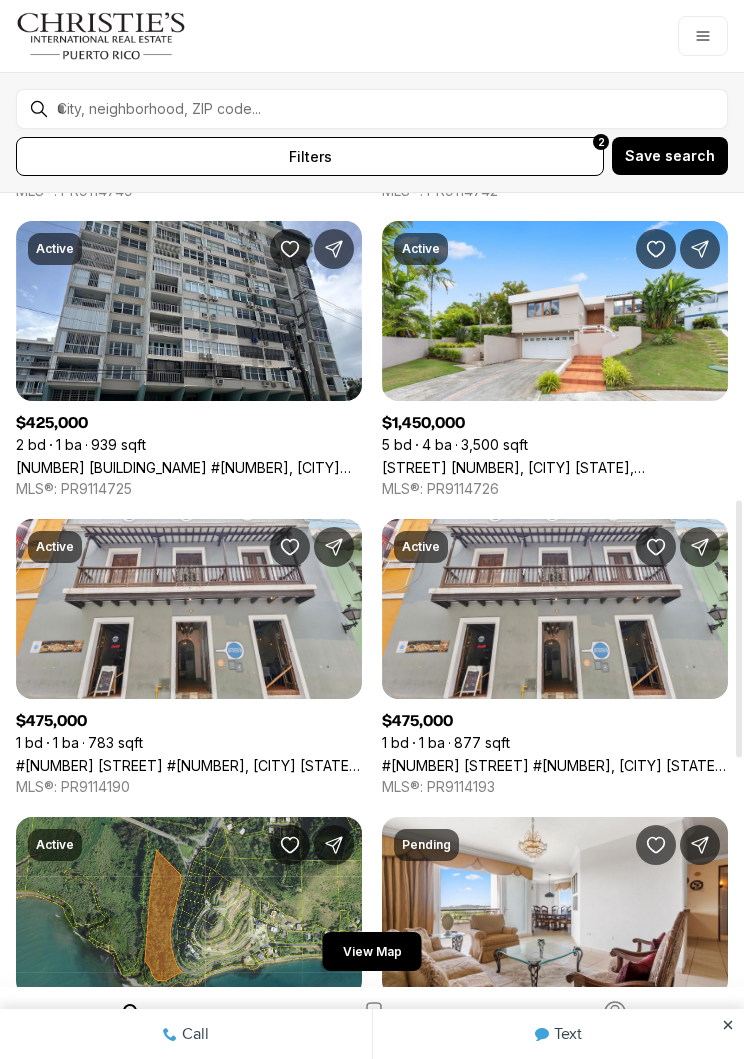 click on "calle 1 101, SAN JUAN PR, 00926" at bounding box center [555, 467] 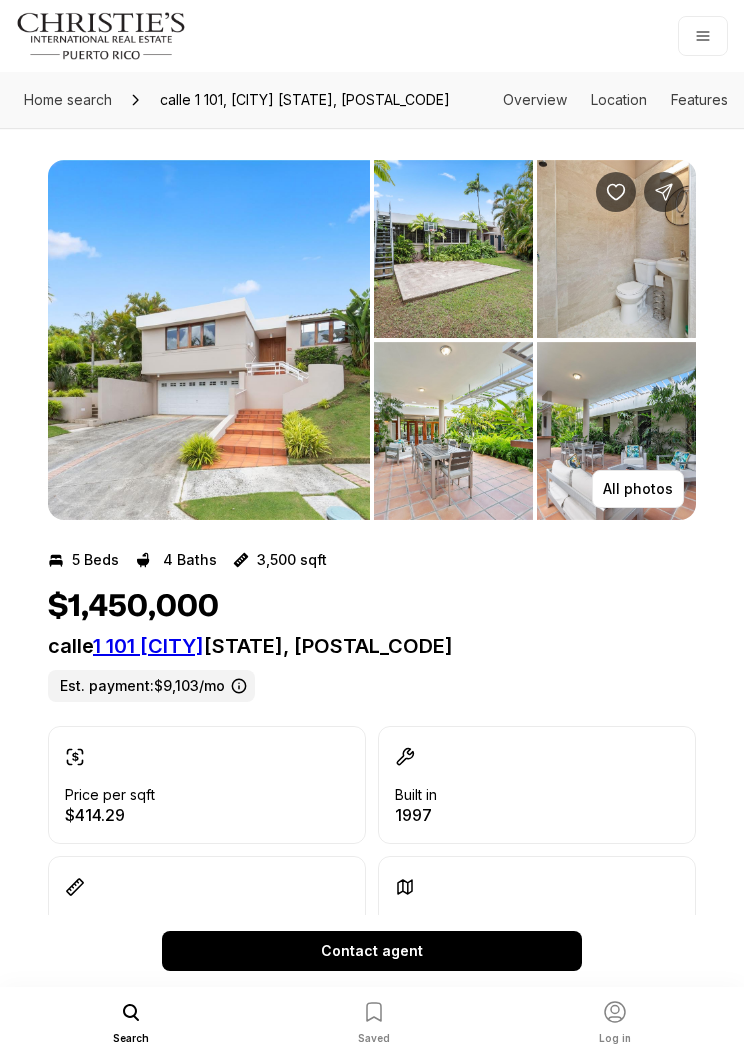 scroll, scrollTop: 0, scrollLeft: 0, axis: both 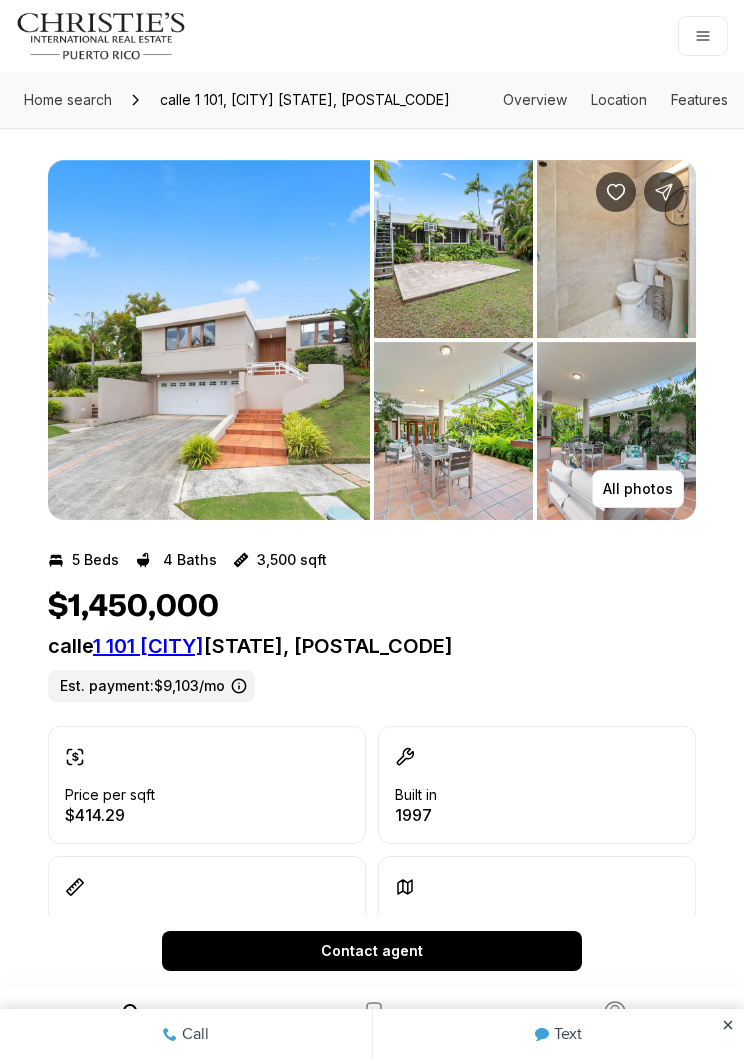 click at bounding box center (616, 431) 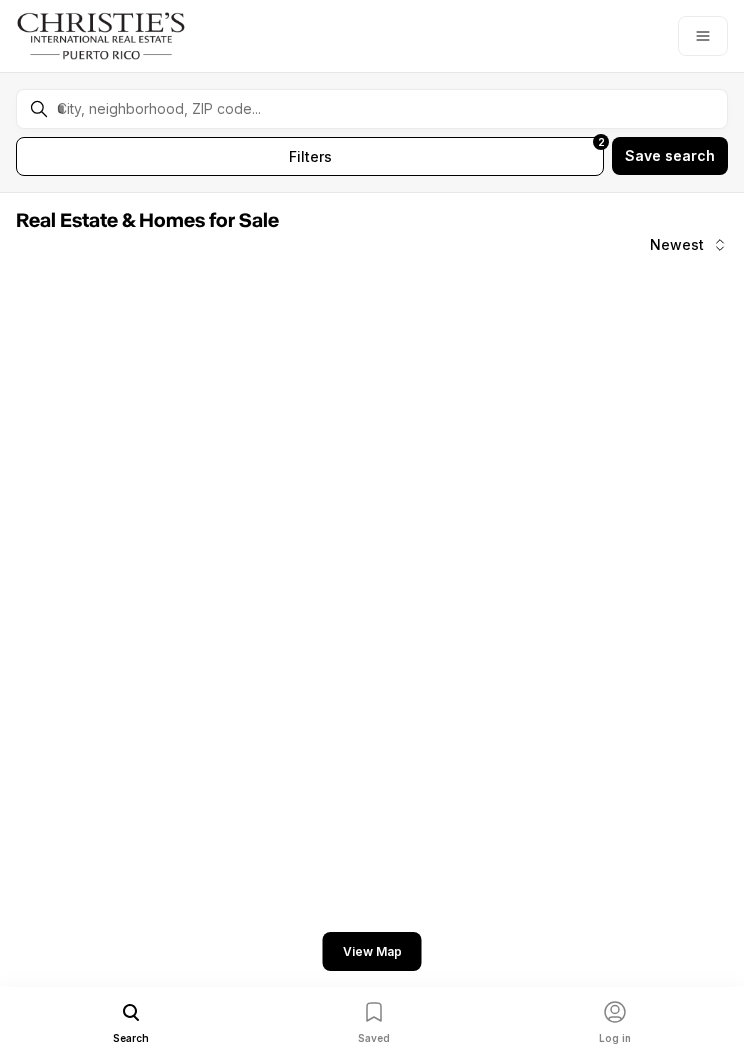scroll, scrollTop: 0, scrollLeft: 0, axis: both 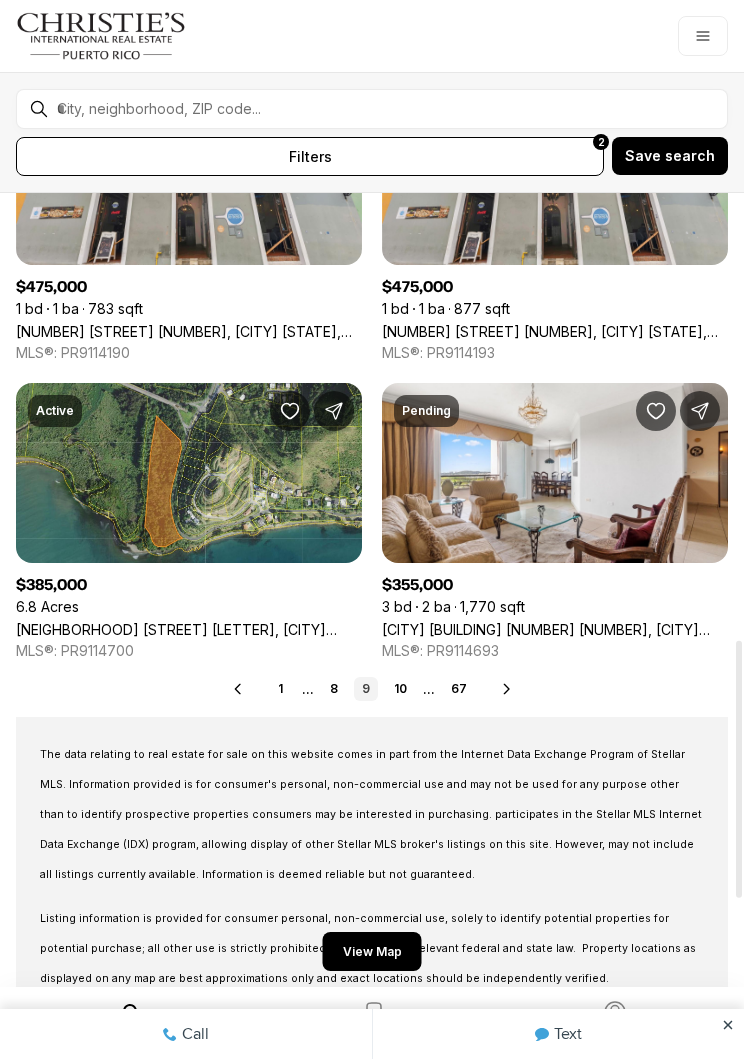 click on "[CITY] [BUILDING] [NUMBER] [NUMBER], [CITY] [STATE], [POSTAL_CODE]" at bounding box center (555, 629) 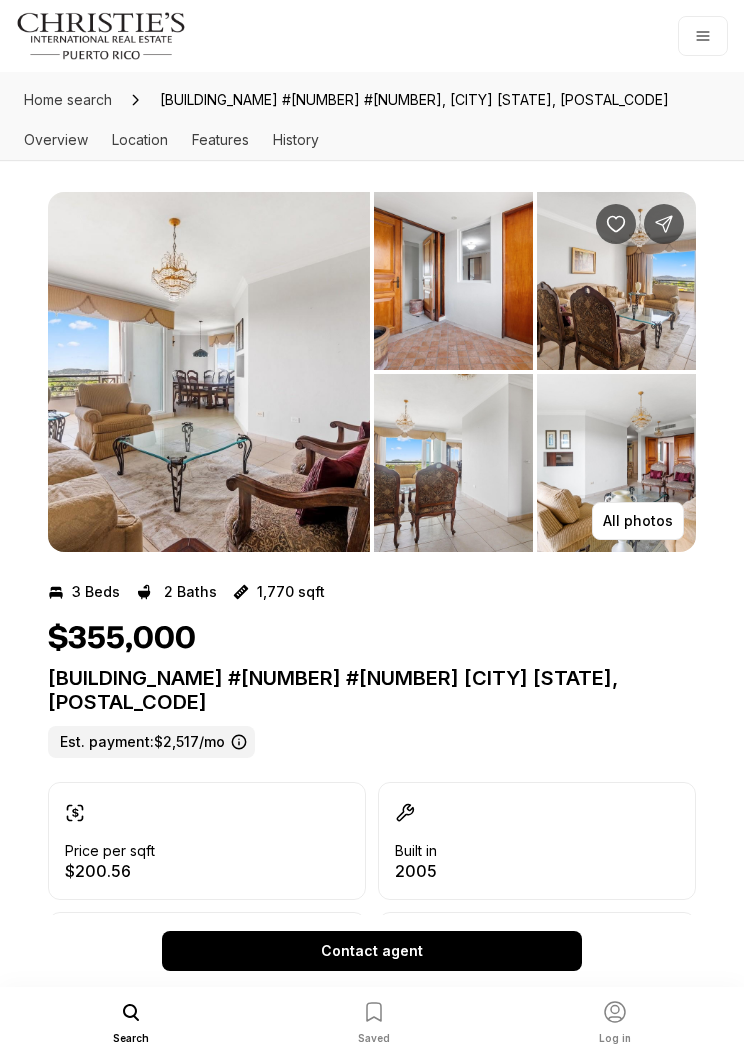 scroll, scrollTop: 0, scrollLeft: 0, axis: both 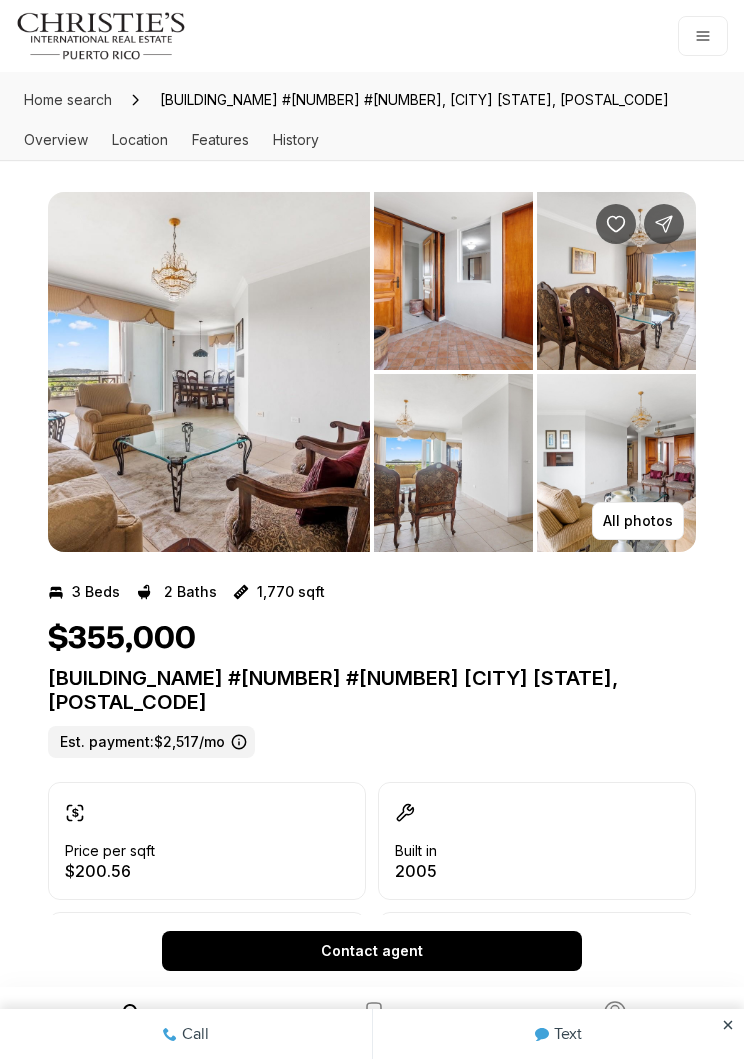 click at bounding box center [616, 463] 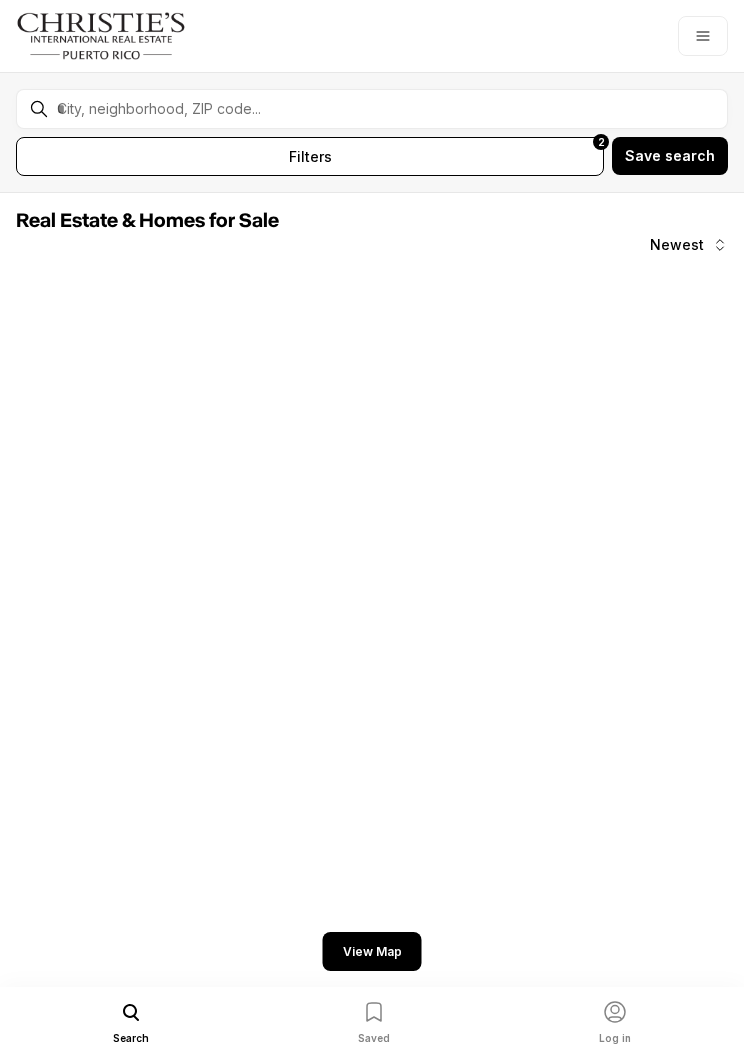 scroll, scrollTop: 0, scrollLeft: 0, axis: both 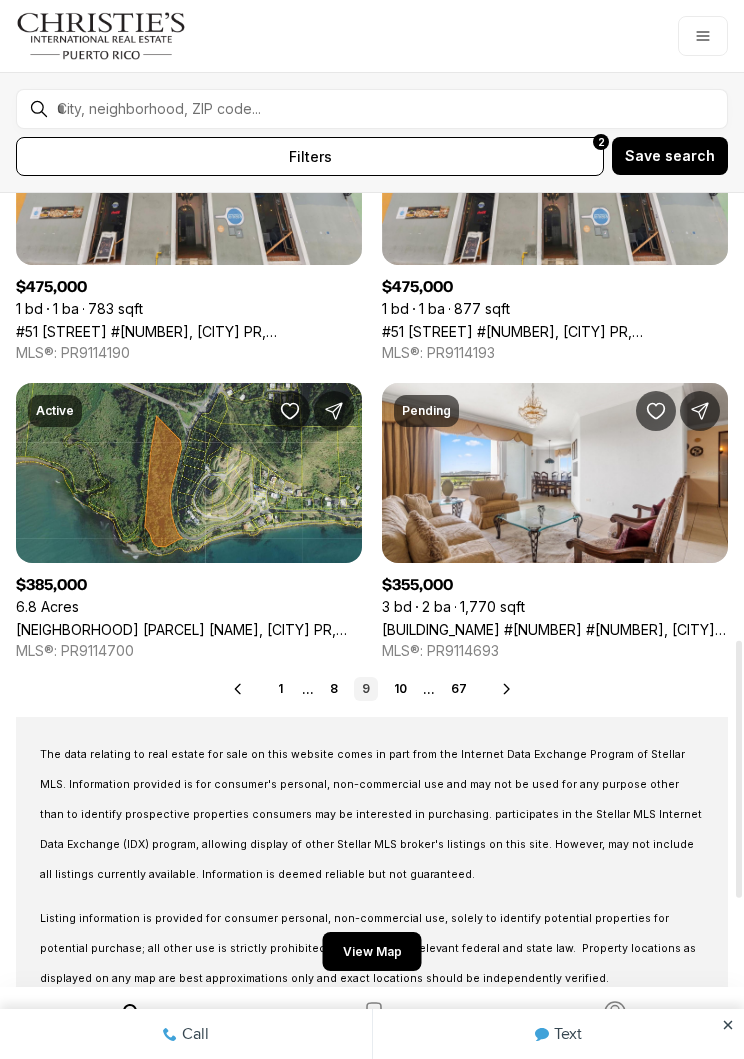 click on "10" at bounding box center (400, 689) 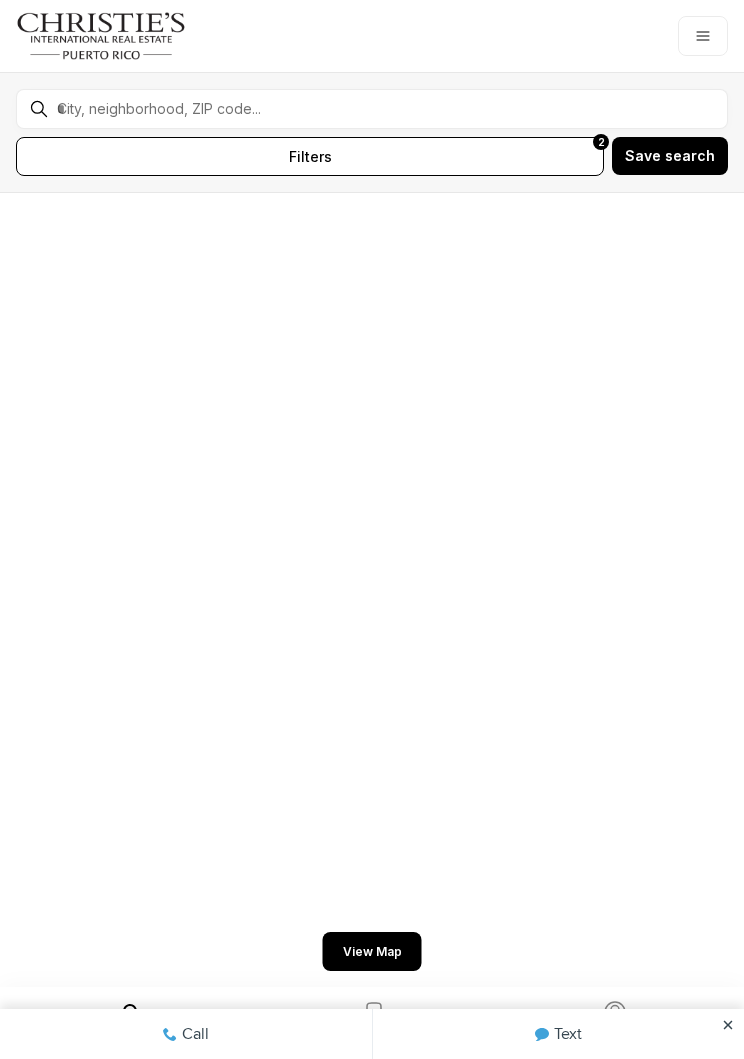scroll, scrollTop: 0, scrollLeft: 0, axis: both 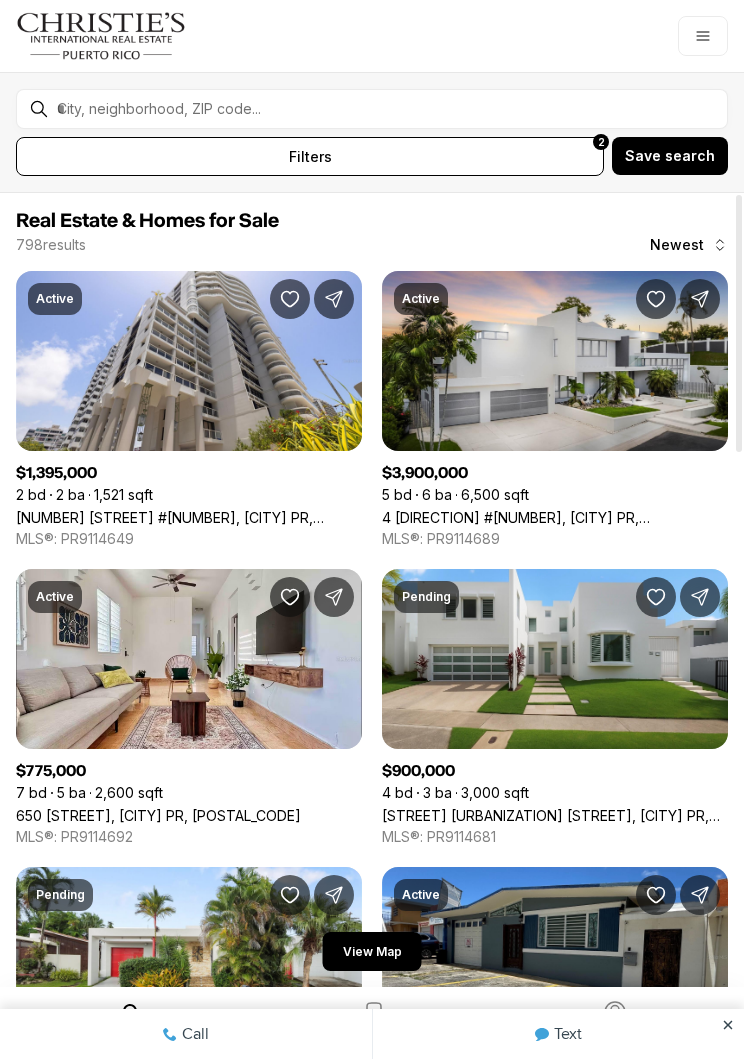 click on "4 OESTE #G32, GUAYNABO PR, 00969" at bounding box center (555, 517) 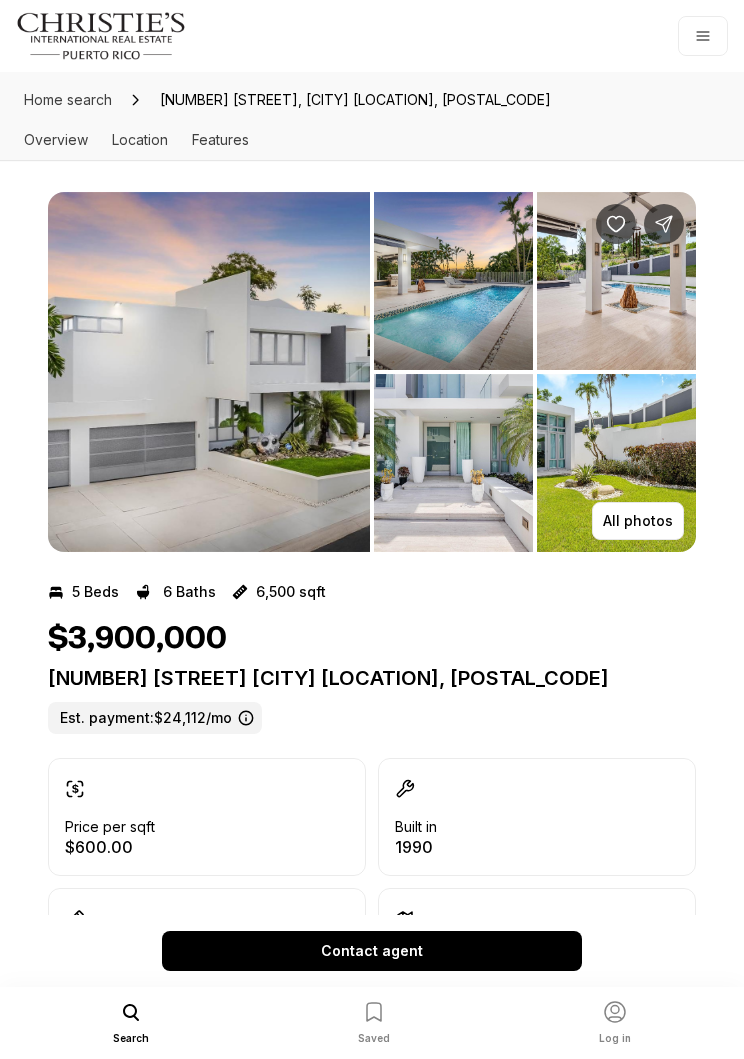 scroll, scrollTop: 0, scrollLeft: 0, axis: both 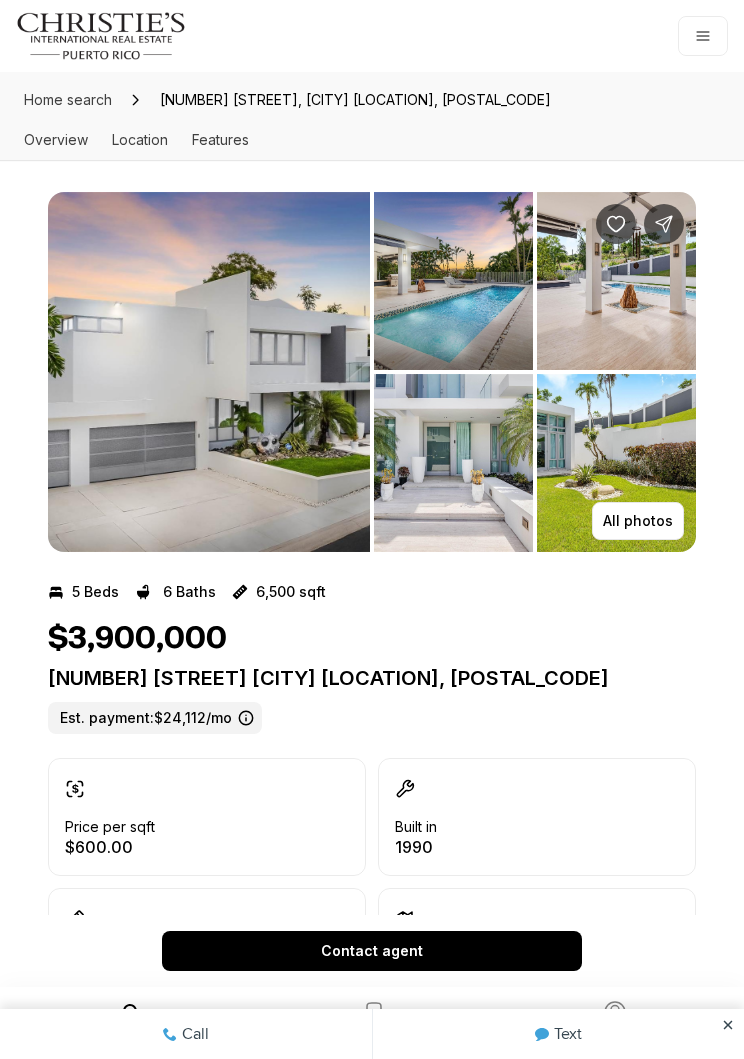 click on "All photos" at bounding box center (638, 521) 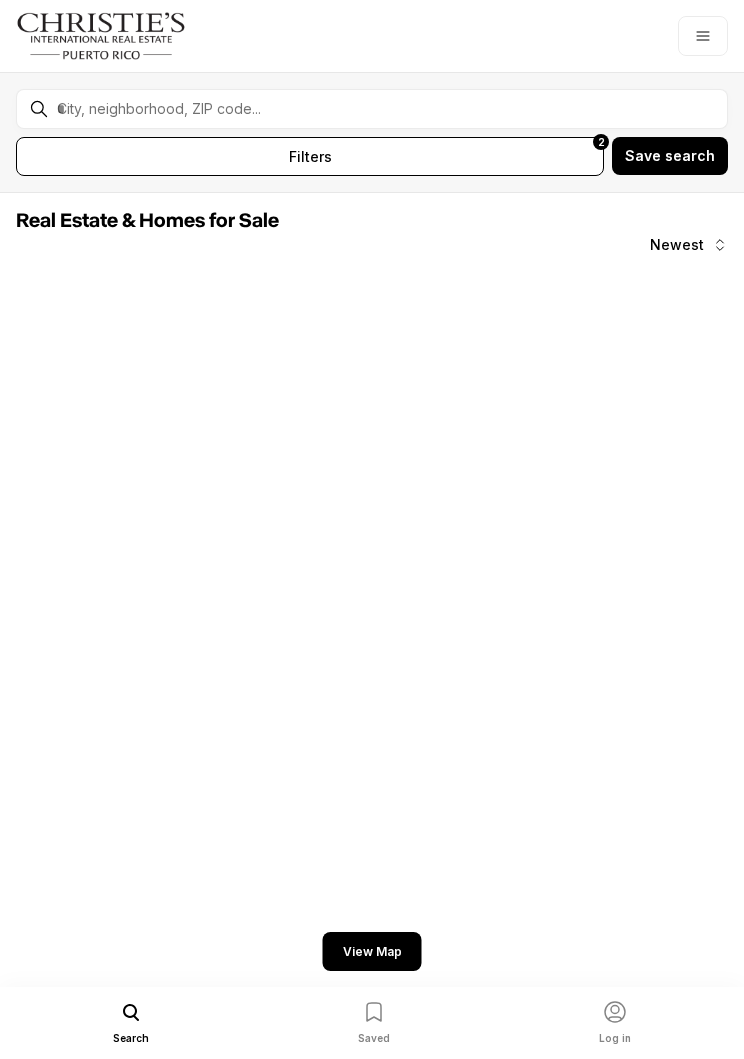 scroll, scrollTop: 0, scrollLeft: 0, axis: both 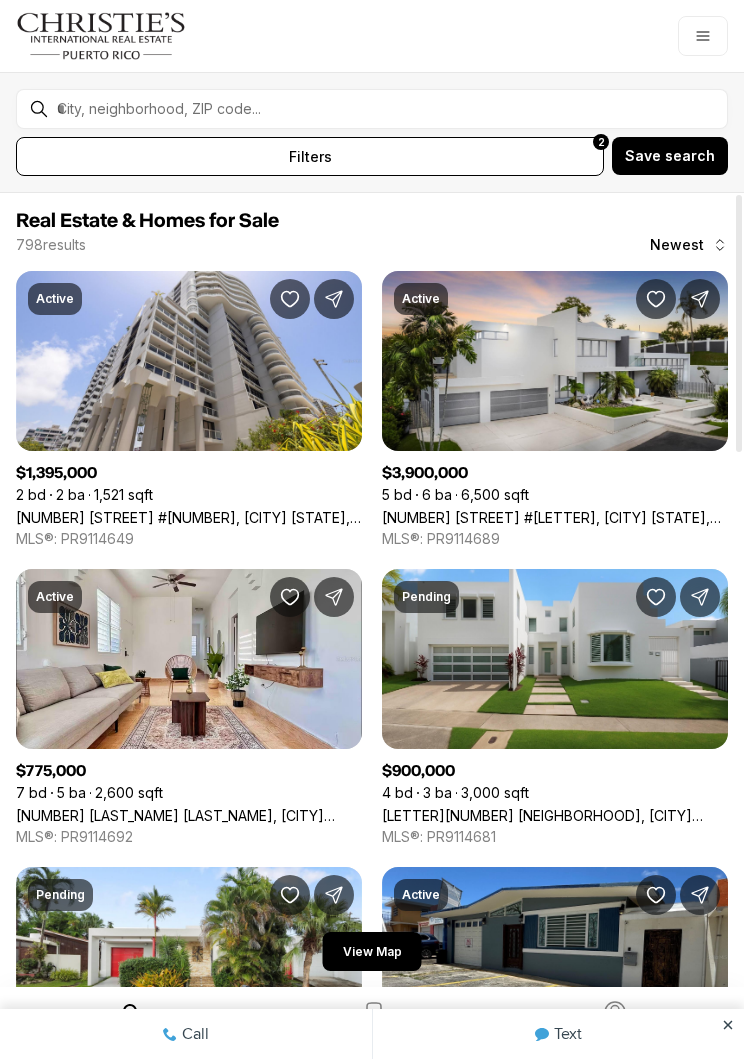 click on "[LETTER][NUMBER] [NEIGHBORHOOD], [CITY] [STATE], [POSTAL_CODE]" at bounding box center (555, 815) 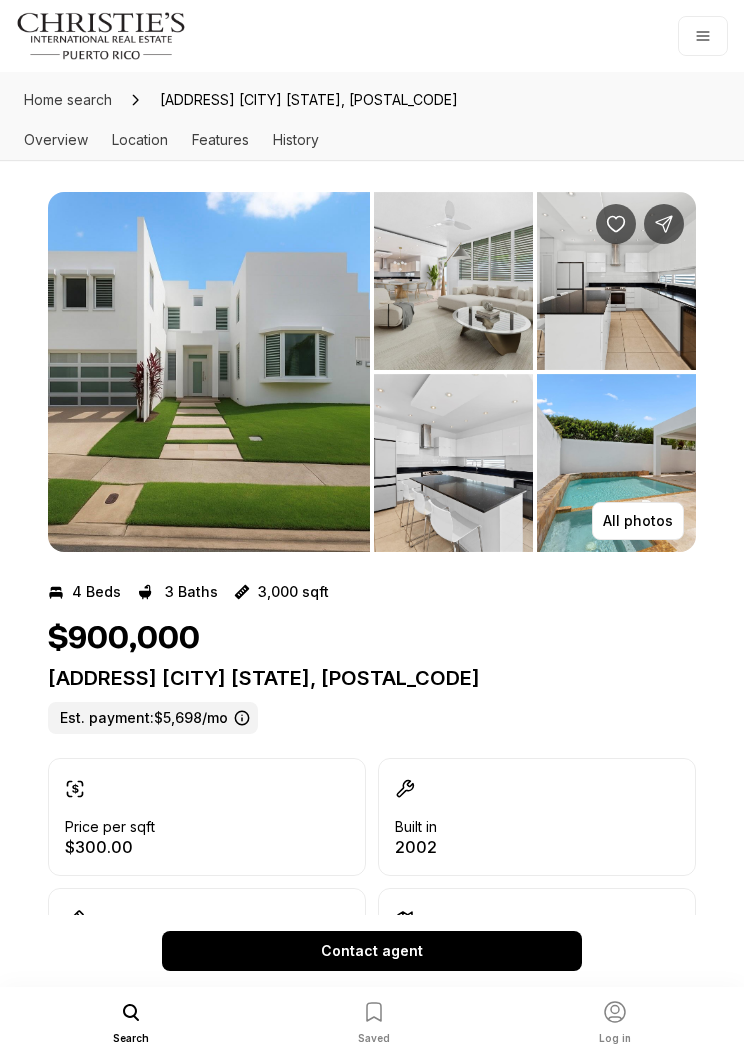 scroll, scrollTop: 0, scrollLeft: 0, axis: both 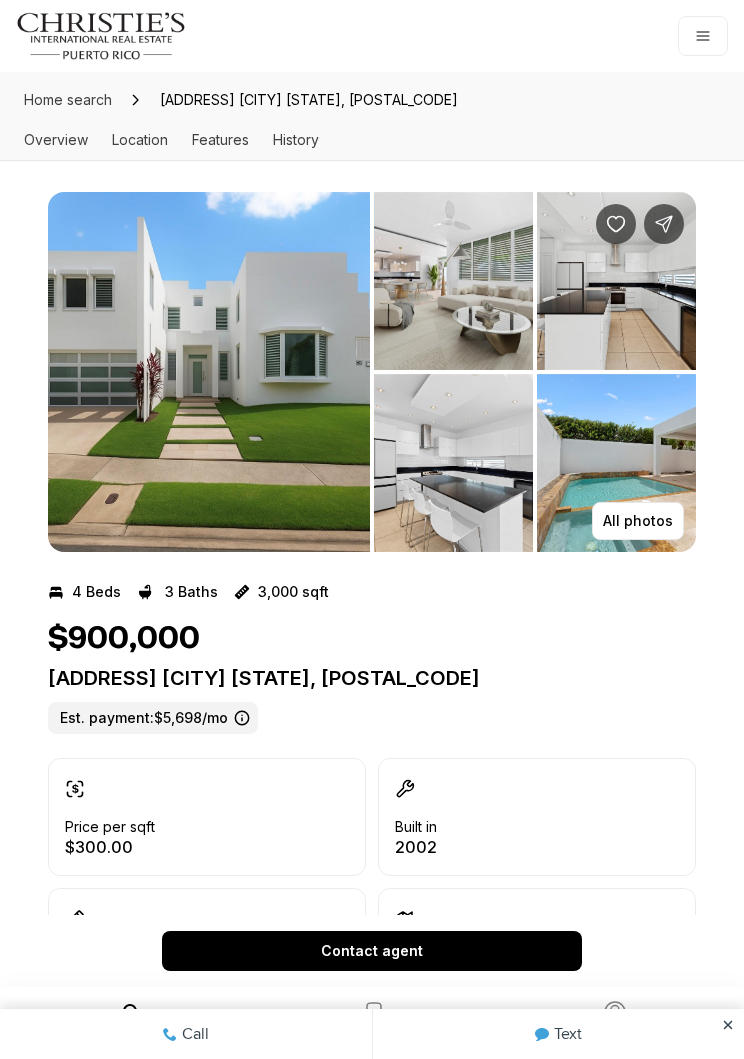 click on "All photos" at bounding box center (638, 521) 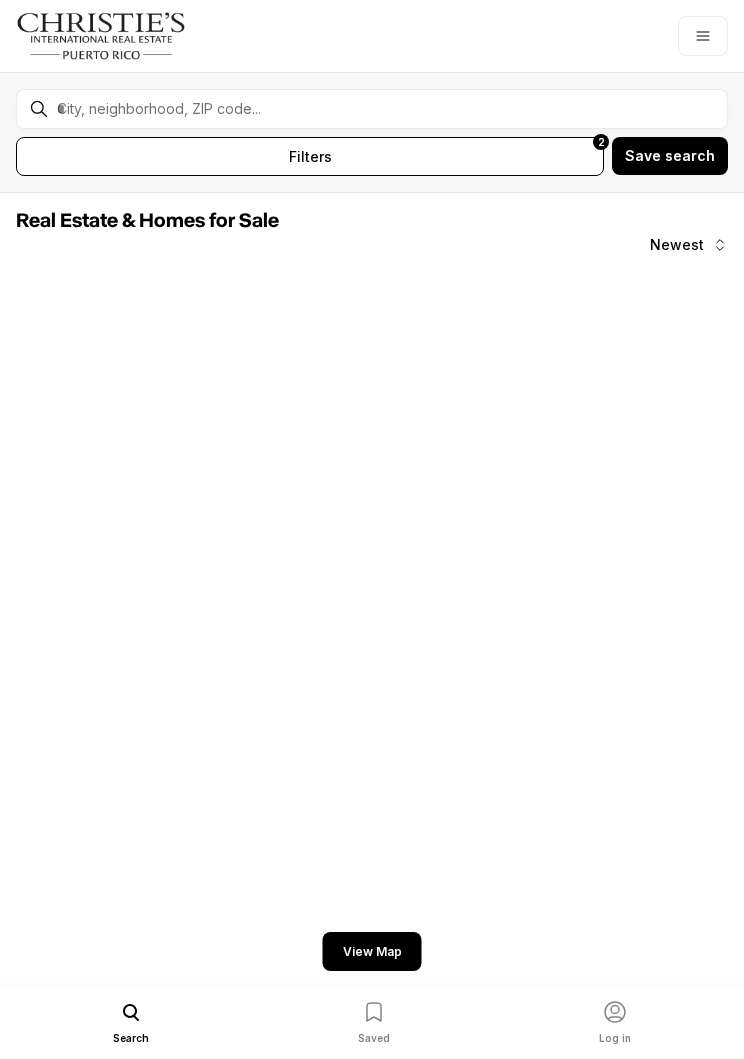 scroll, scrollTop: 0, scrollLeft: 0, axis: both 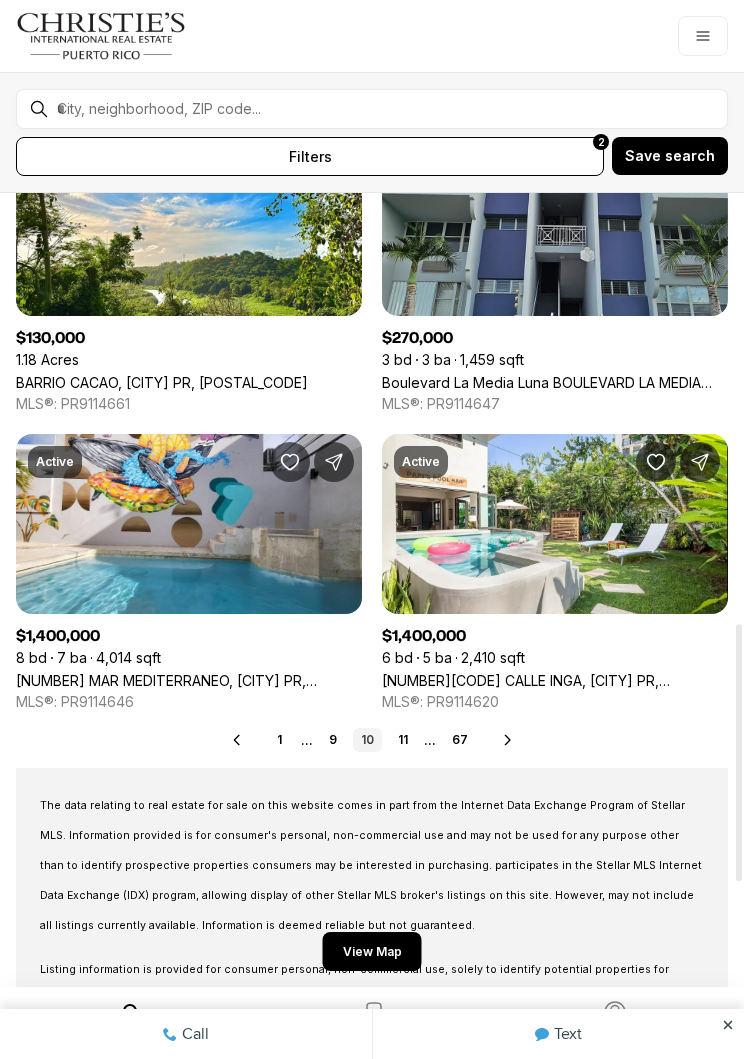 click on "11" at bounding box center (403, 740) 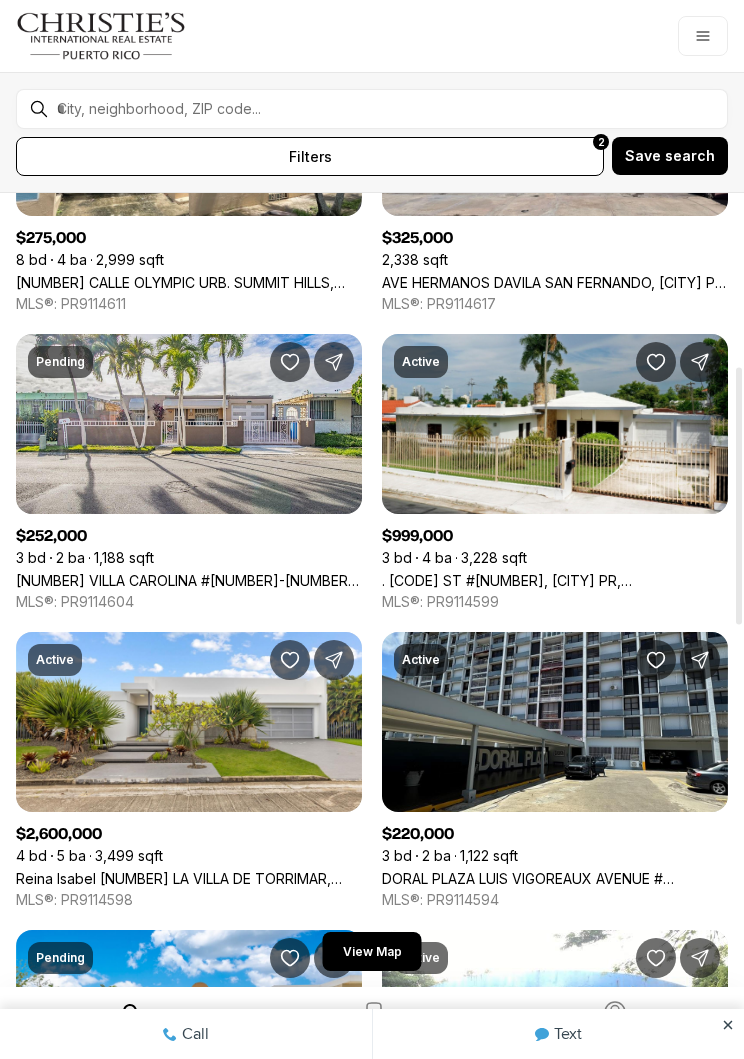 scroll, scrollTop: 533, scrollLeft: 0, axis: vertical 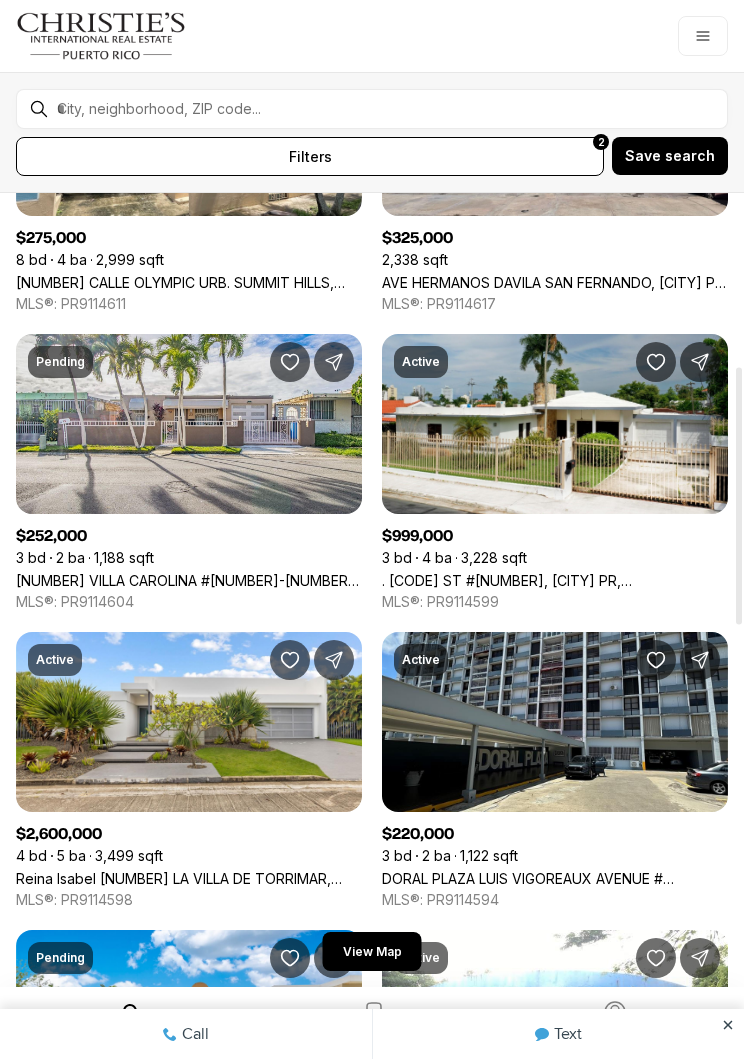 click on "Reina Isabel 168 LA VILLA DE TORRIMAR, GUAYNABO PR, 00969" at bounding box center [189, 878] 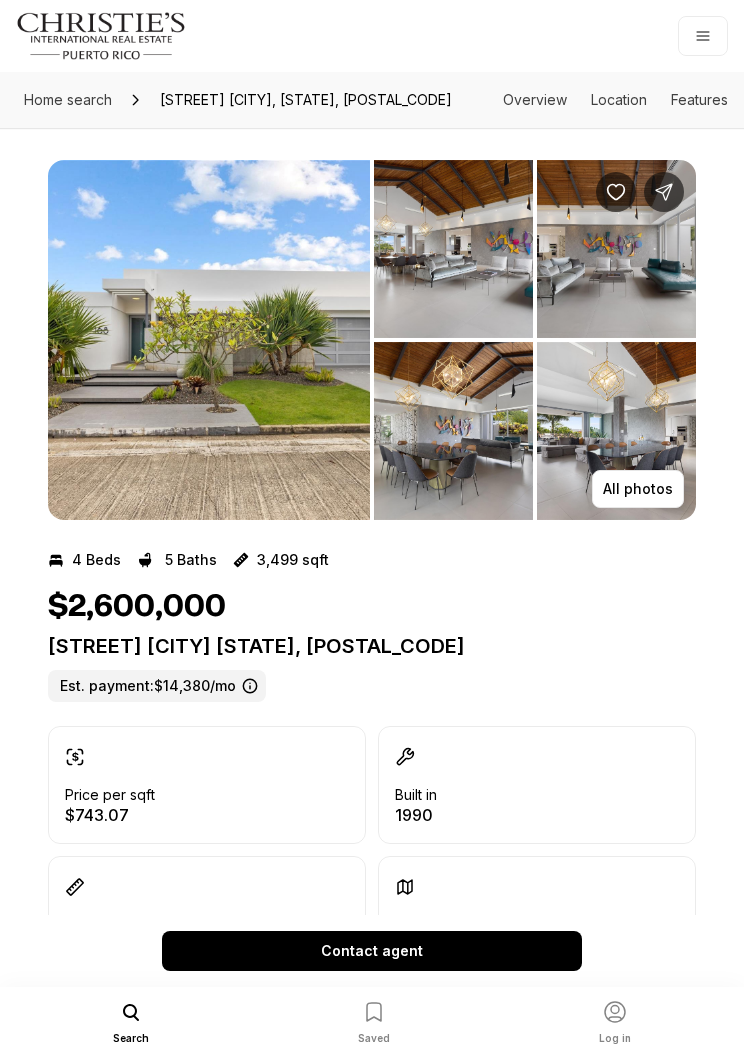 scroll, scrollTop: 0, scrollLeft: 0, axis: both 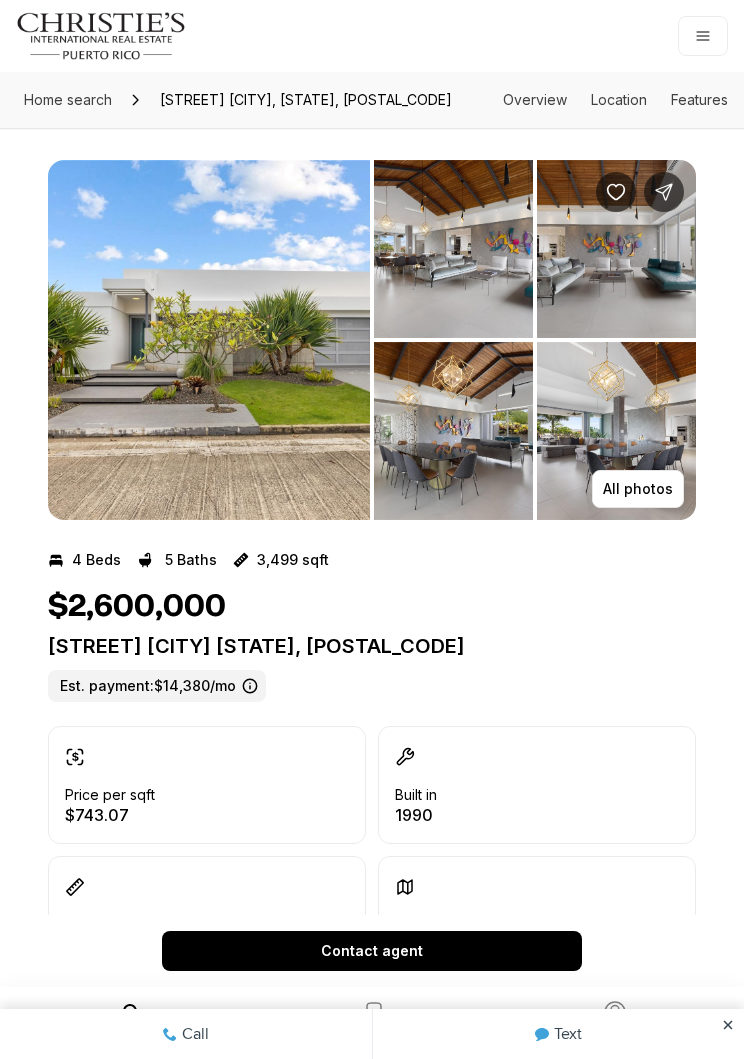 click on "All photos" at bounding box center [638, 489] 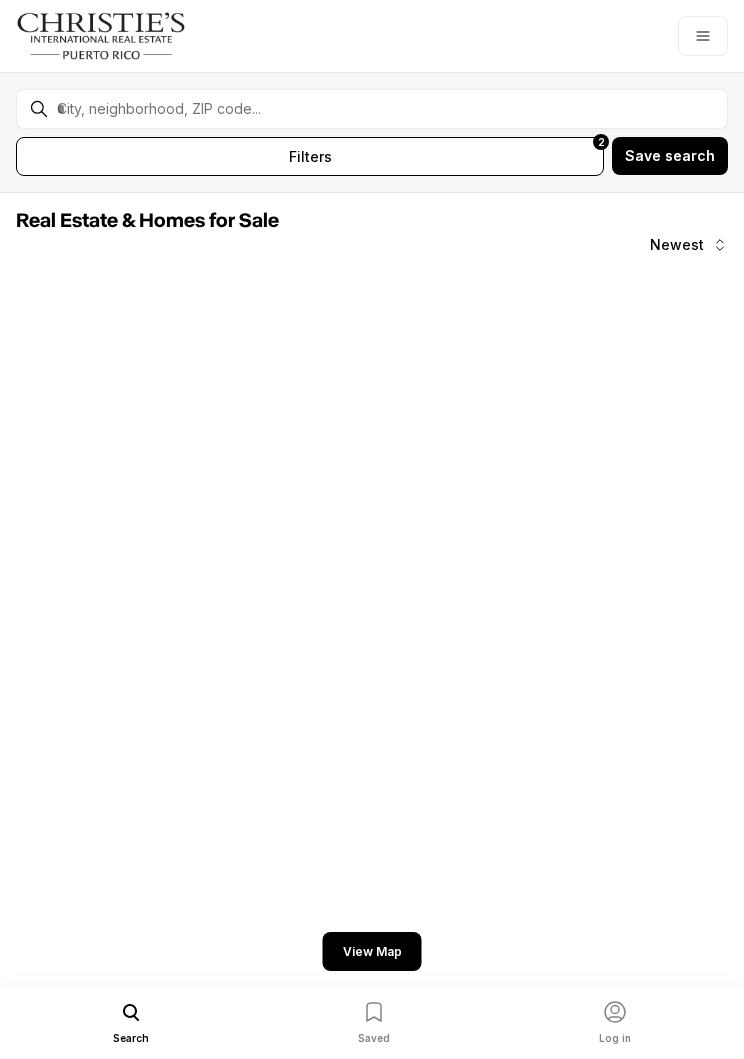 scroll, scrollTop: 0, scrollLeft: 0, axis: both 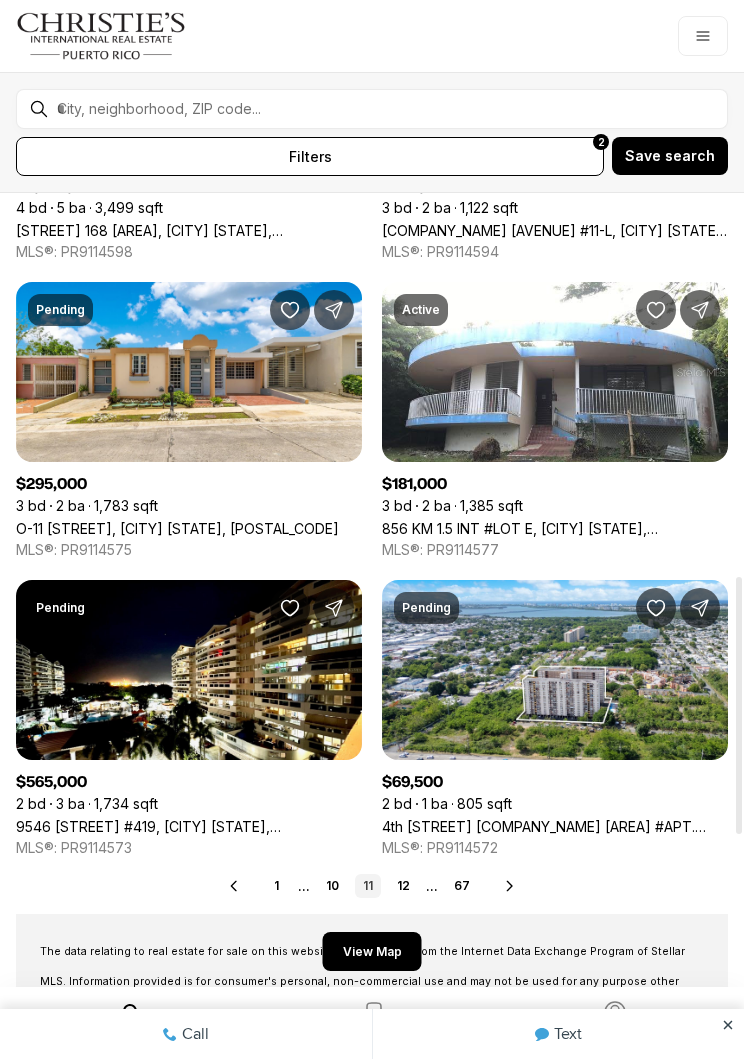 click on "12" at bounding box center (403, 886) 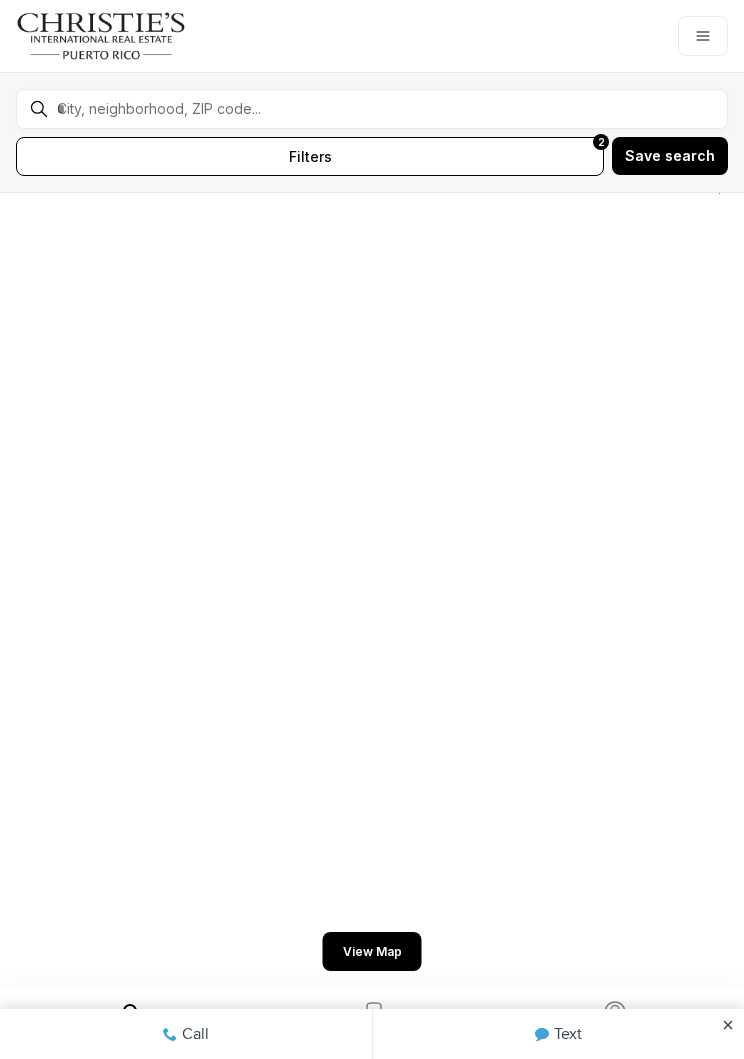 scroll, scrollTop: 0, scrollLeft: 0, axis: both 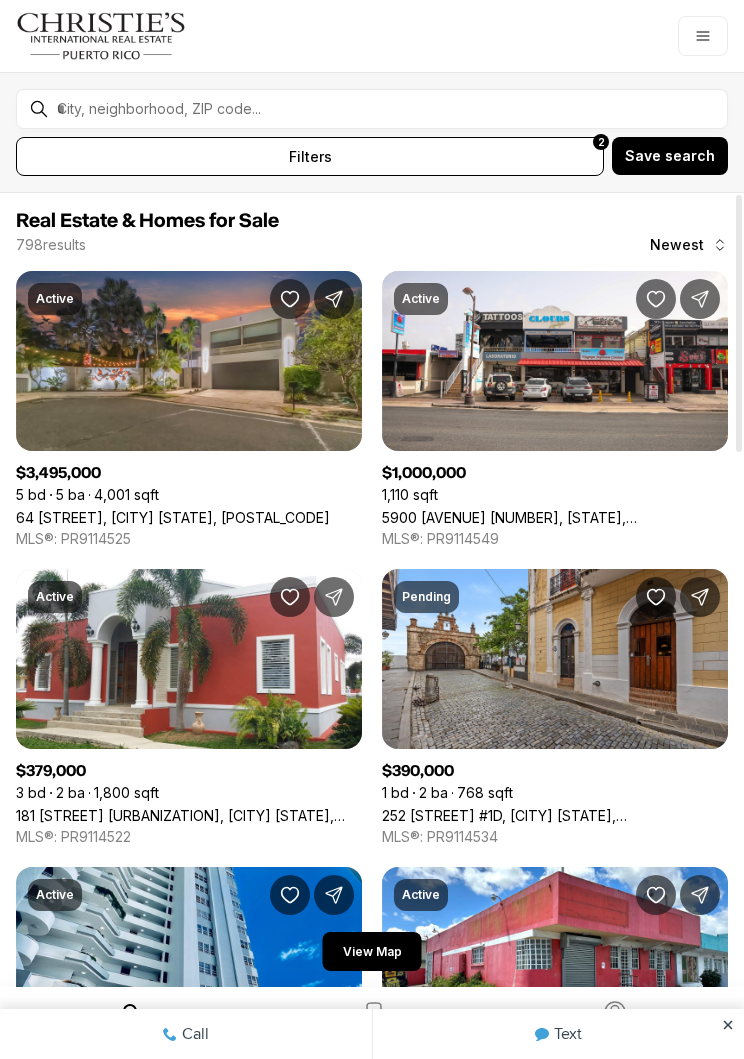 click on "64 CAOBA ST, GUAYNABO PR, 00966" at bounding box center (173, 517) 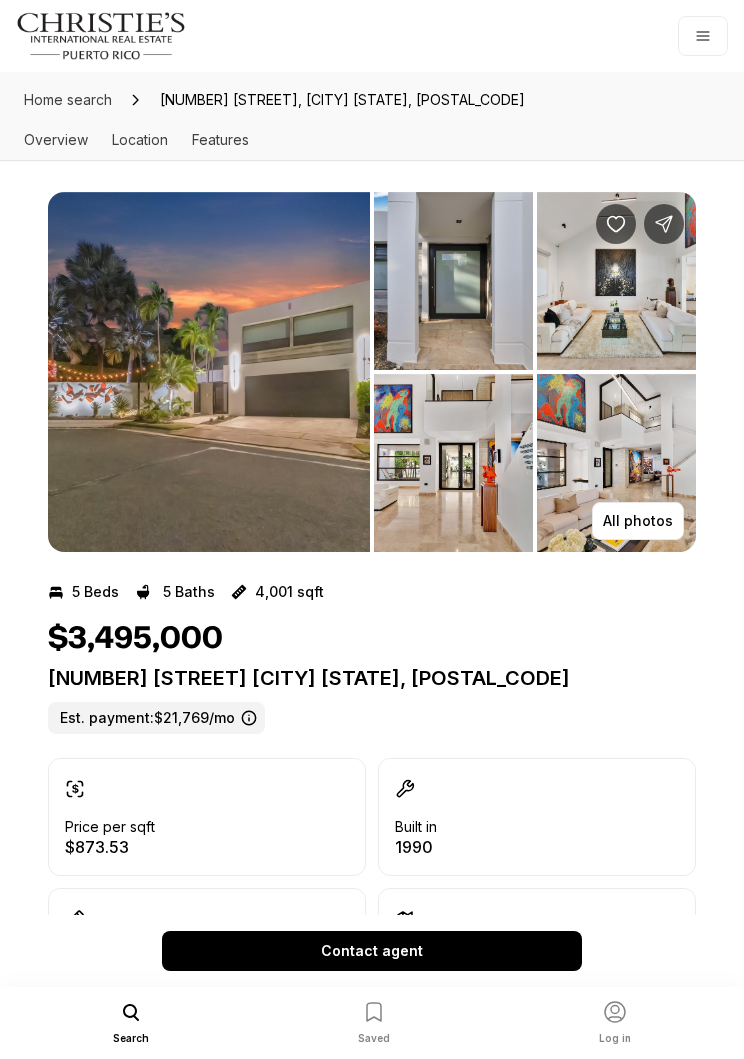 scroll, scrollTop: 0, scrollLeft: 0, axis: both 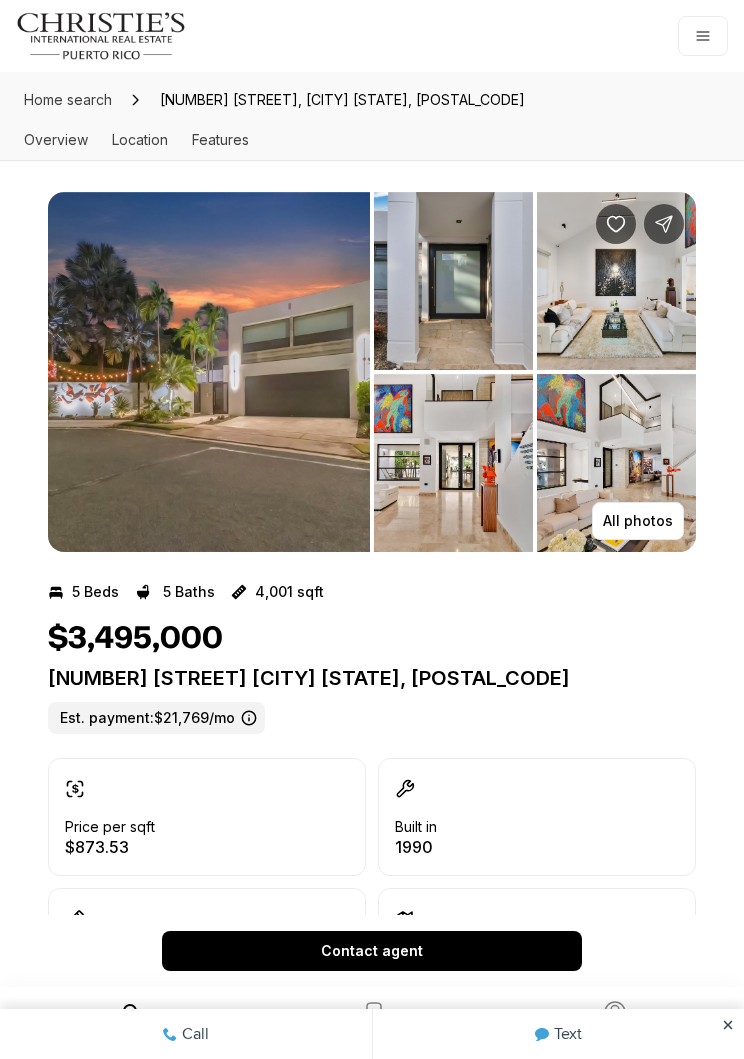 click on "All photos" at bounding box center (638, 521) 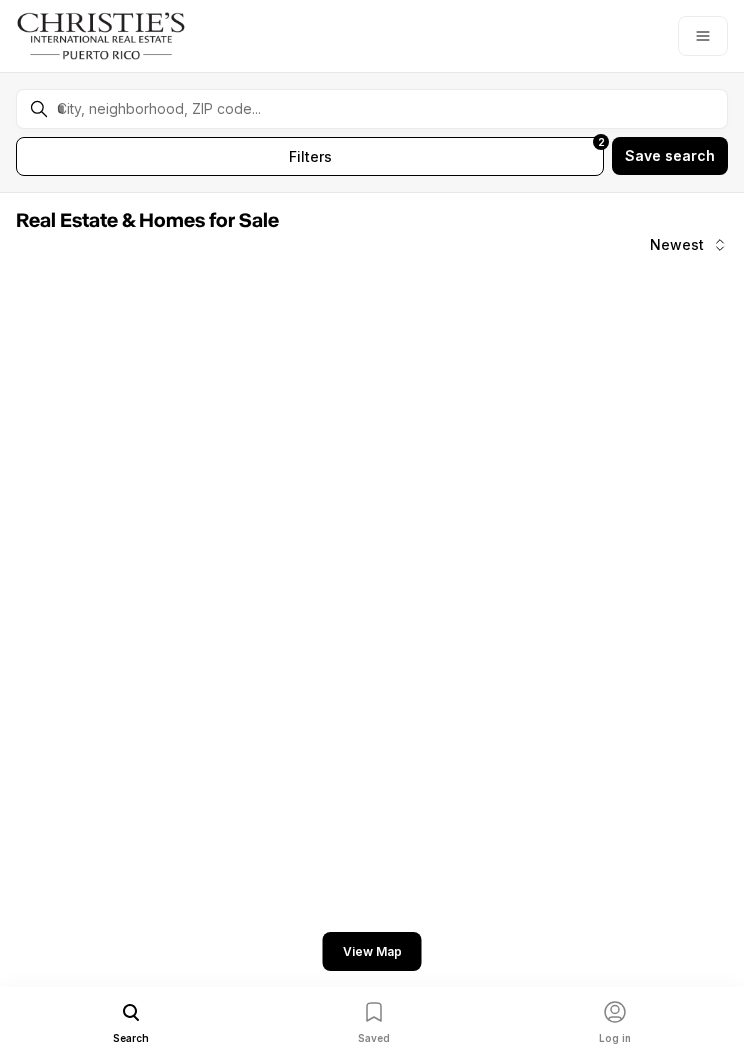 scroll, scrollTop: 0, scrollLeft: 0, axis: both 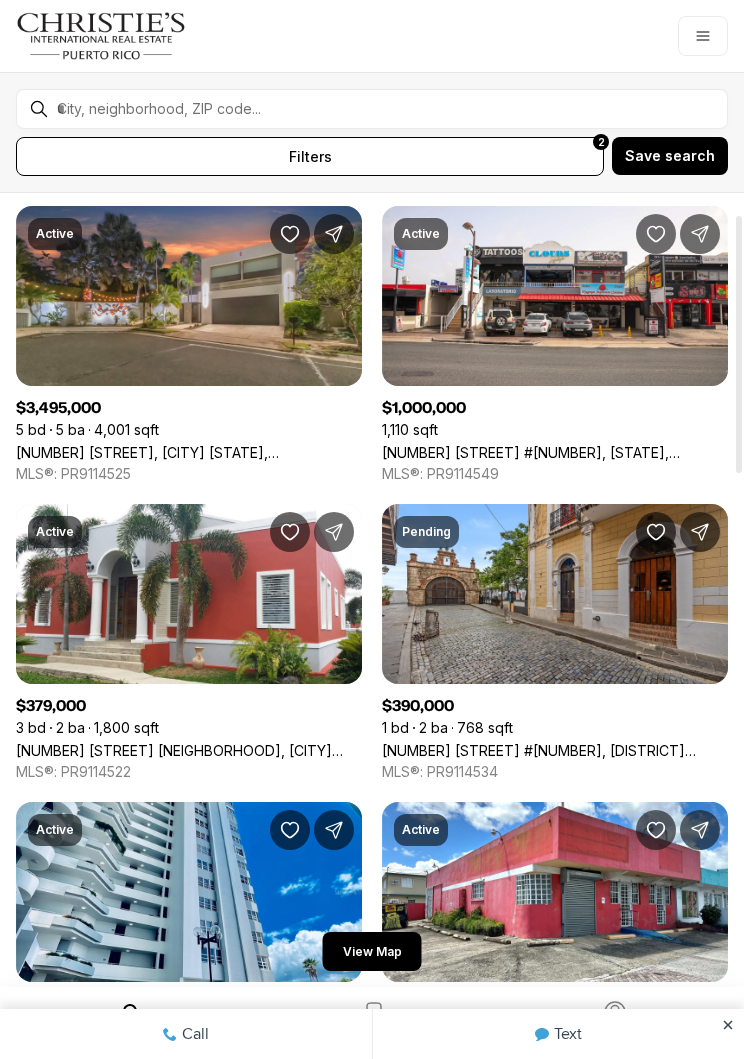 click on "[NUMBER] Street URB. KENNEDY HILLS, [CITY] [STATE], [POSTAL_CODE]" at bounding box center [189, 750] 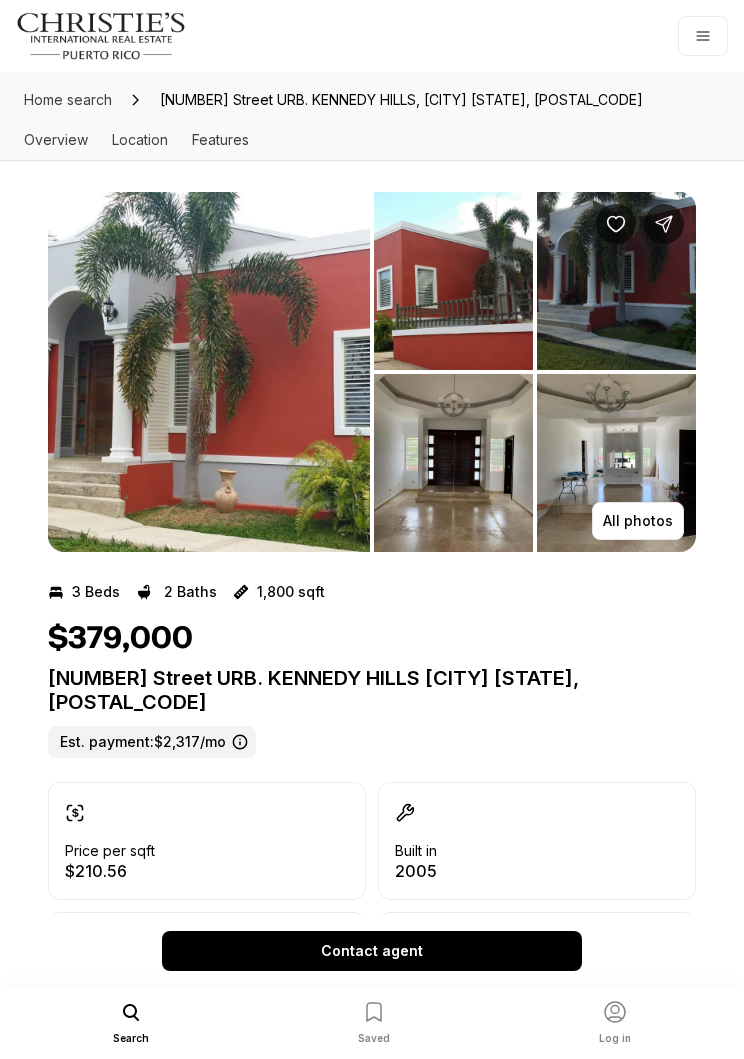 scroll, scrollTop: 0, scrollLeft: 0, axis: both 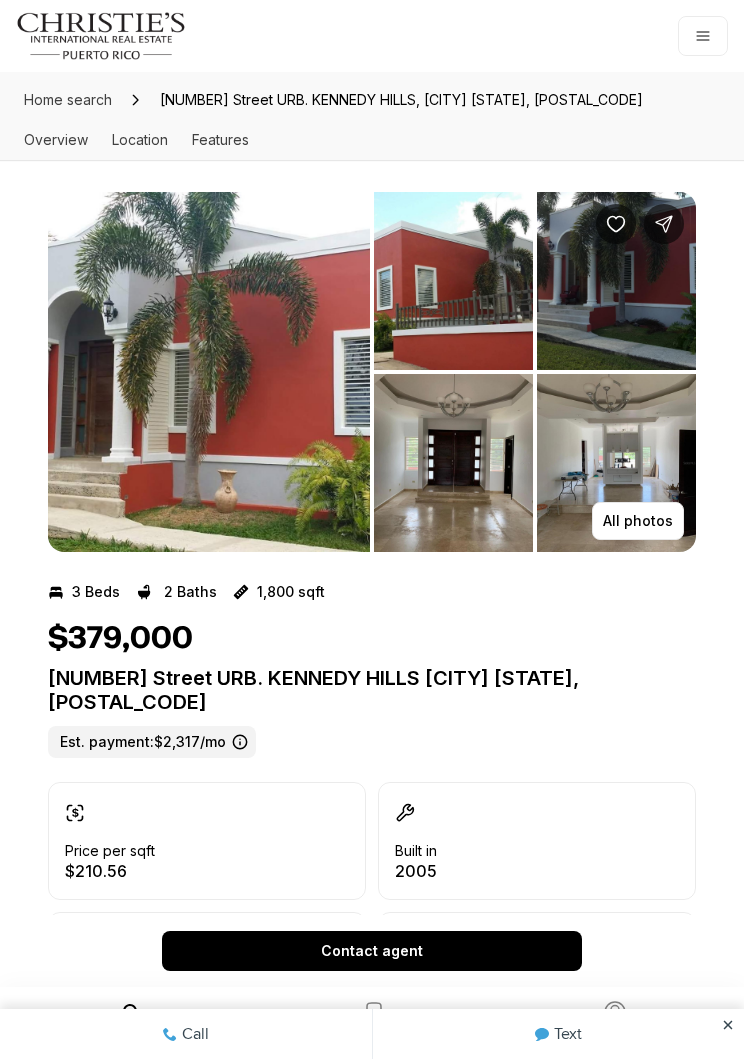 click at bounding box center (616, 463) 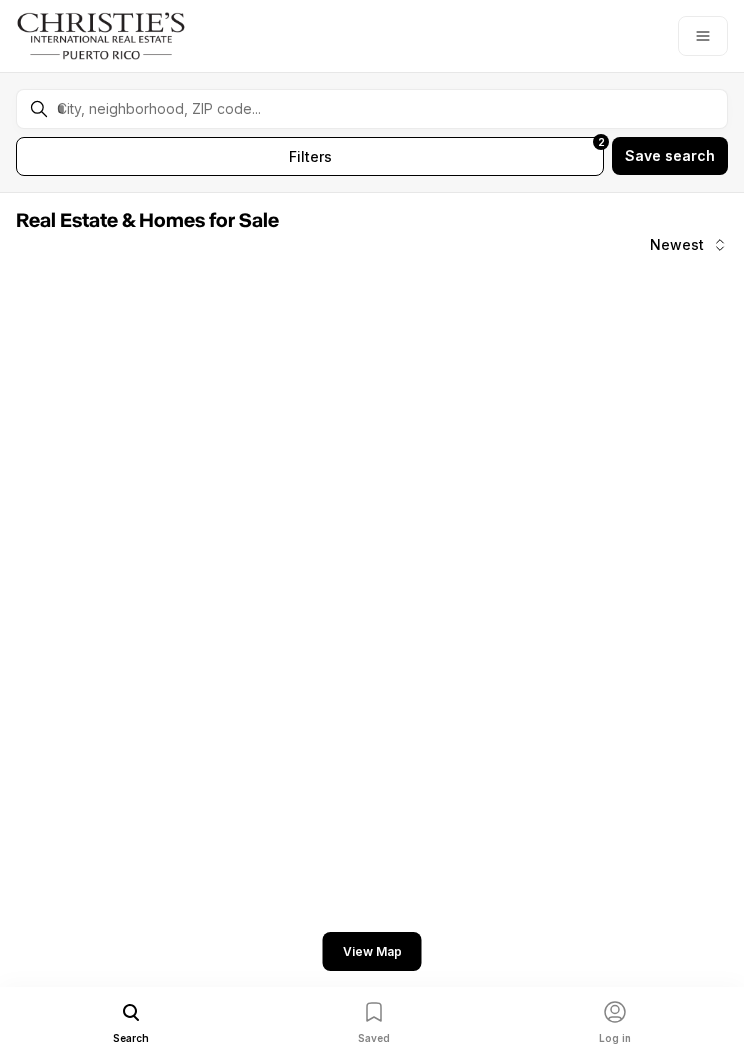 scroll, scrollTop: 0, scrollLeft: 0, axis: both 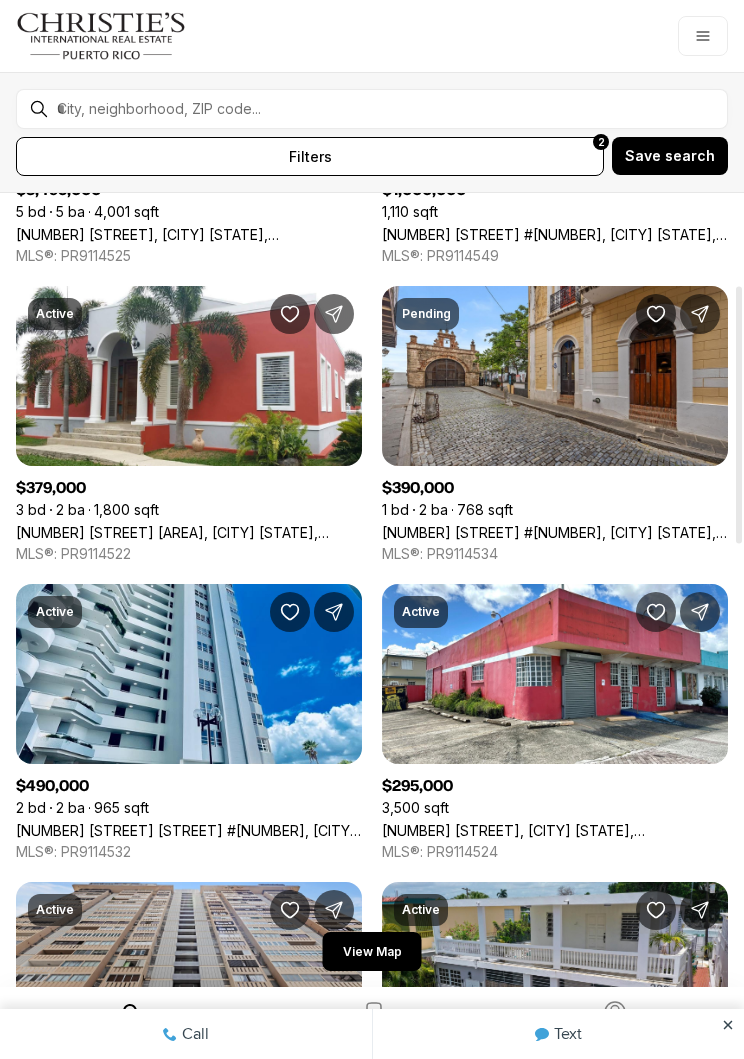 click on "[NUMBER] [STREET] #[NUMBER], [CITY] [STATE], [POSTAL_CODE]" at bounding box center [189, 830] 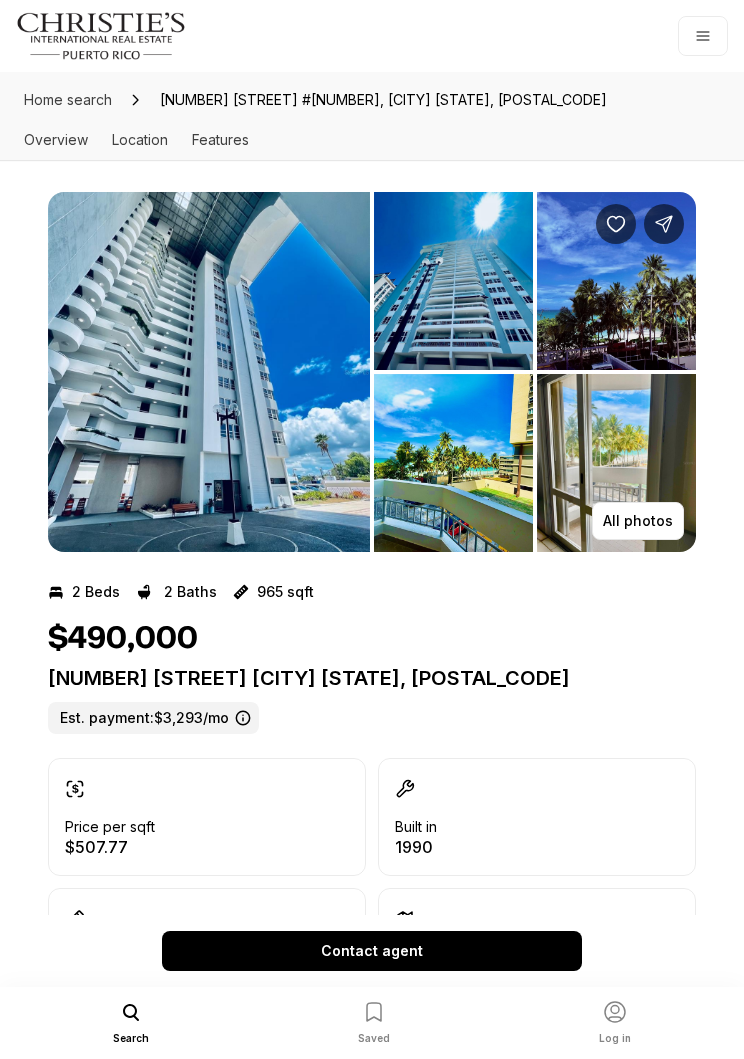 scroll, scrollTop: 0, scrollLeft: 0, axis: both 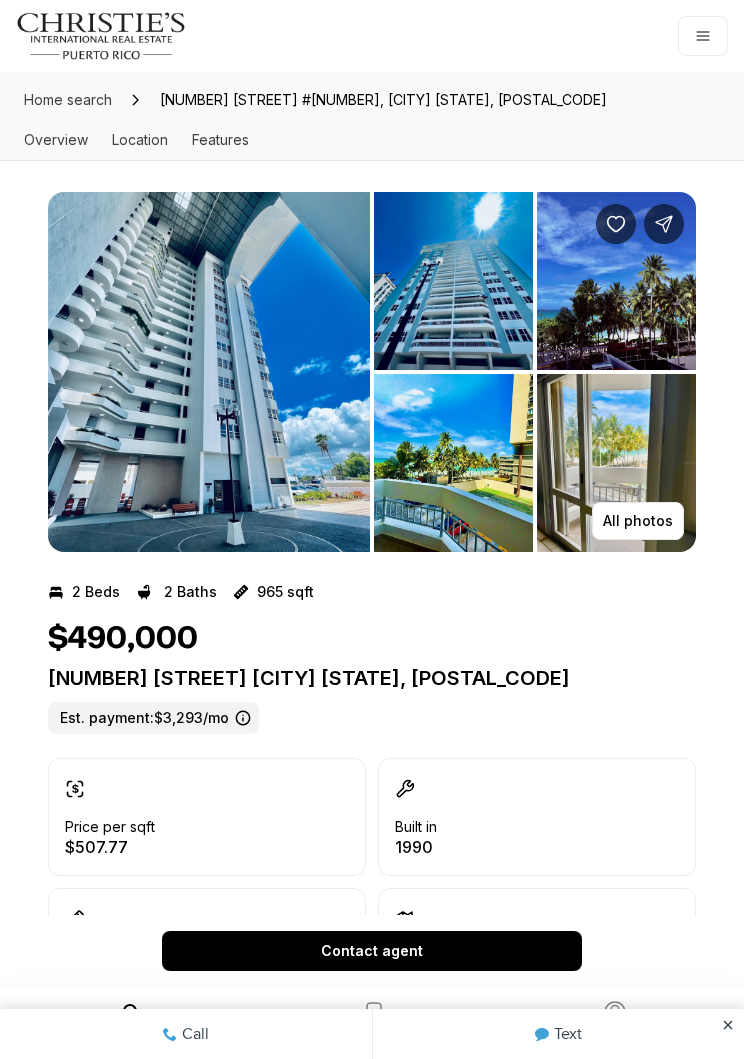 click on "All photos" at bounding box center (638, 521) 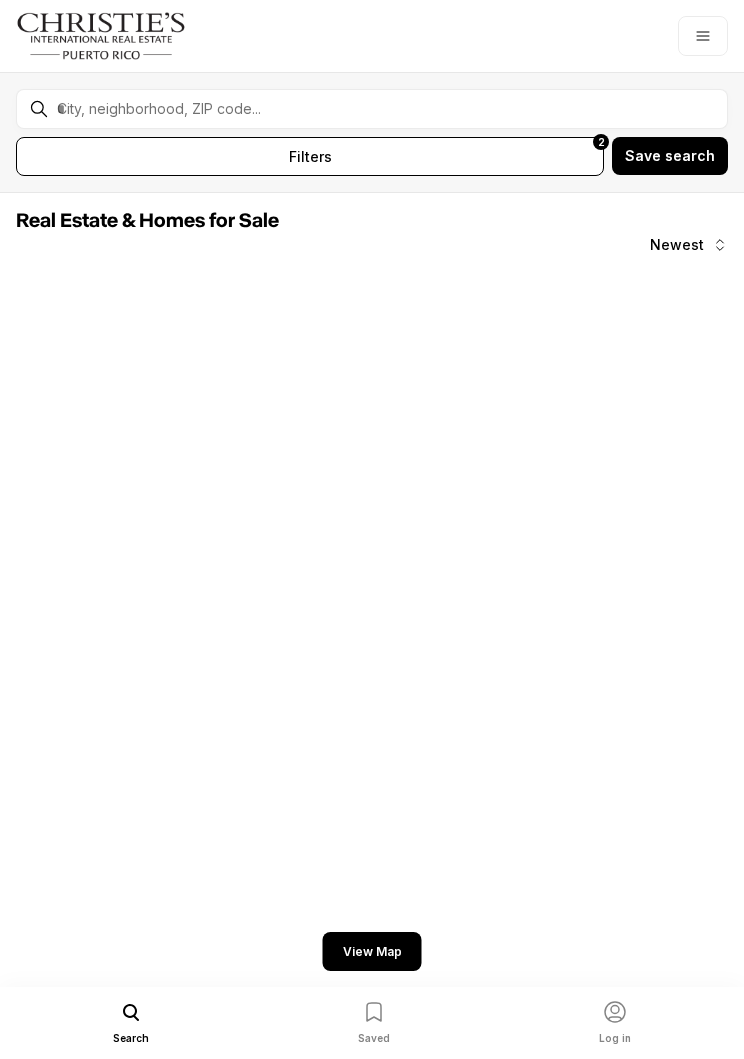 scroll, scrollTop: 0, scrollLeft: 0, axis: both 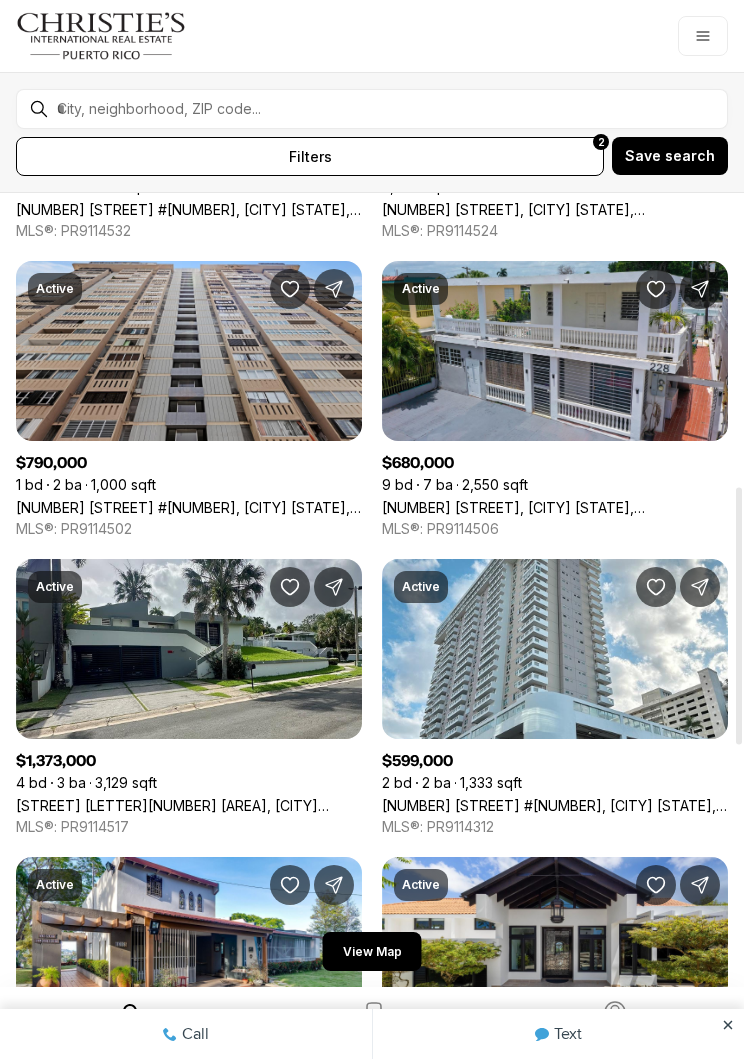 click on "Calle Cibeles F14 PASEO DE LA FUENTE, SAN JUAN PR, 00926" at bounding box center [189, 805] 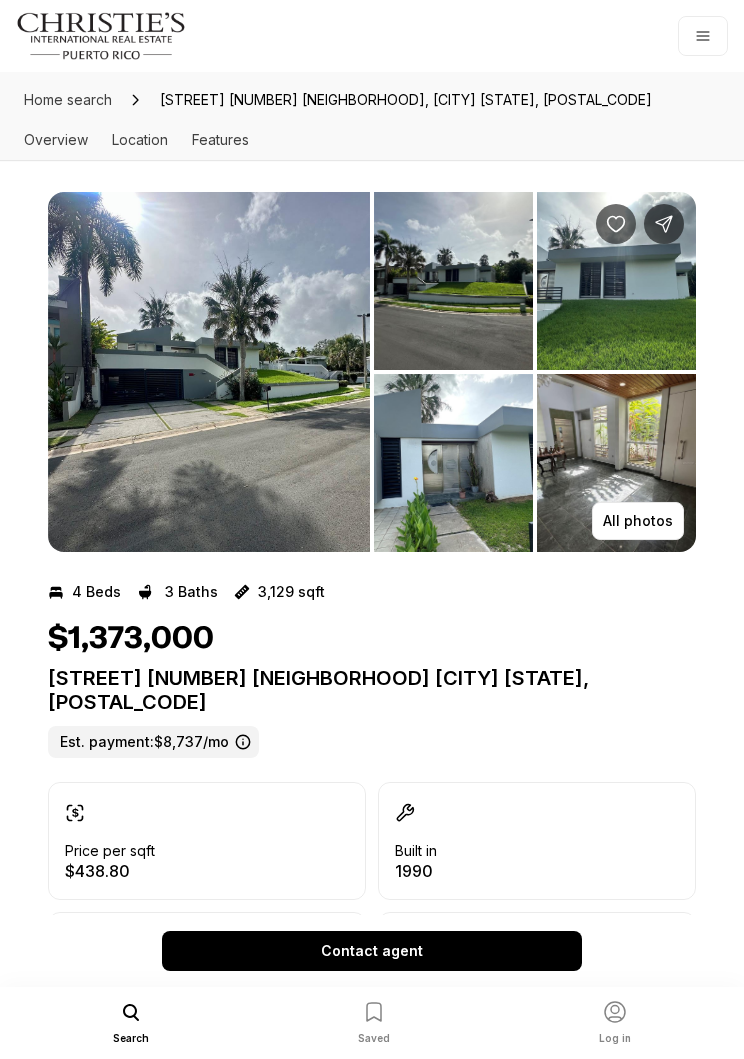 scroll, scrollTop: 0, scrollLeft: 0, axis: both 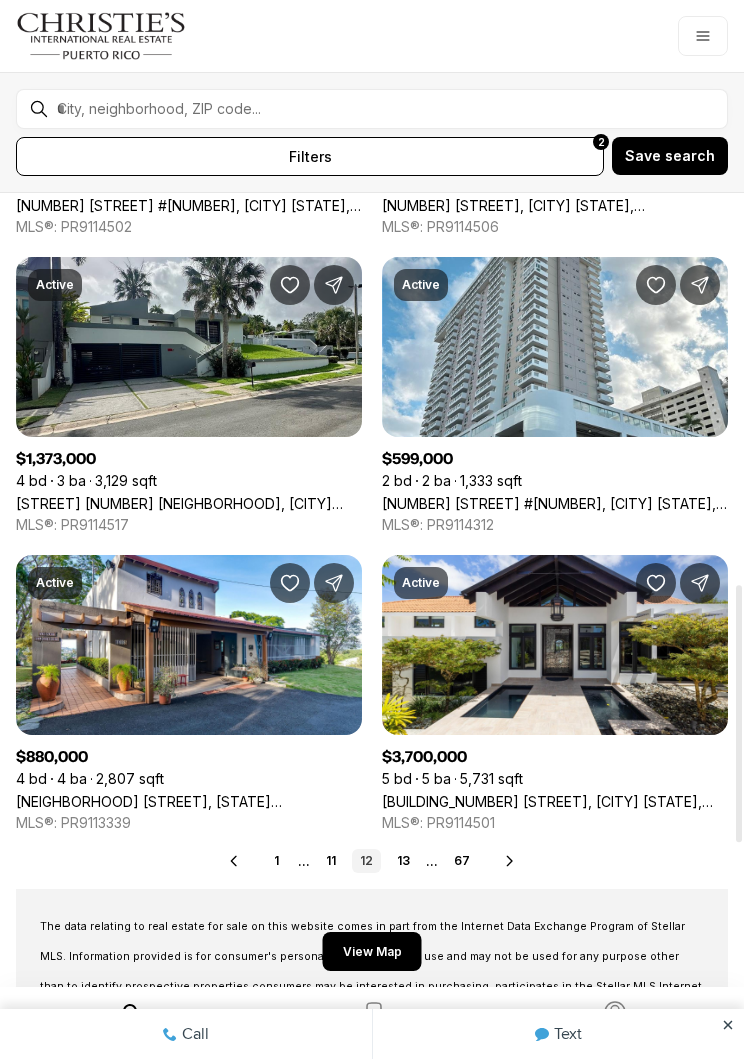 click on "B10 LA COLINA, GUAYNABO PR, 00966" at bounding box center [555, 801] 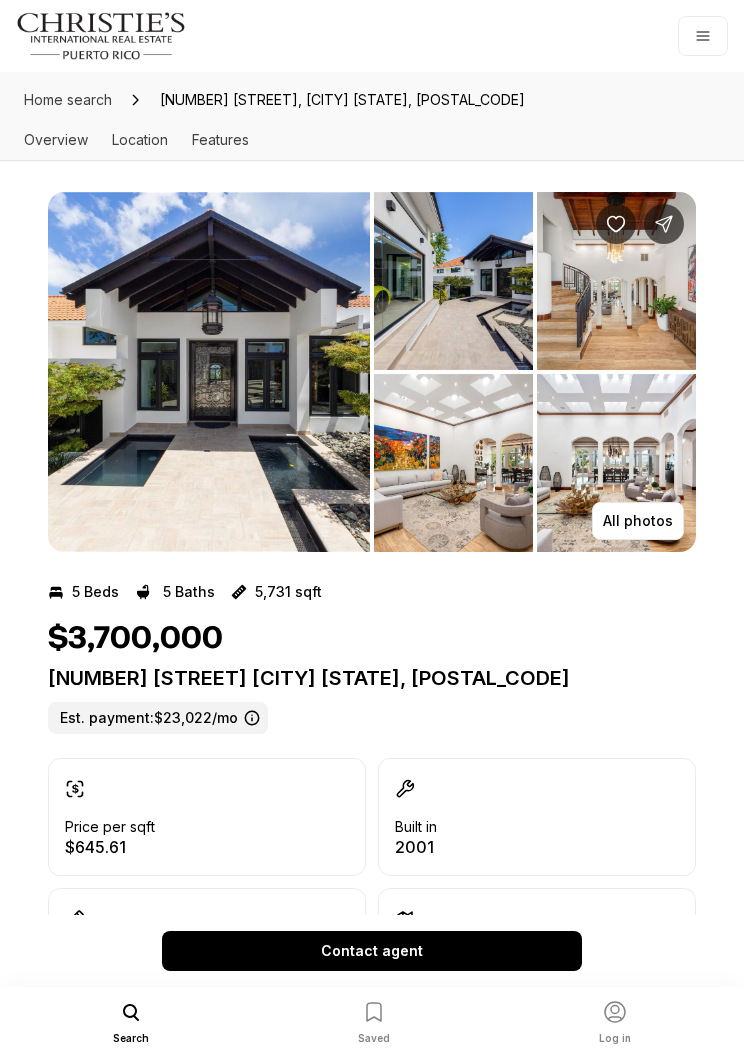 scroll, scrollTop: 0, scrollLeft: 0, axis: both 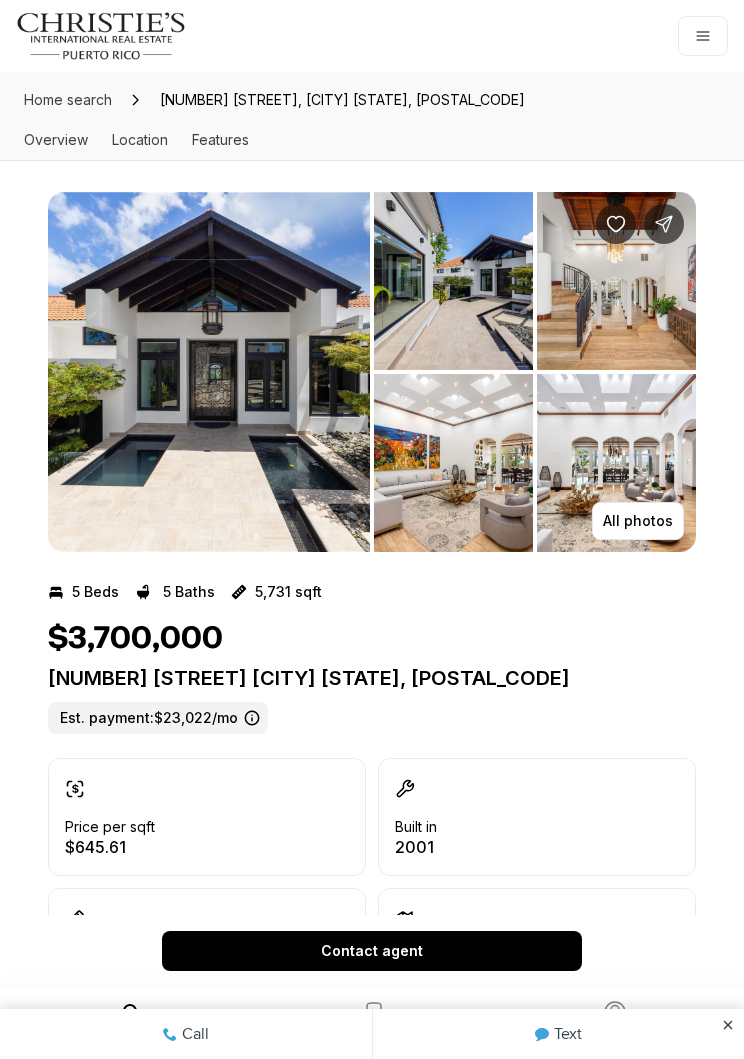 click on "All photos" at bounding box center (638, 521) 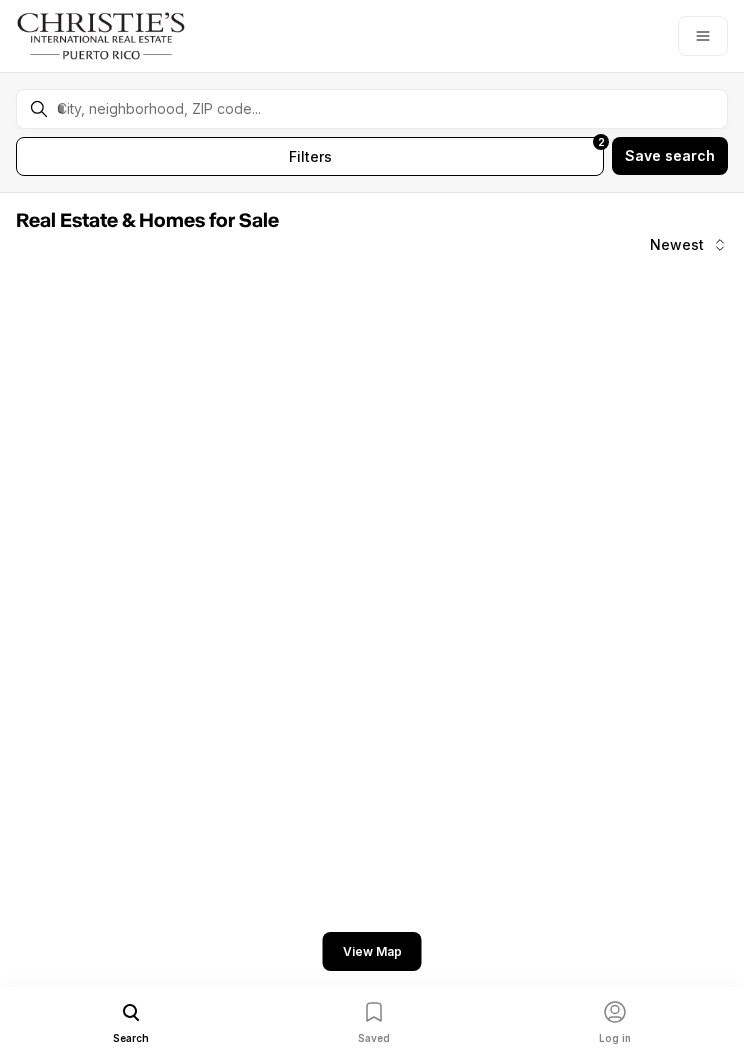 scroll, scrollTop: 0, scrollLeft: 0, axis: both 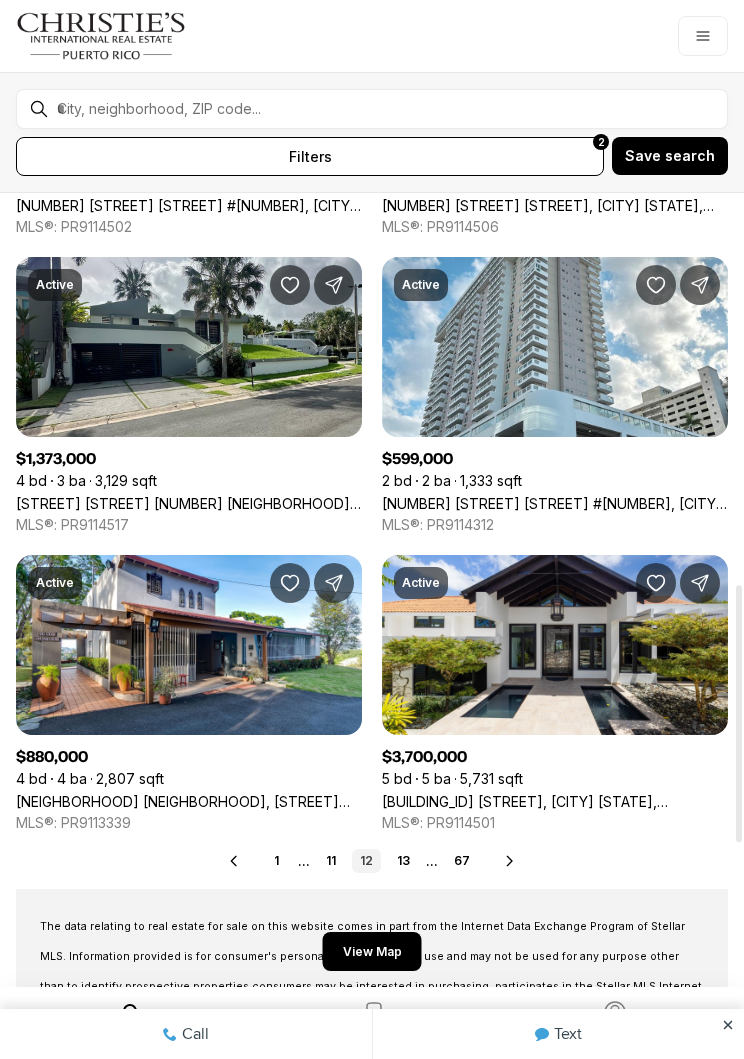 click on "13" at bounding box center [403, 861] 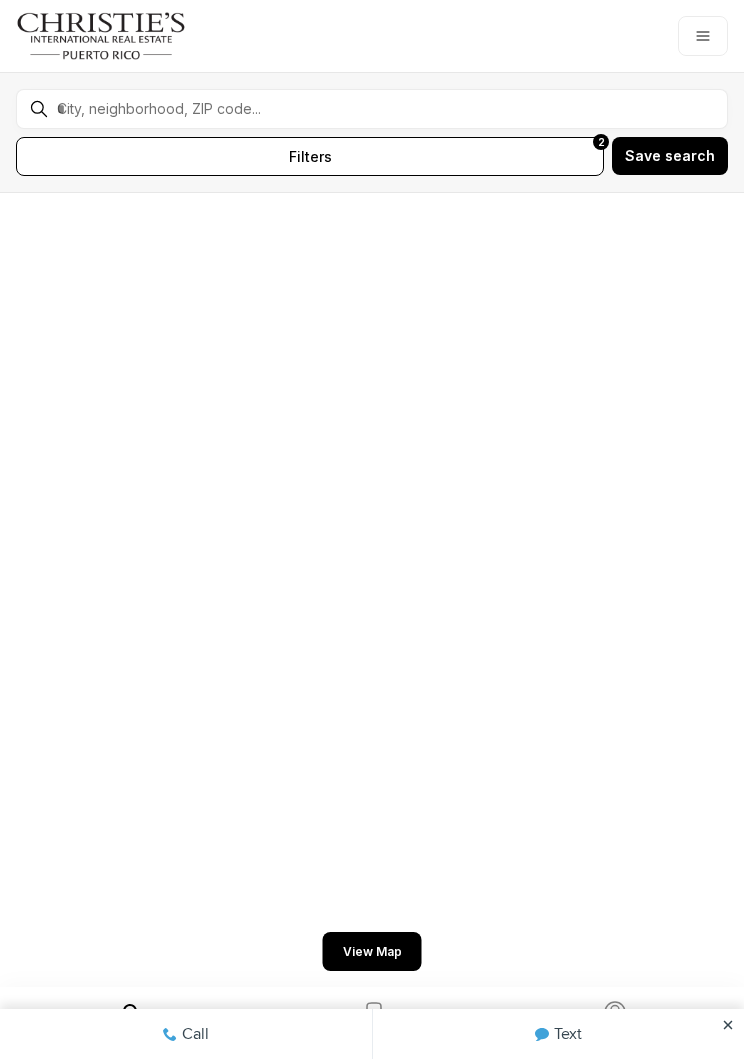 scroll, scrollTop: 0, scrollLeft: 0, axis: both 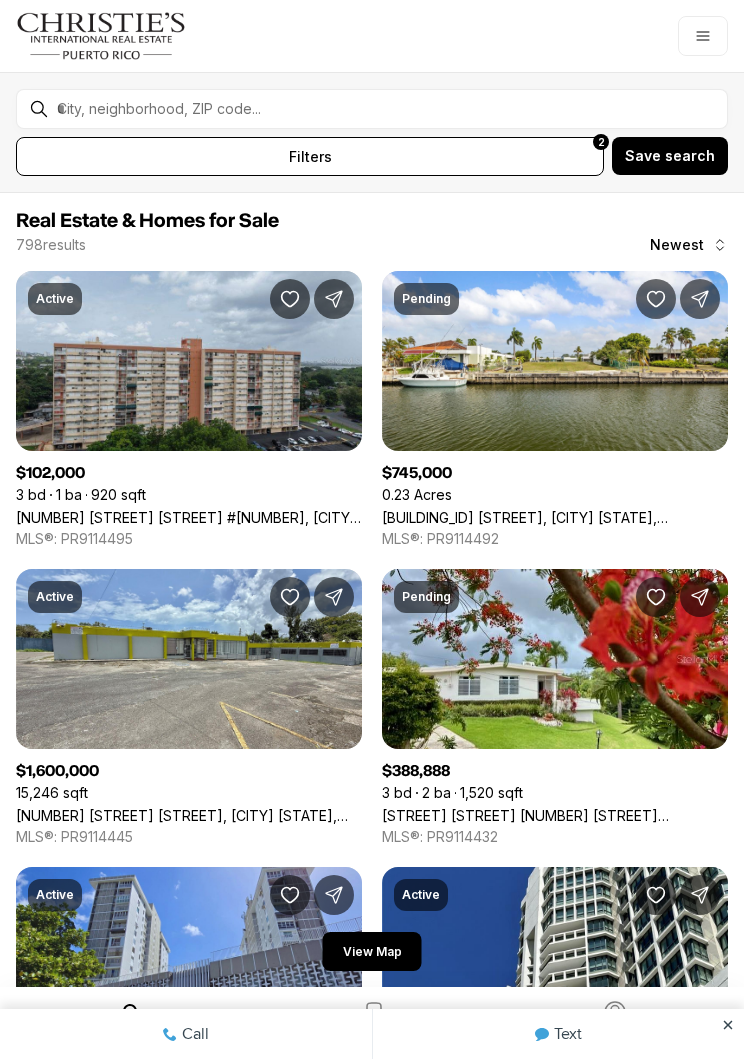 click on "G17 GRANADA, CAROLINA PR, 00983" at bounding box center (555, 517) 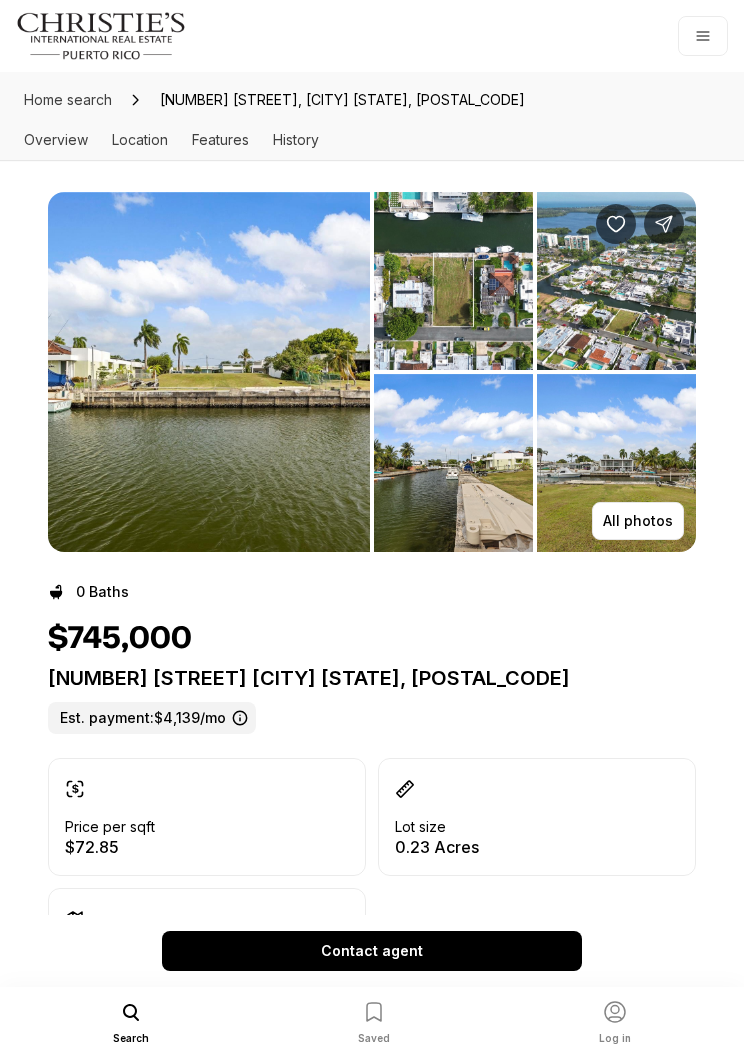 scroll, scrollTop: 0, scrollLeft: 0, axis: both 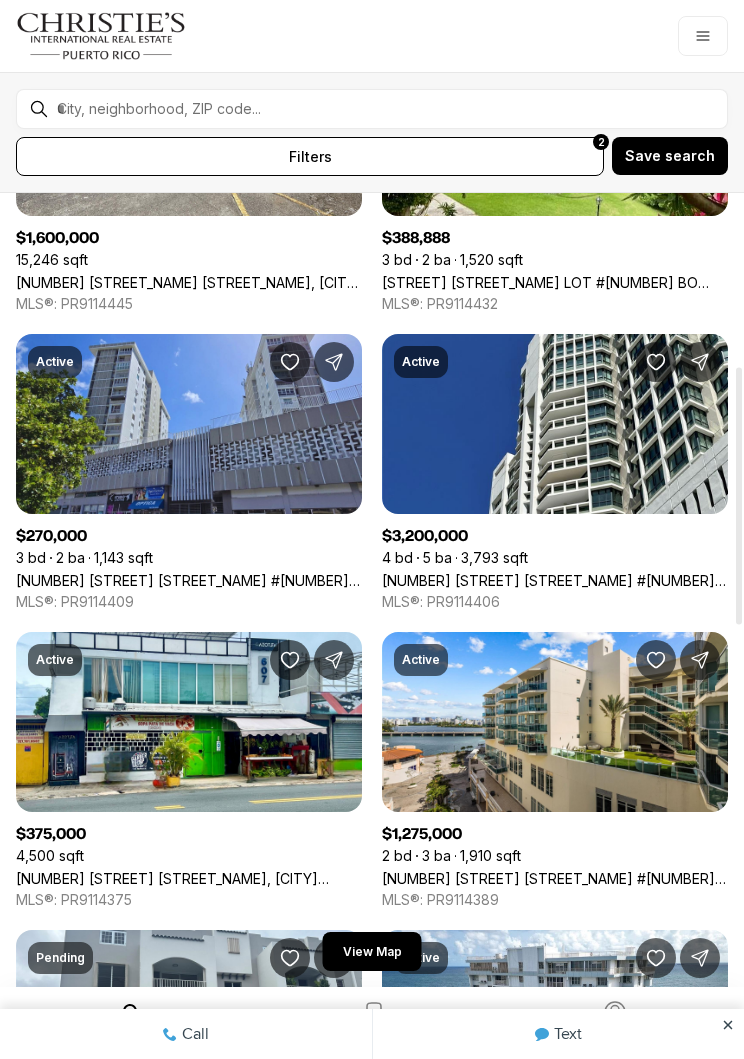 click on "35 Av. LUIS MUÑOZ RIVERA #1202, SAN JUAN PR, 00901" at bounding box center (555, 580) 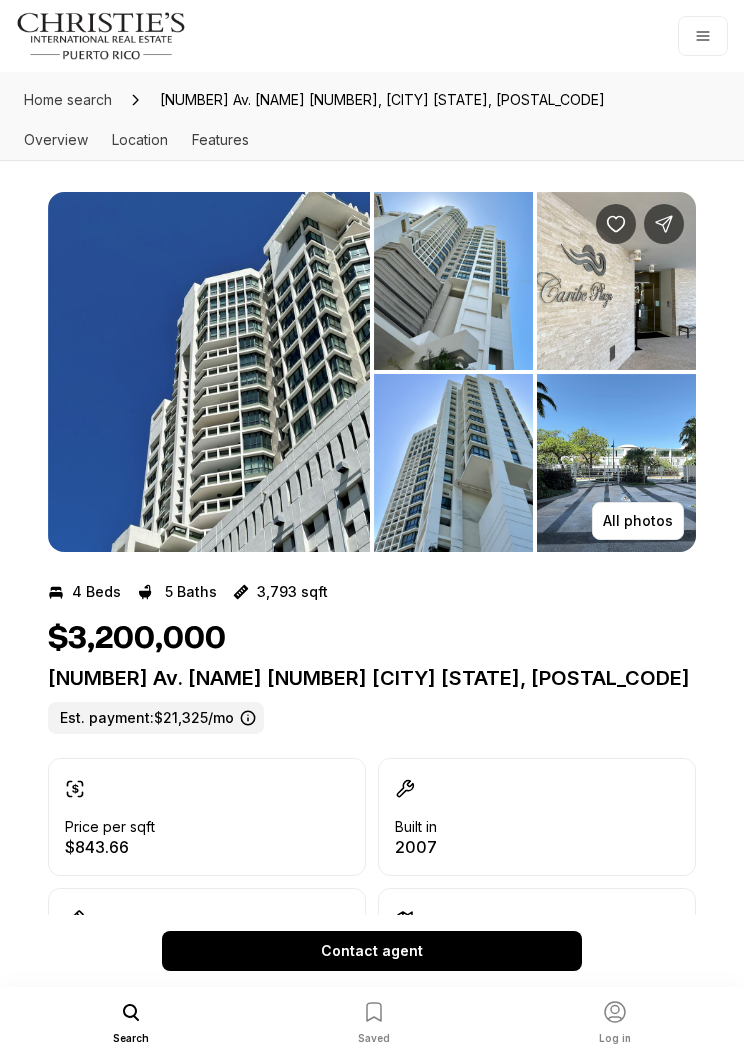 scroll, scrollTop: 0, scrollLeft: 0, axis: both 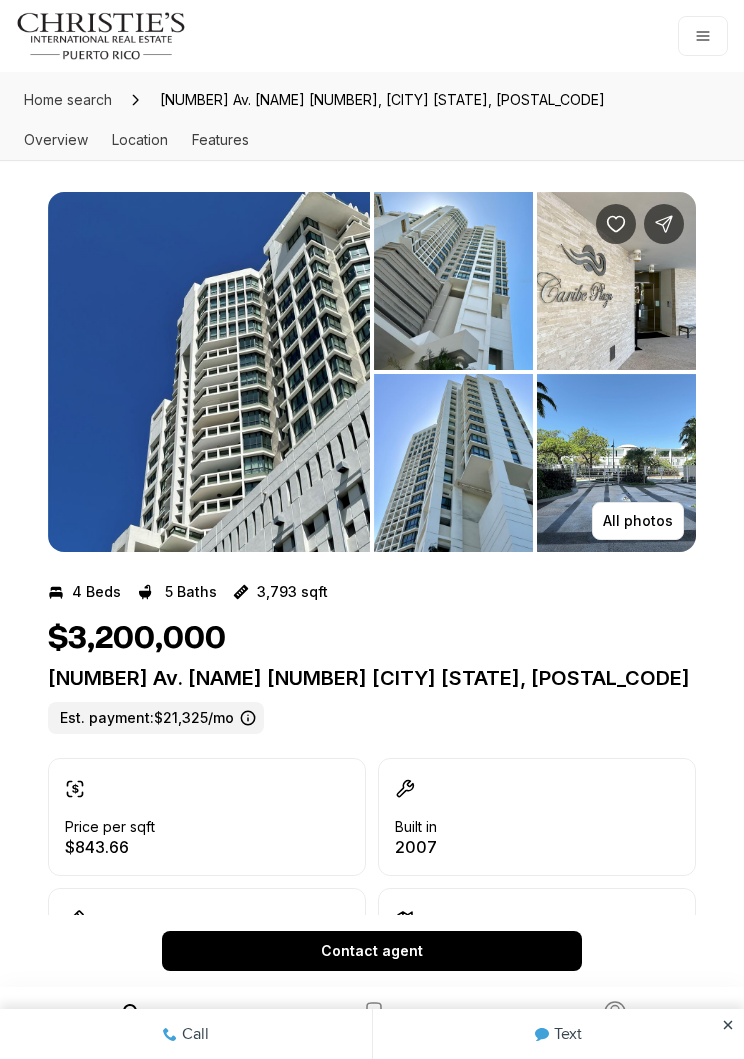 click on "All photos" at bounding box center (638, 521) 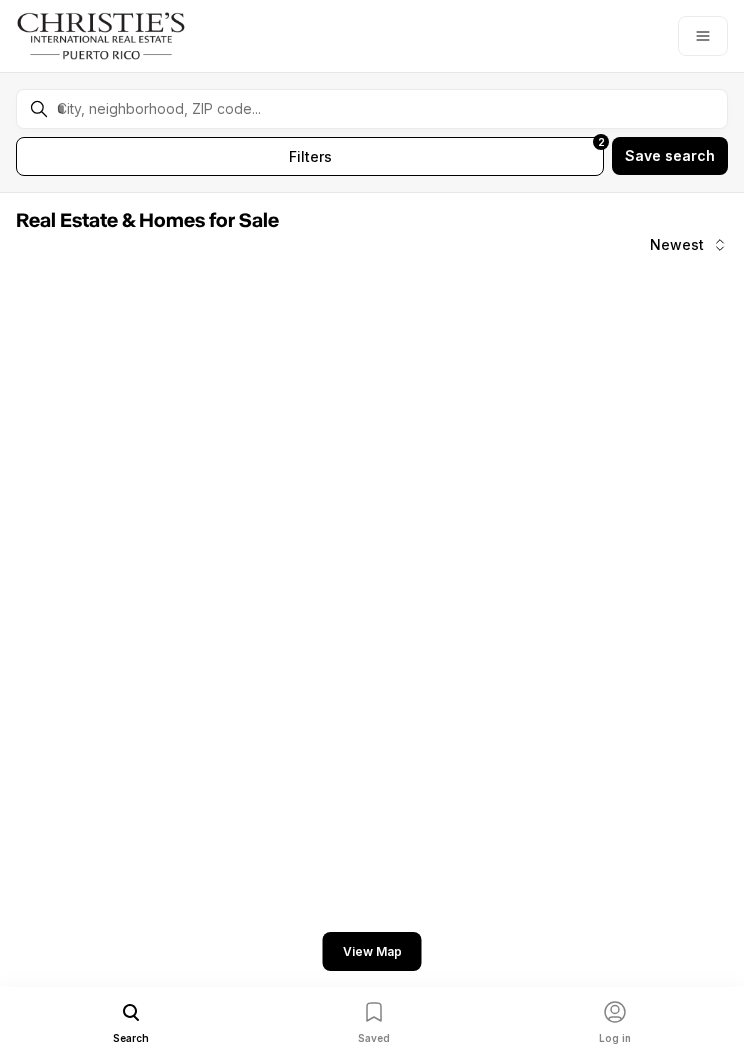scroll, scrollTop: 0, scrollLeft: 0, axis: both 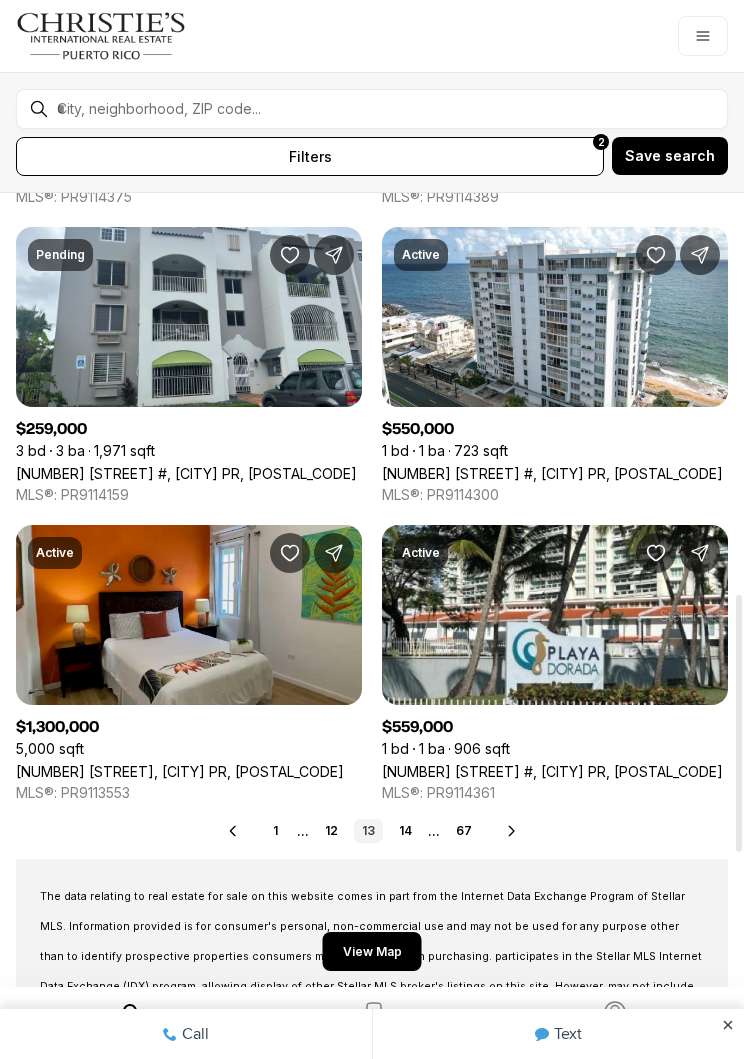 click on "14" at bounding box center [405, 831] 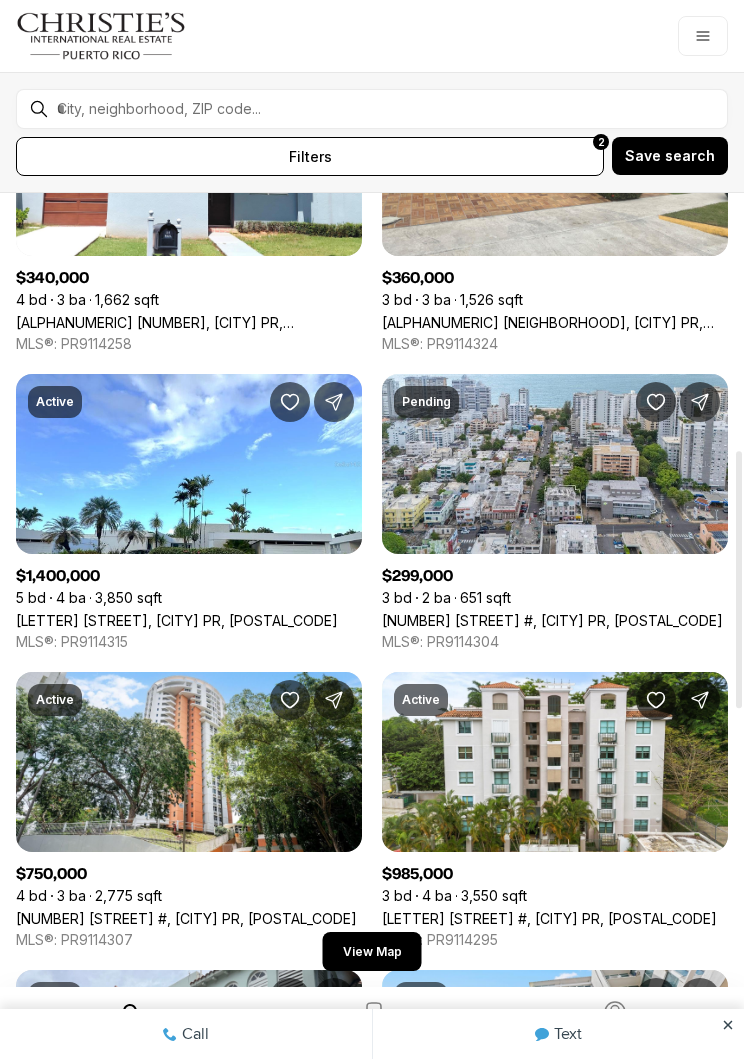 scroll, scrollTop: 791, scrollLeft: 0, axis: vertical 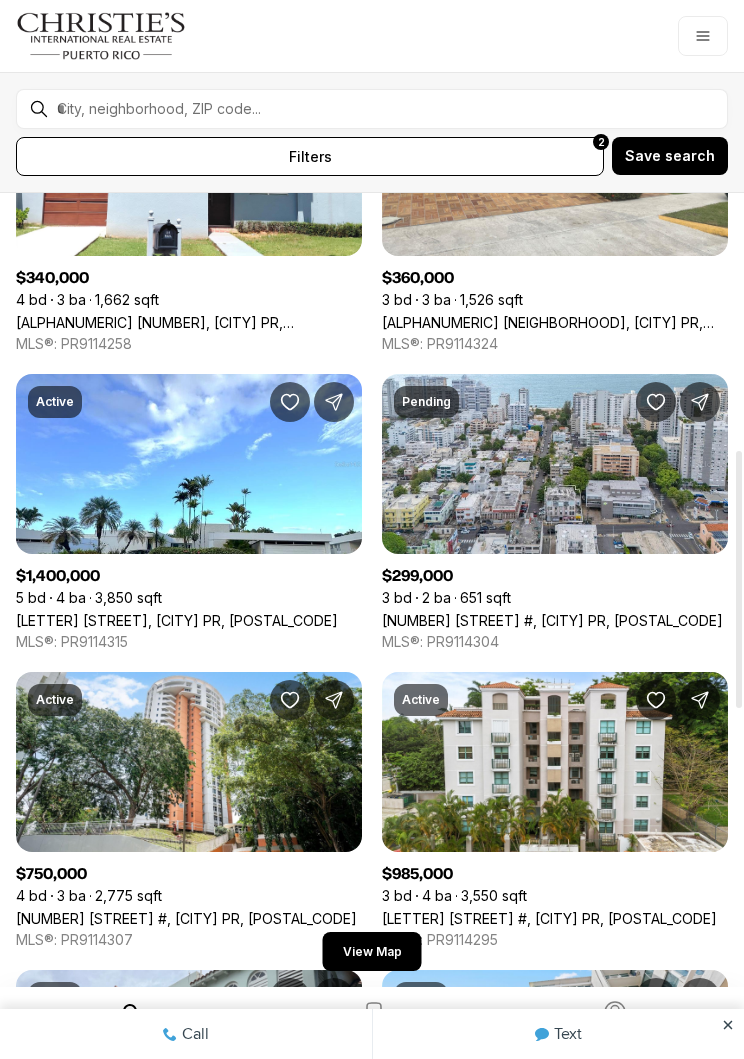click on "[BUILDING_LETTER] [STREET], [CITY] [STATE], [POSTAL_CODE]" at bounding box center [177, 620] 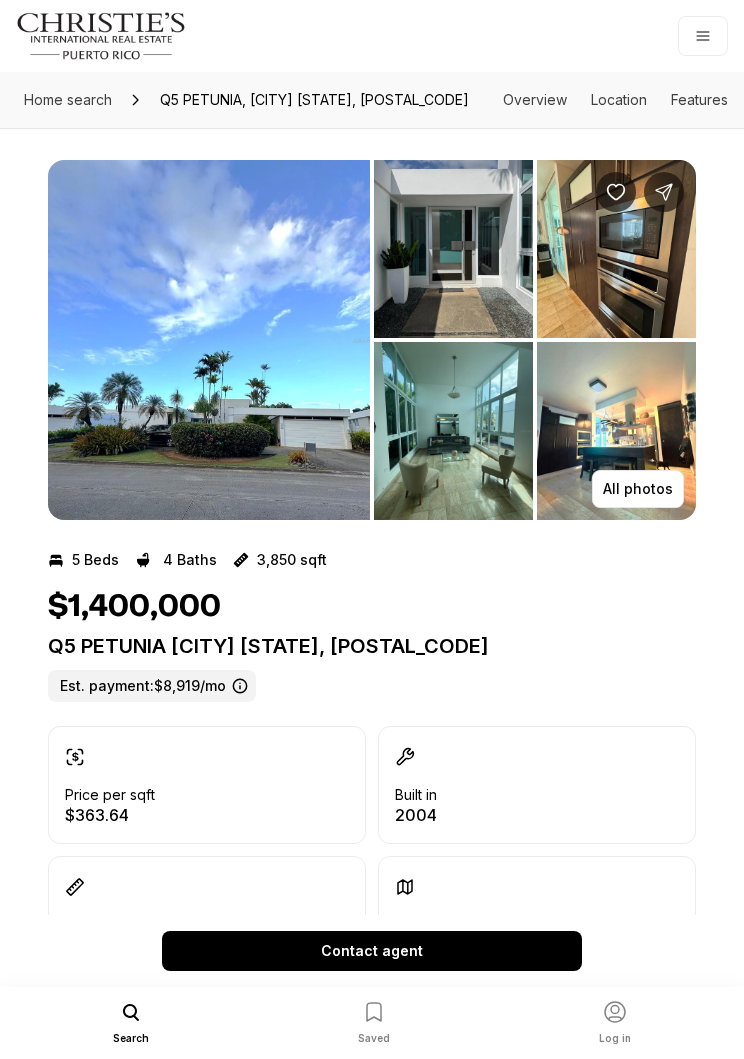 scroll, scrollTop: 0, scrollLeft: 0, axis: both 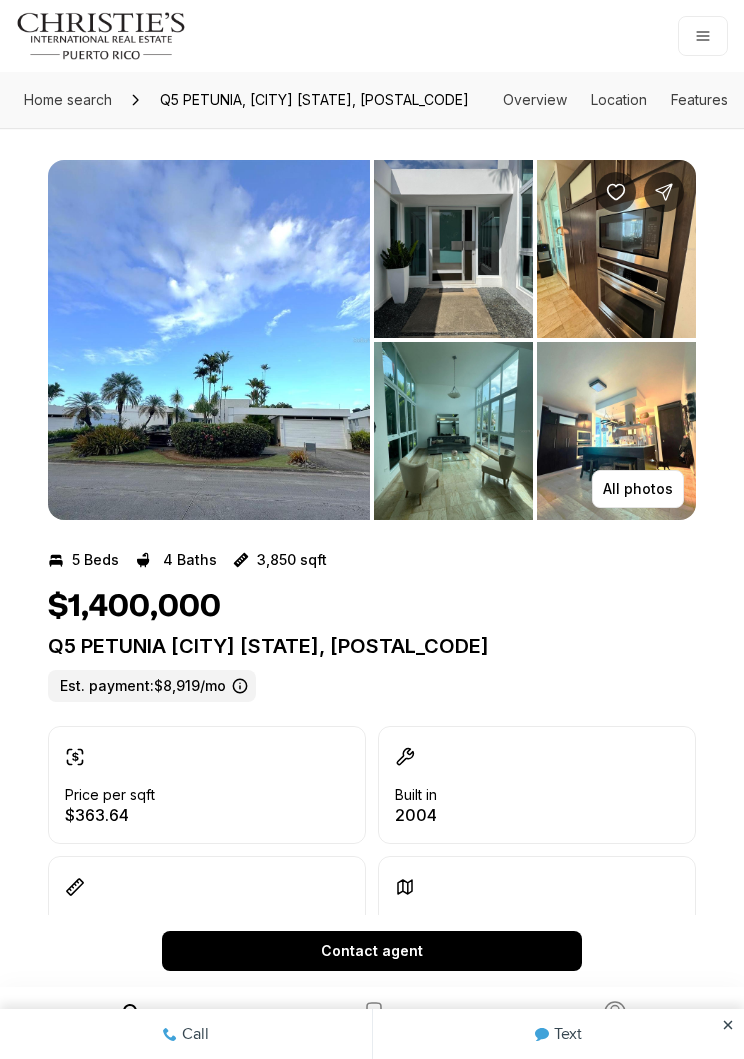 click on "All photos" at bounding box center [638, 489] 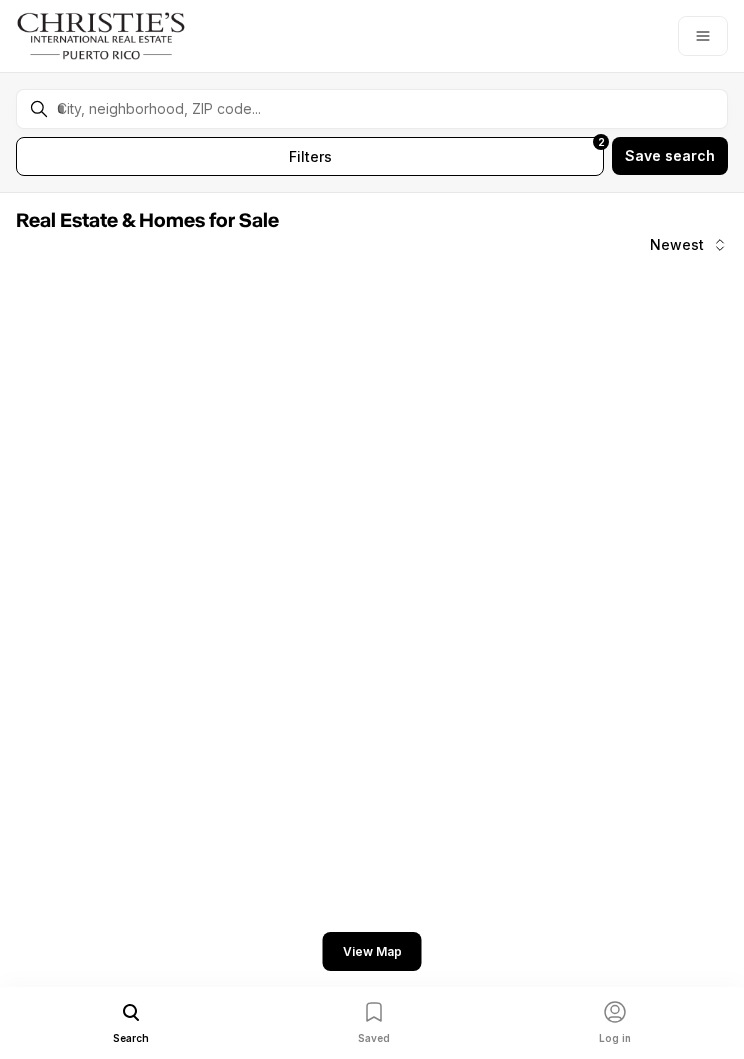 scroll, scrollTop: 0, scrollLeft: 0, axis: both 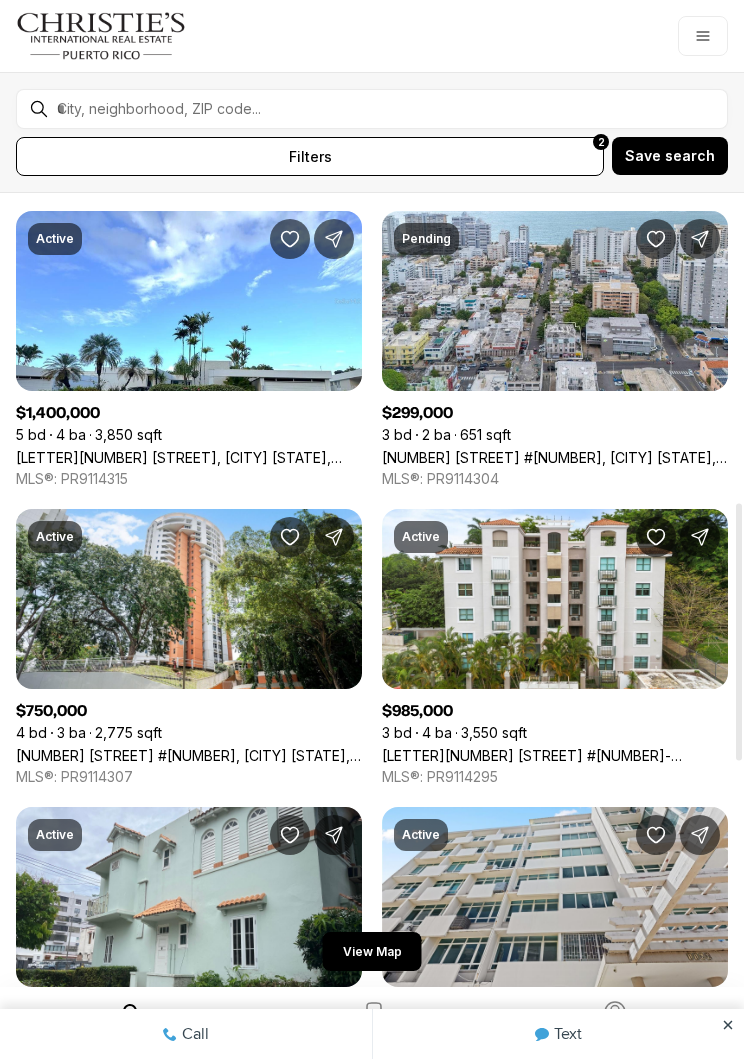 click on "[STREET] [NUMBER] [STREET], [CITY] [STATE], [POSTAL_CODE]" at bounding box center (555, 755) 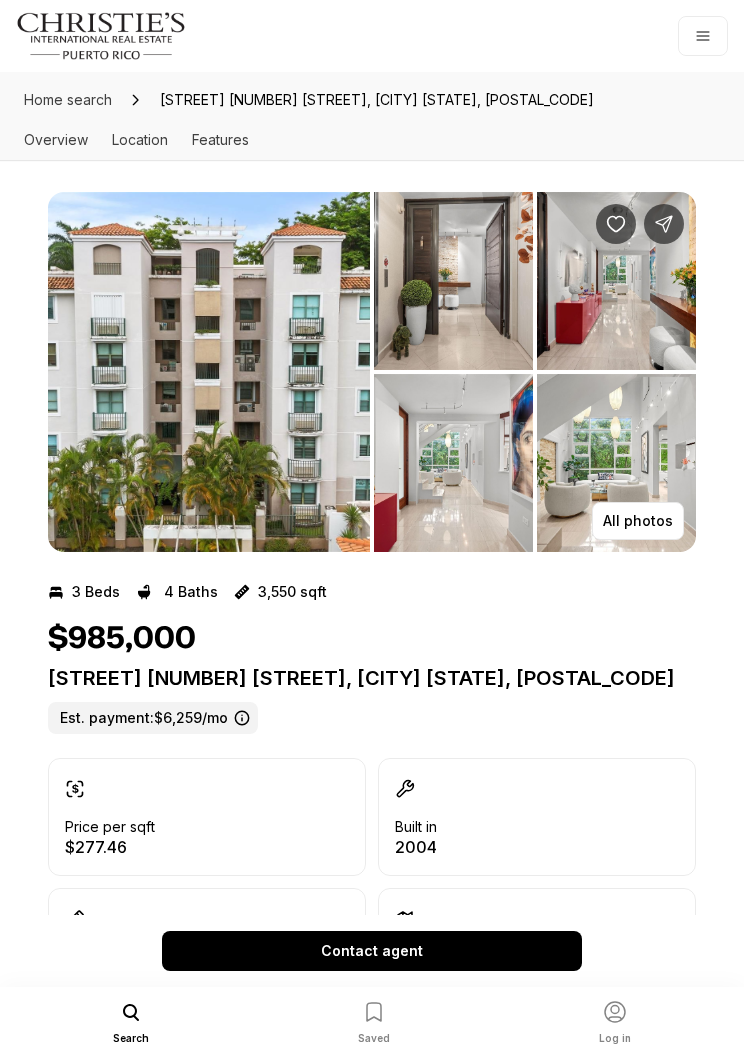 scroll, scrollTop: 0, scrollLeft: 0, axis: both 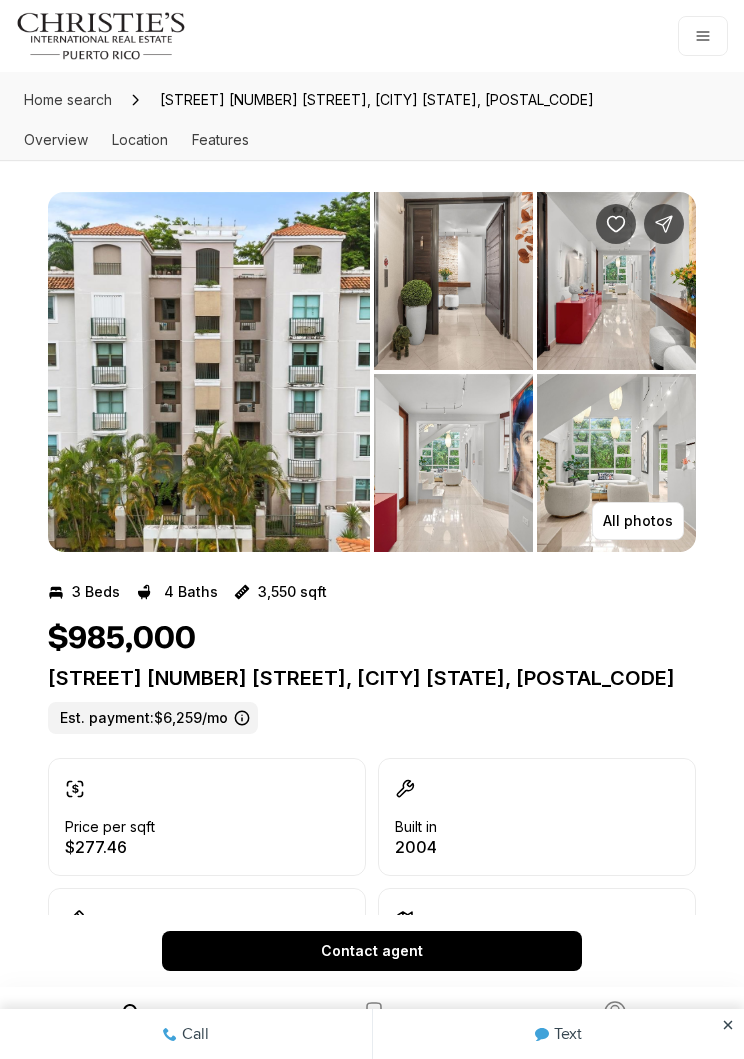 click on "All photos" at bounding box center [638, 521] 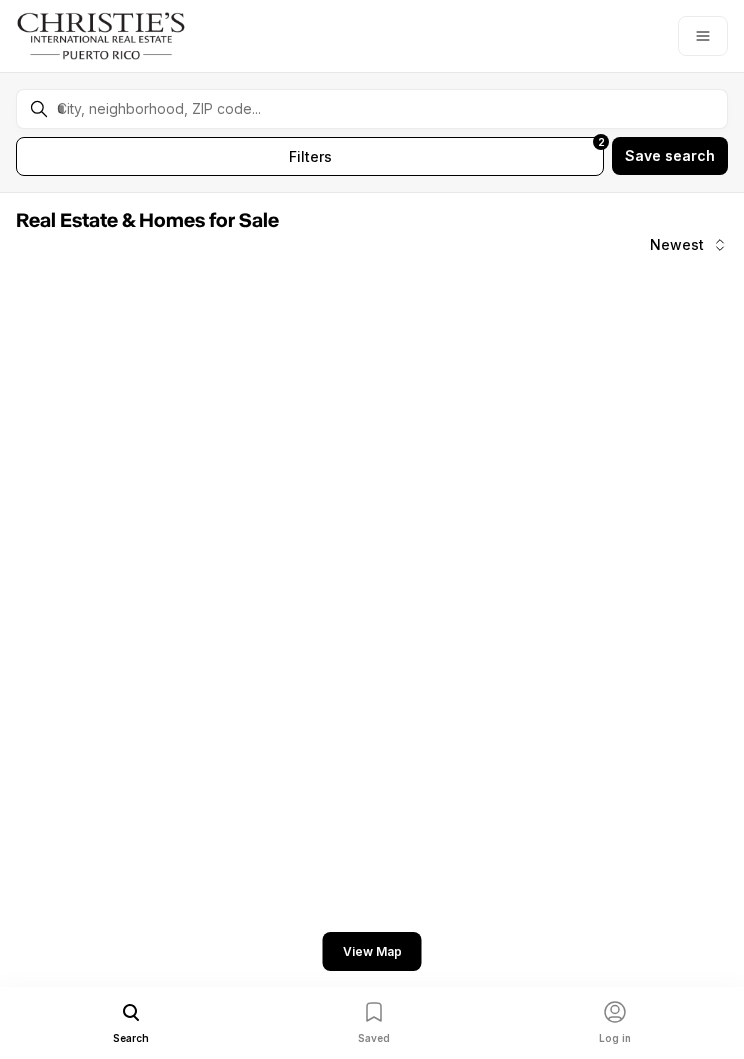 scroll, scrollTop: 0, scrollLeft: 0, axis: both 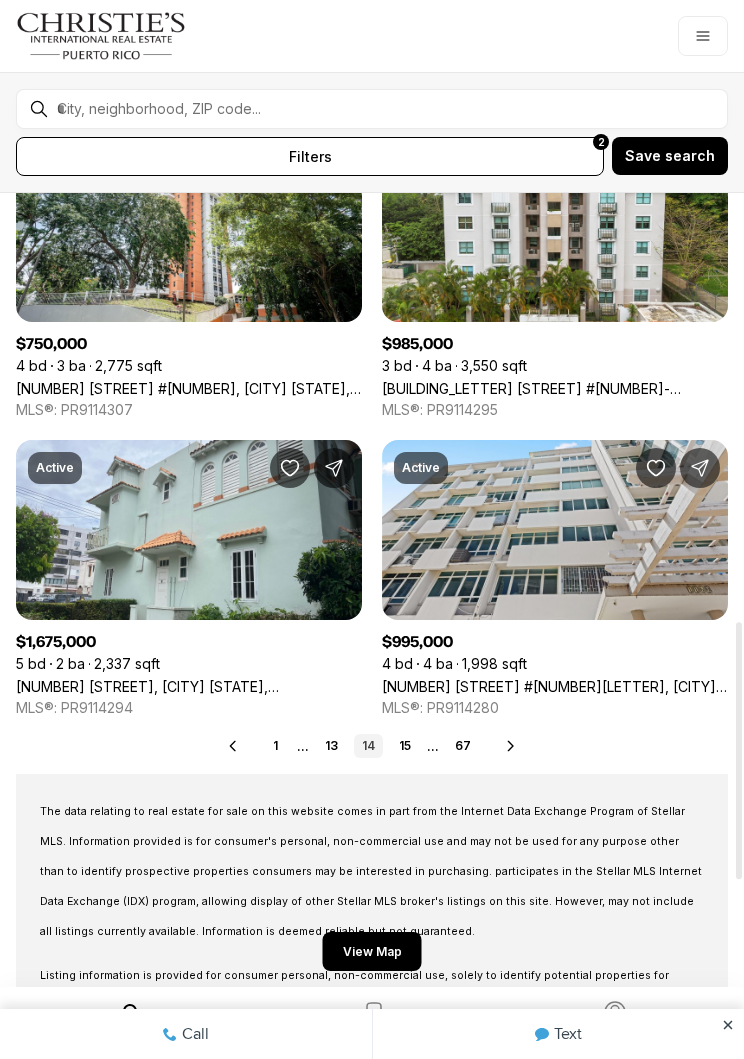 click on "15" at bounding box center [405, 746] 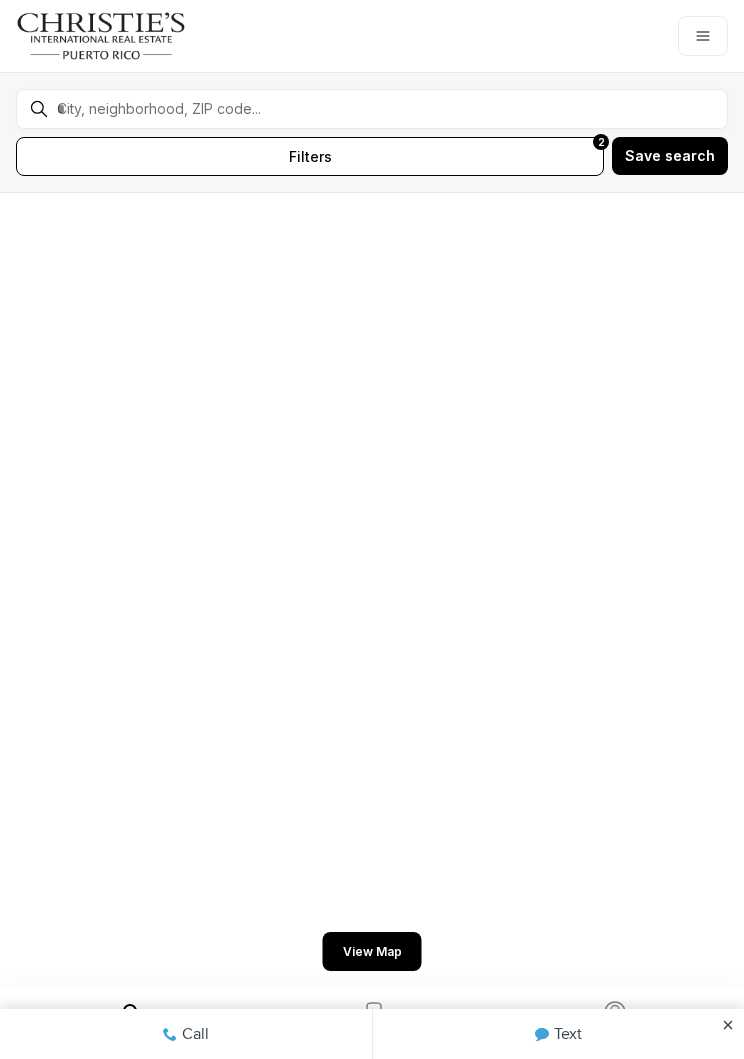scroll, scrollTop: 0, scrollLeft: 0, axis: both 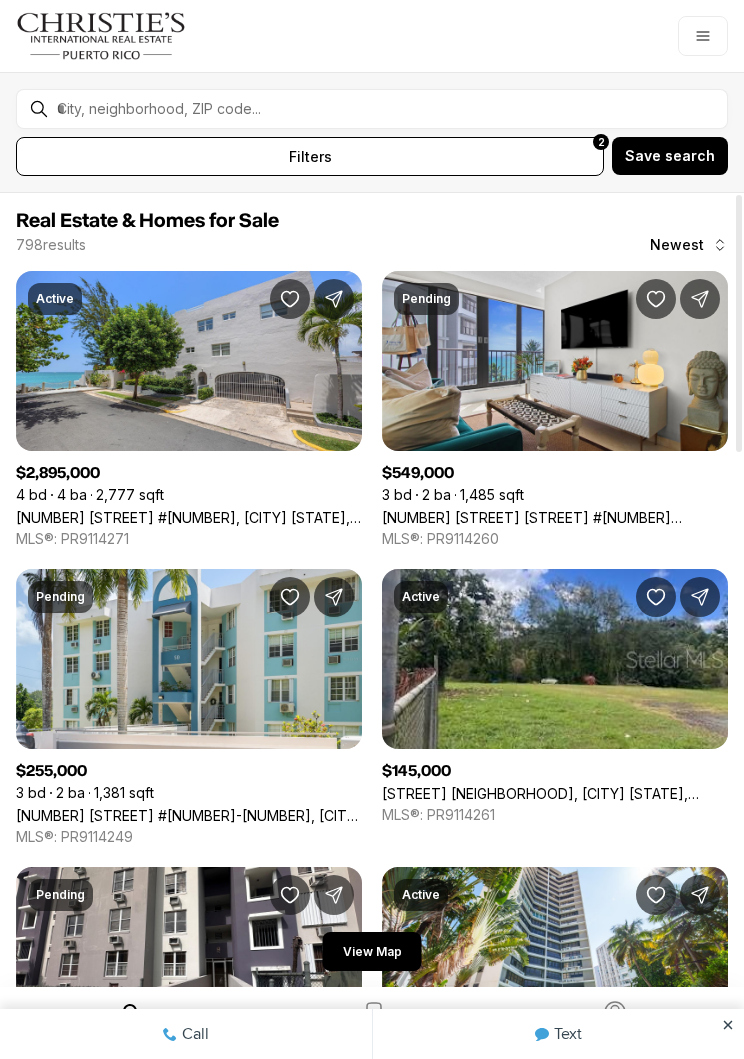 click on "1 BUCARÉ #4, SAN JUAN PR, 00913" at bounding box center (189, 517) 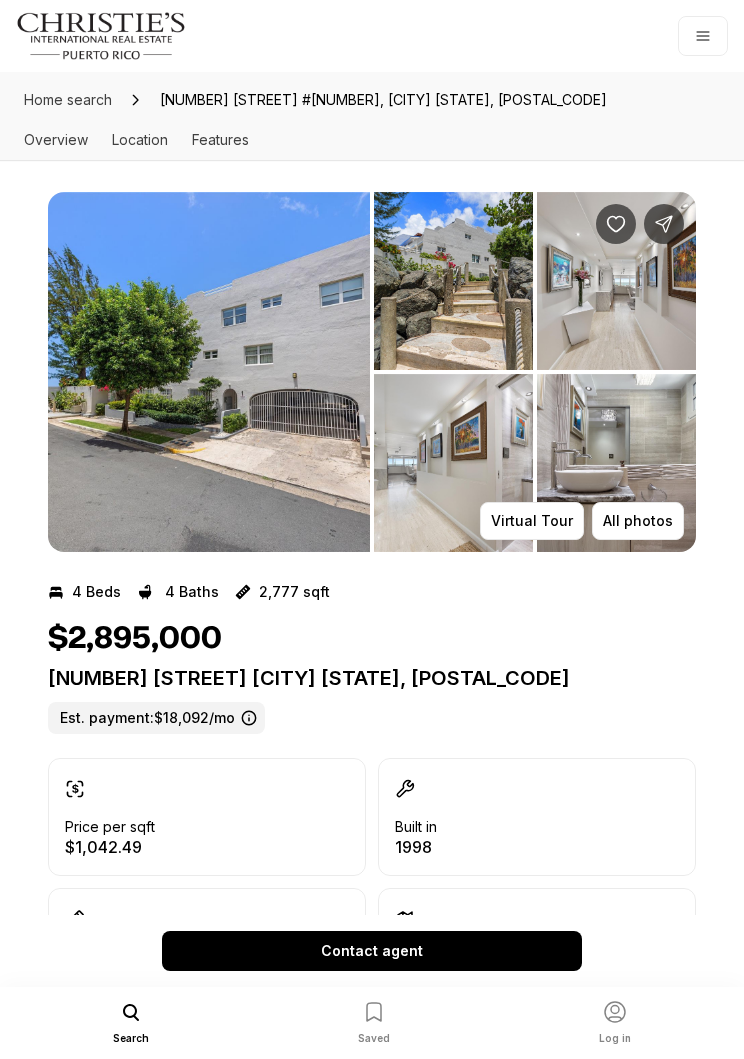 scroll, scrollTop: 0, scrollLeft: 0, axis: both 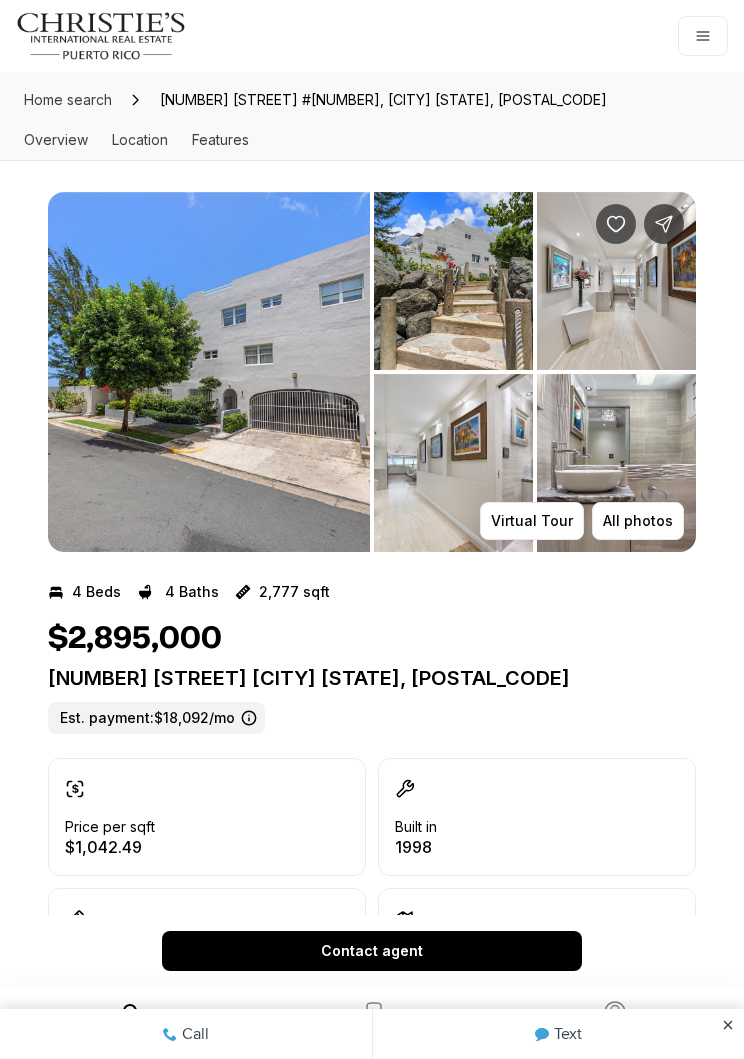 click on "All photos" at bounding box center (638, 521) 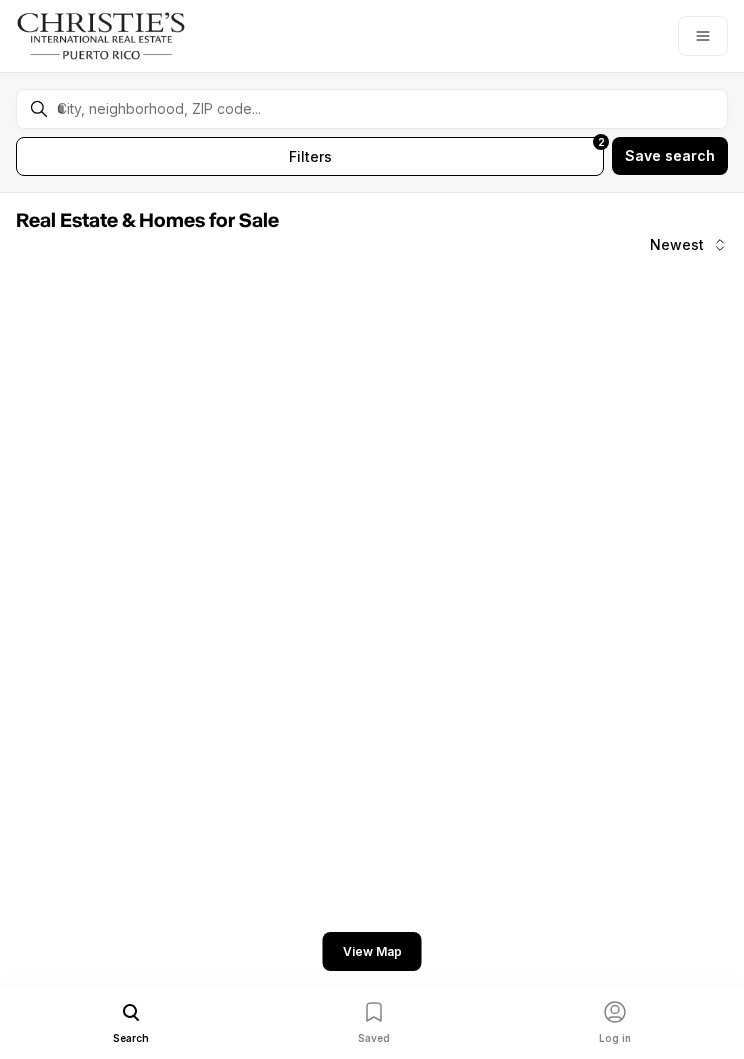 scroll, scrollTop: 0, scrollLeft: 0, axis: both 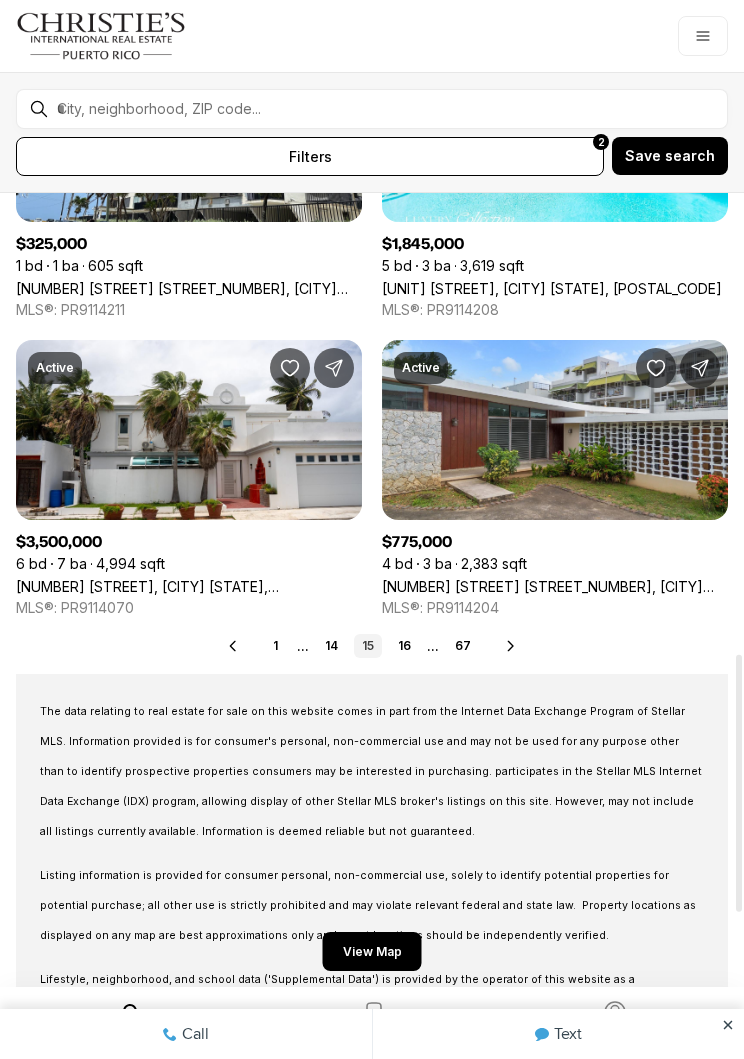click on "16" at bounding box center [404, 646] 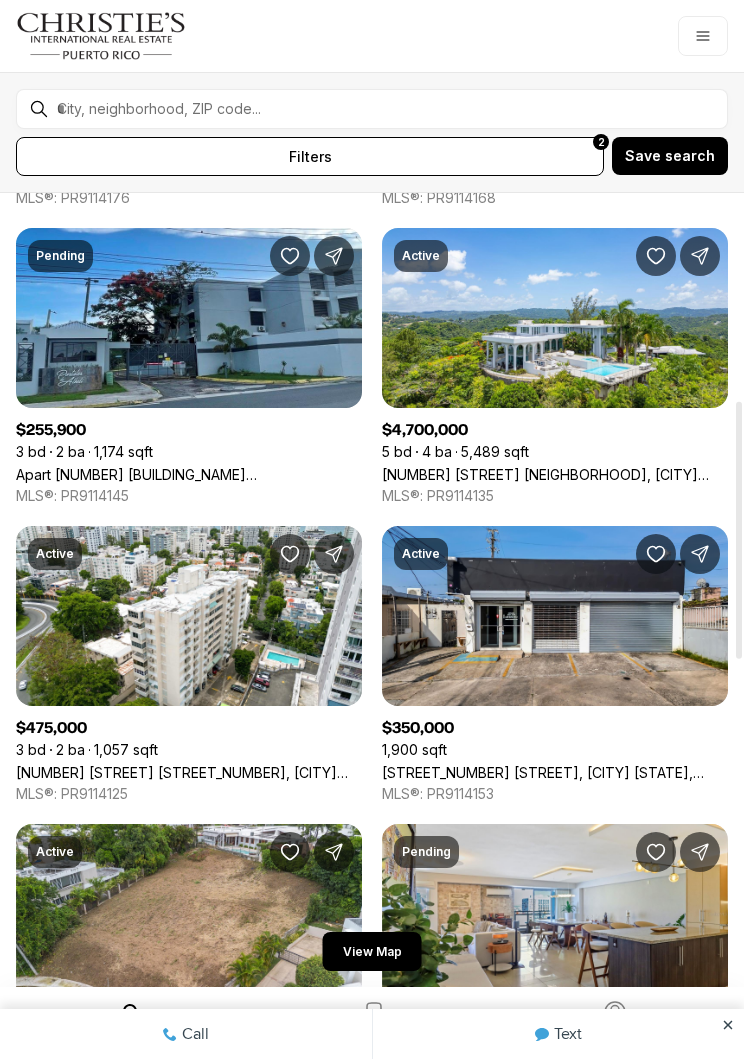 scroll, scrollTop: 639, scrollLeft: 0, axis: vertical 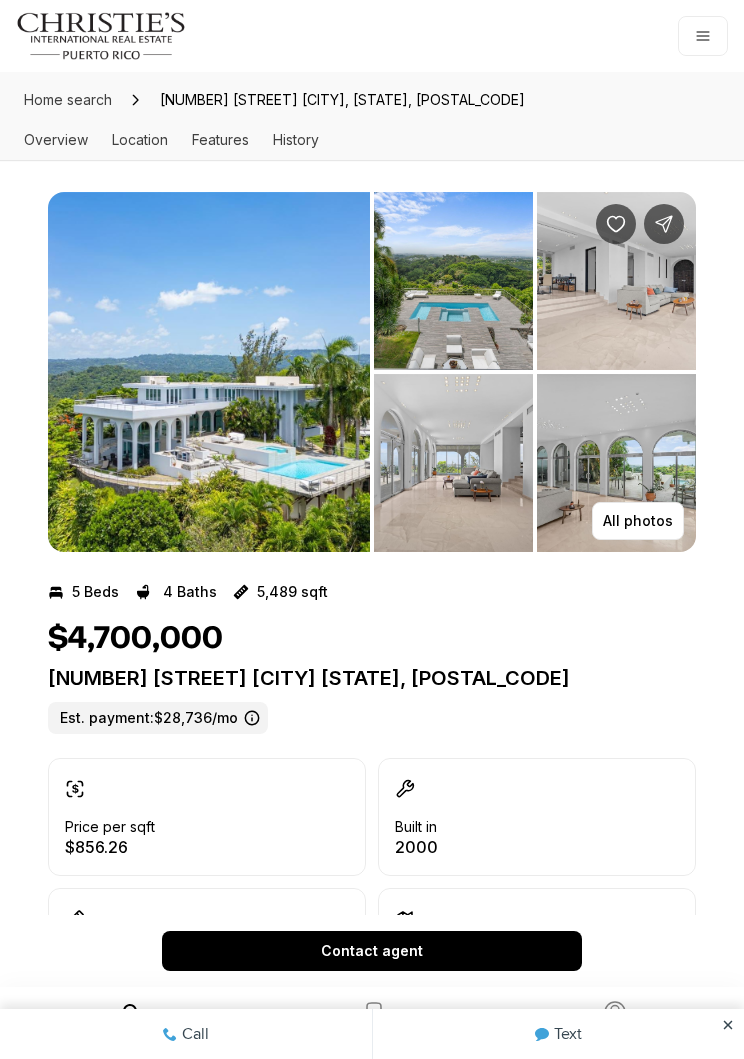 click on "All photos" at bounding box center [638, 521] 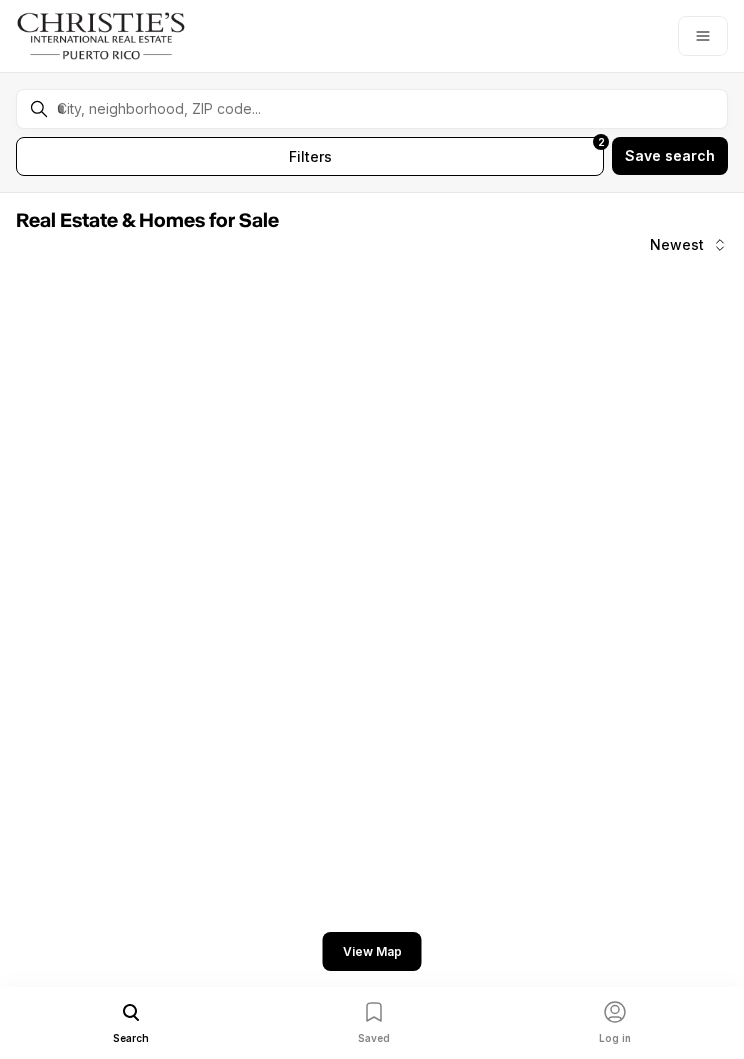 scroll, scrollTop: 0, scrollLeft: 0, axis: both 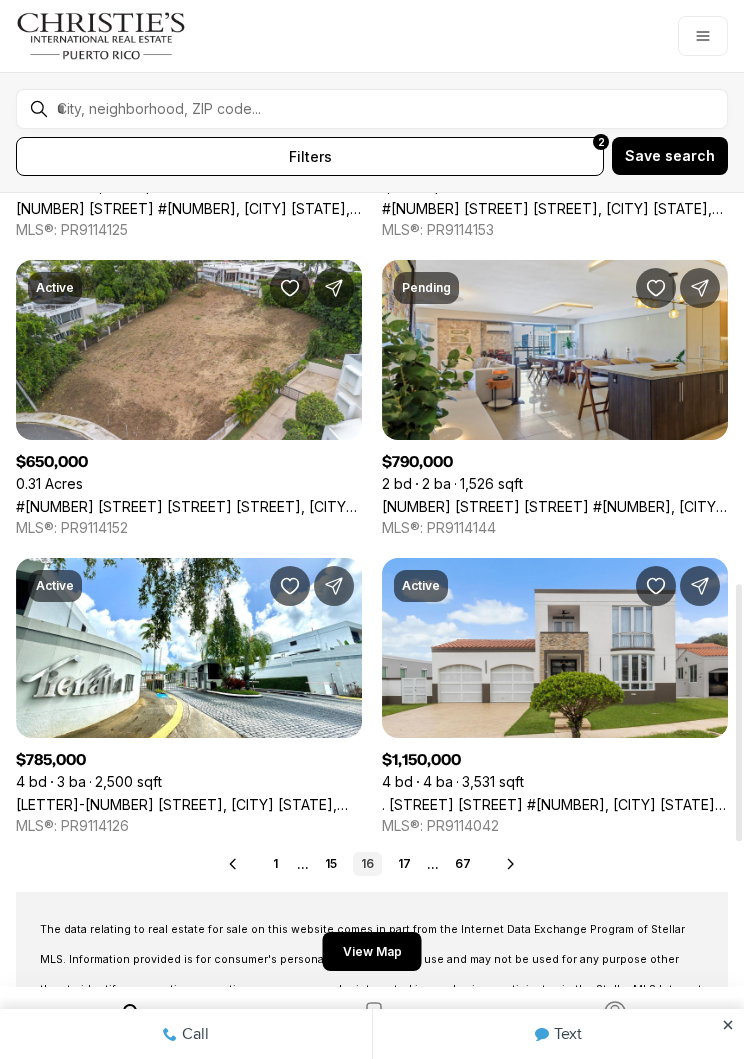 click on ". [STREET] #[NUMBER], [CITY] [STATE], [POSTAL_CODE]" at bounding box center [555, 804] 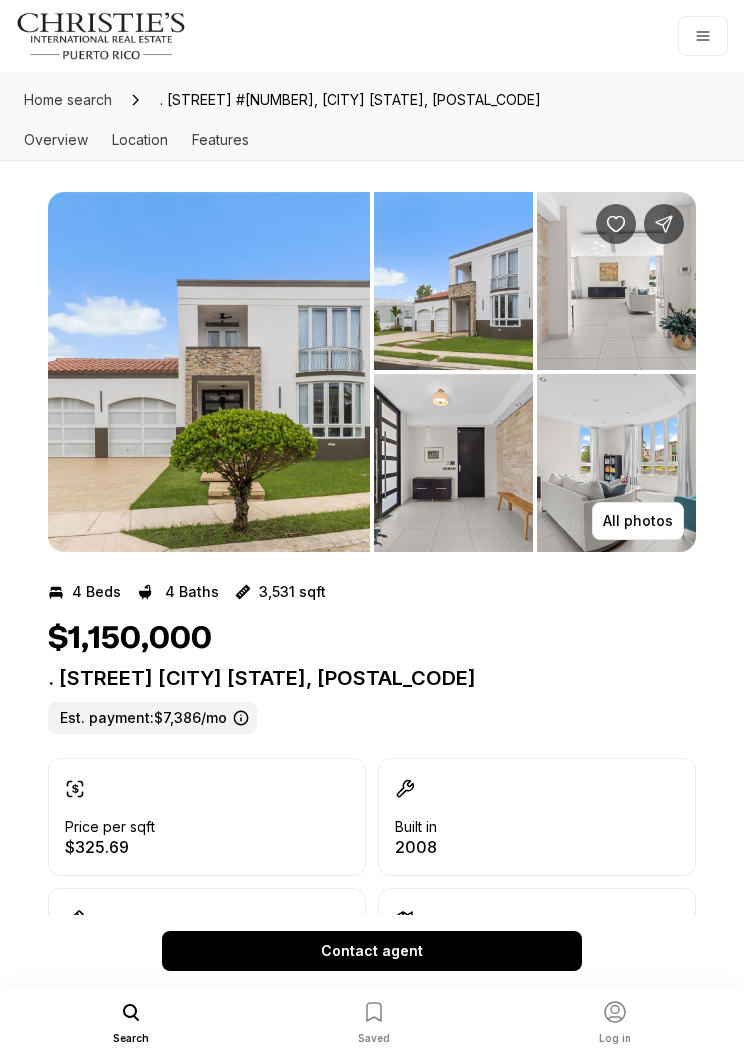 scroll, scrollTop: 0, scrollLeft: 0, axis: both 